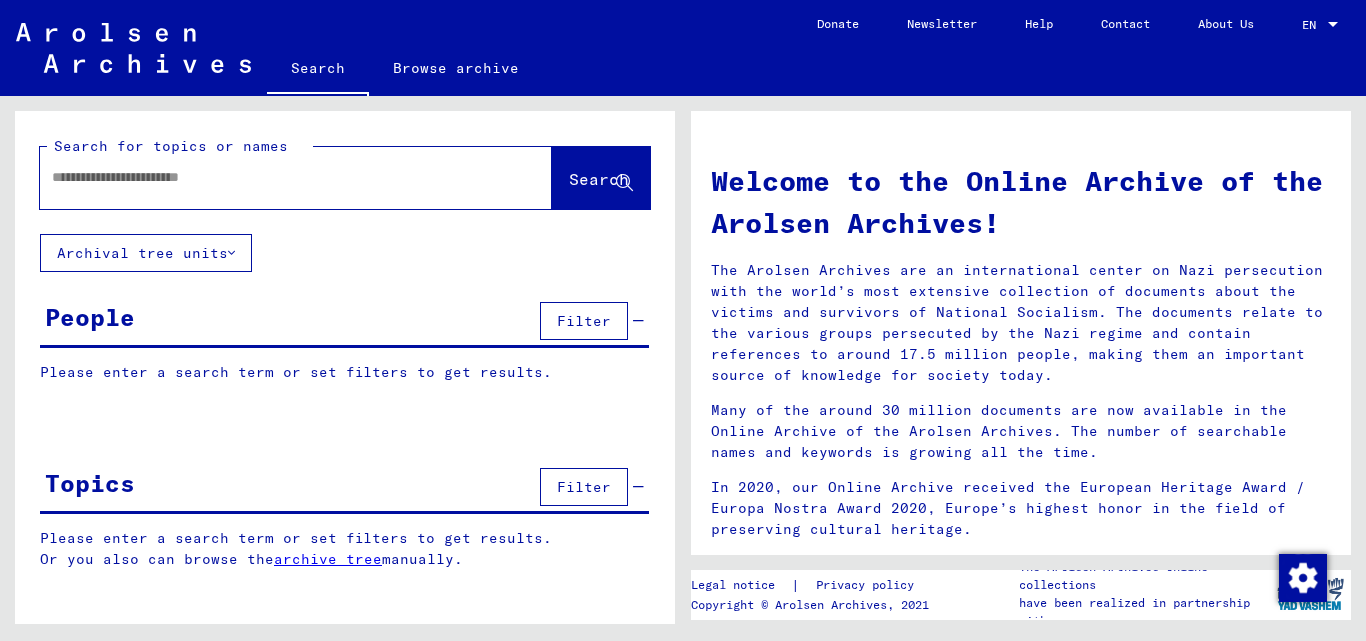 scroll, scrollTop: 0, scrollLeft: 0, axis: both 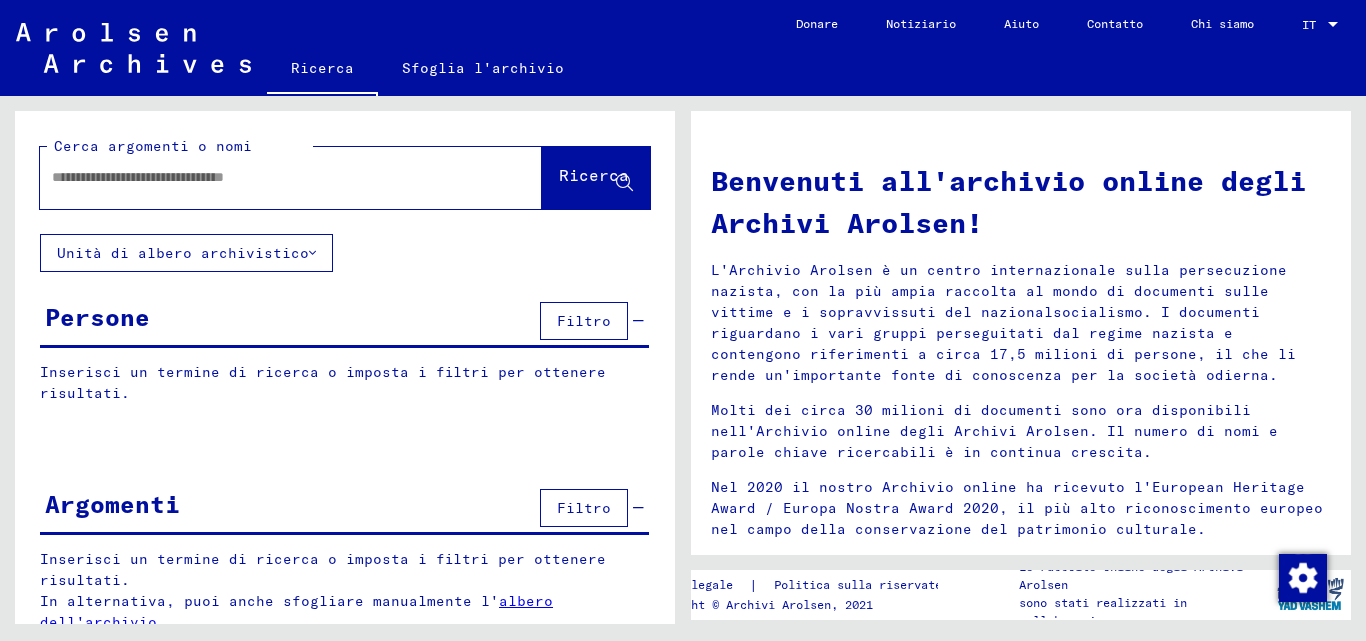 click on "Cerca argomenti o nomi" 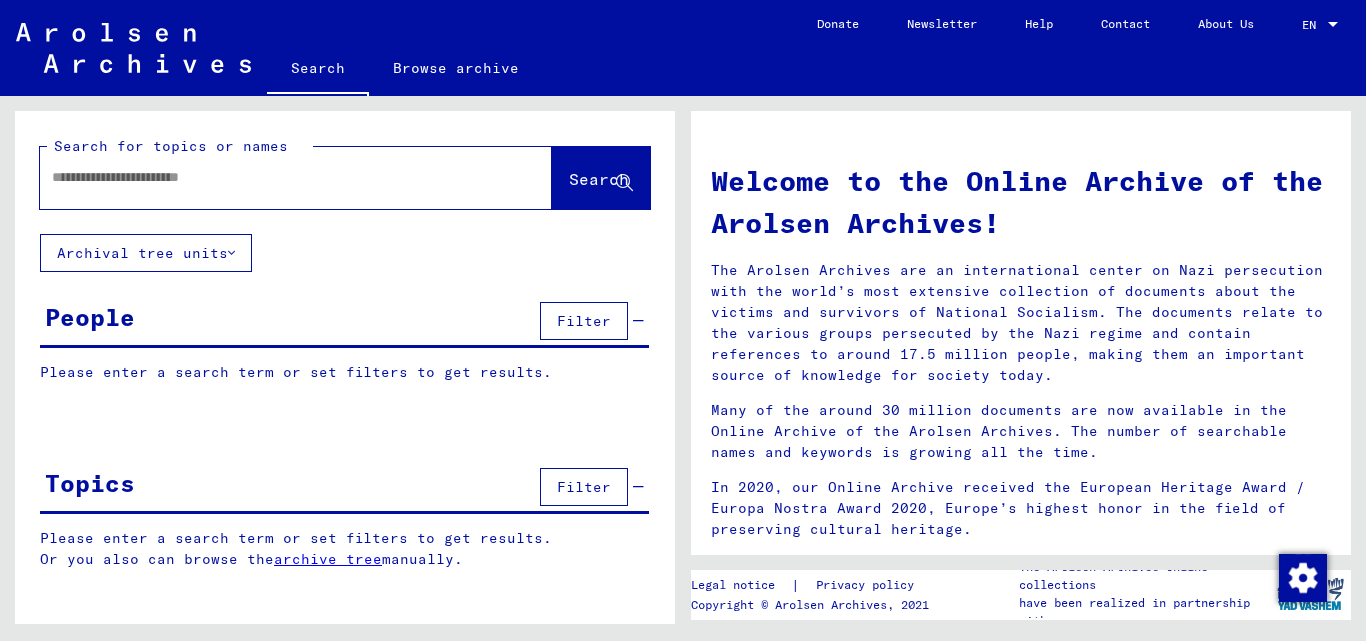 click at bounding box center (272, 177) 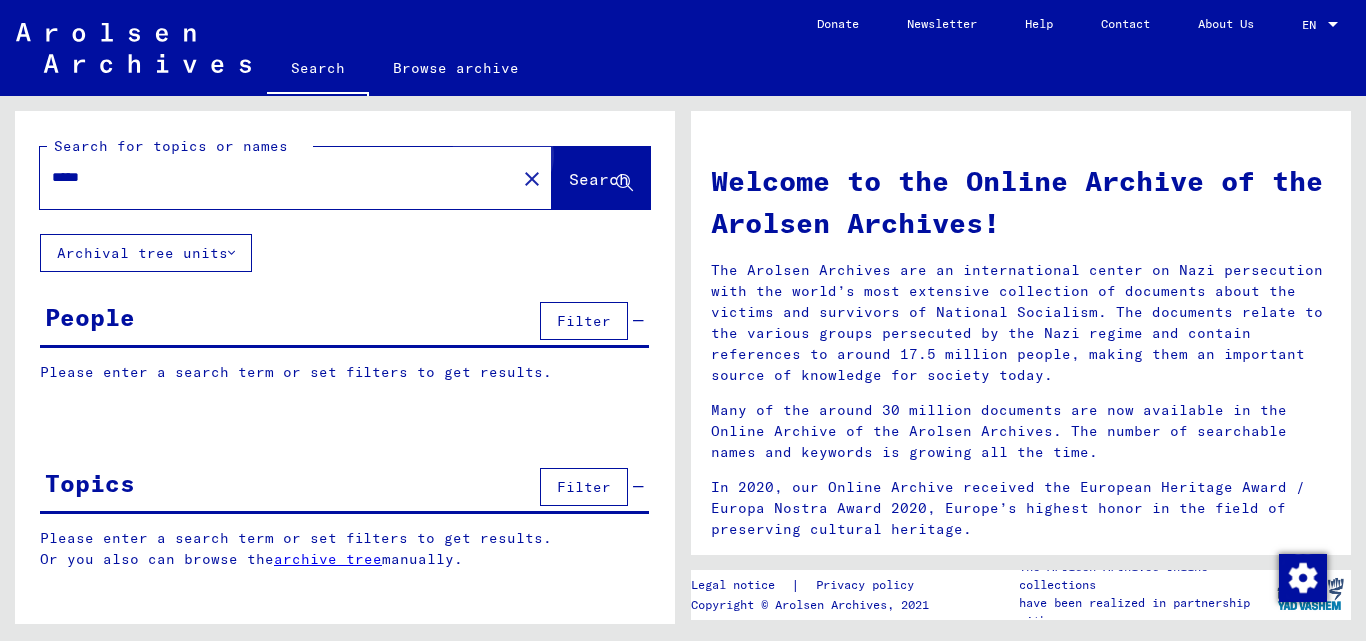 click on "Search" 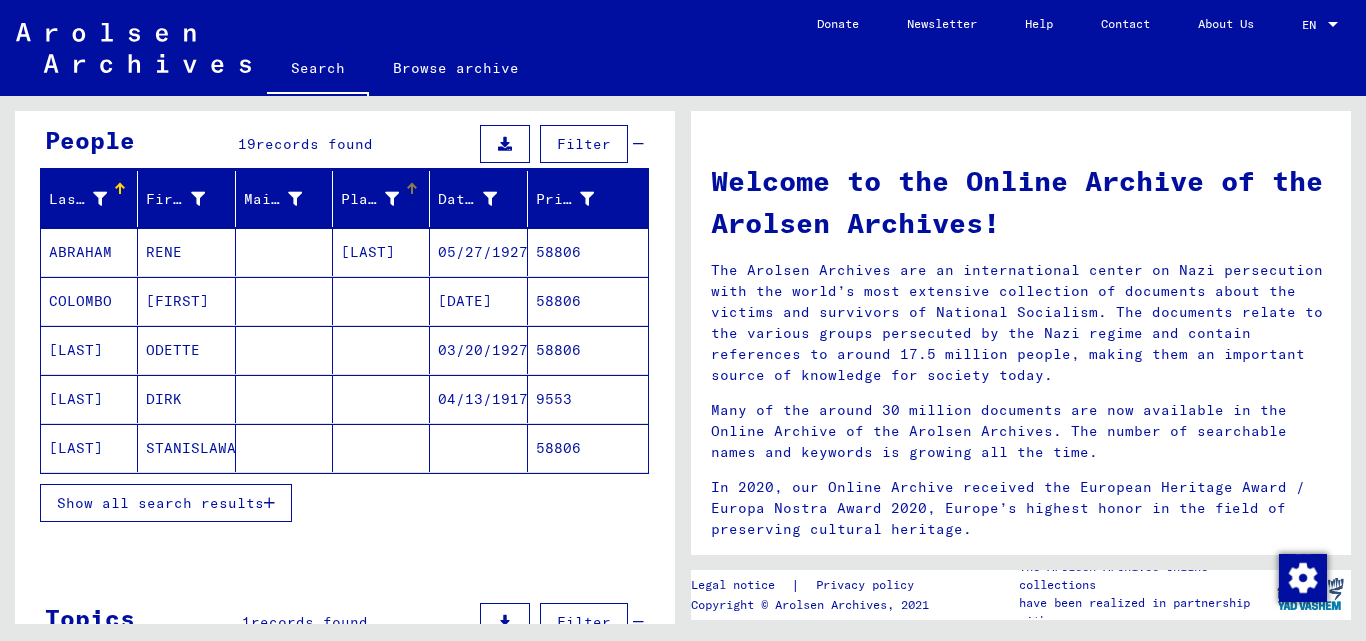 scroll, scrollTop: 200, scrollLeft: 0, axis: vertical 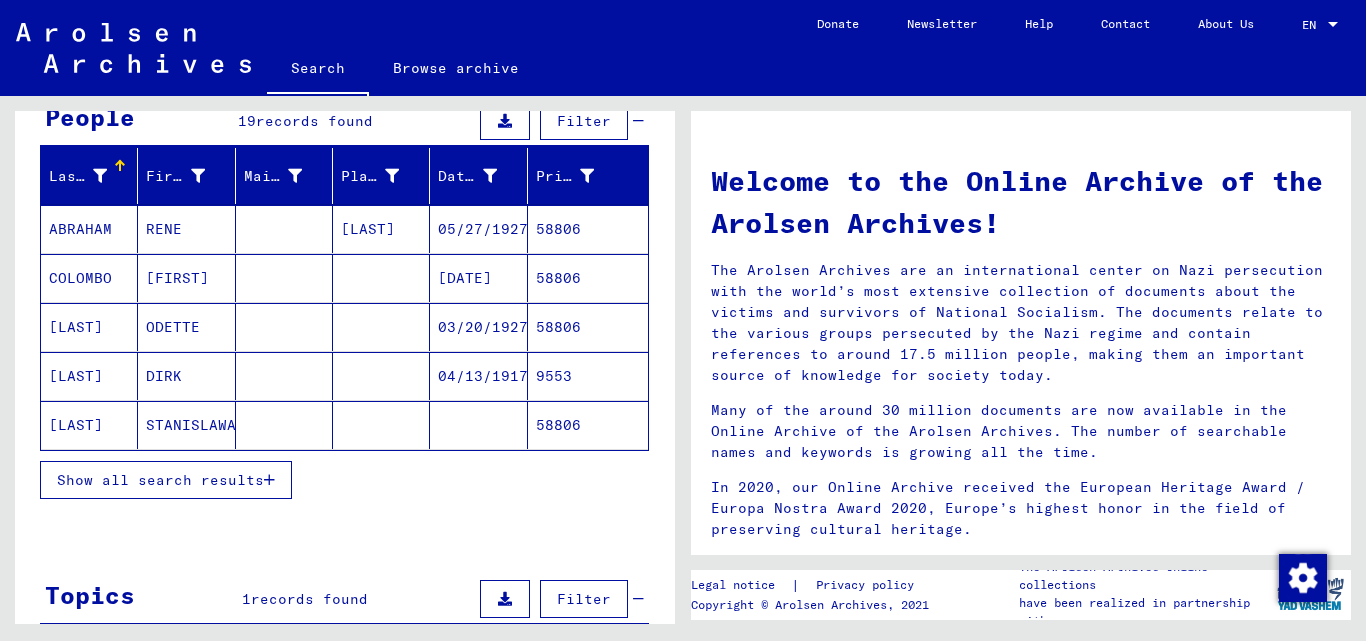 click at bounding box center (269, 480) 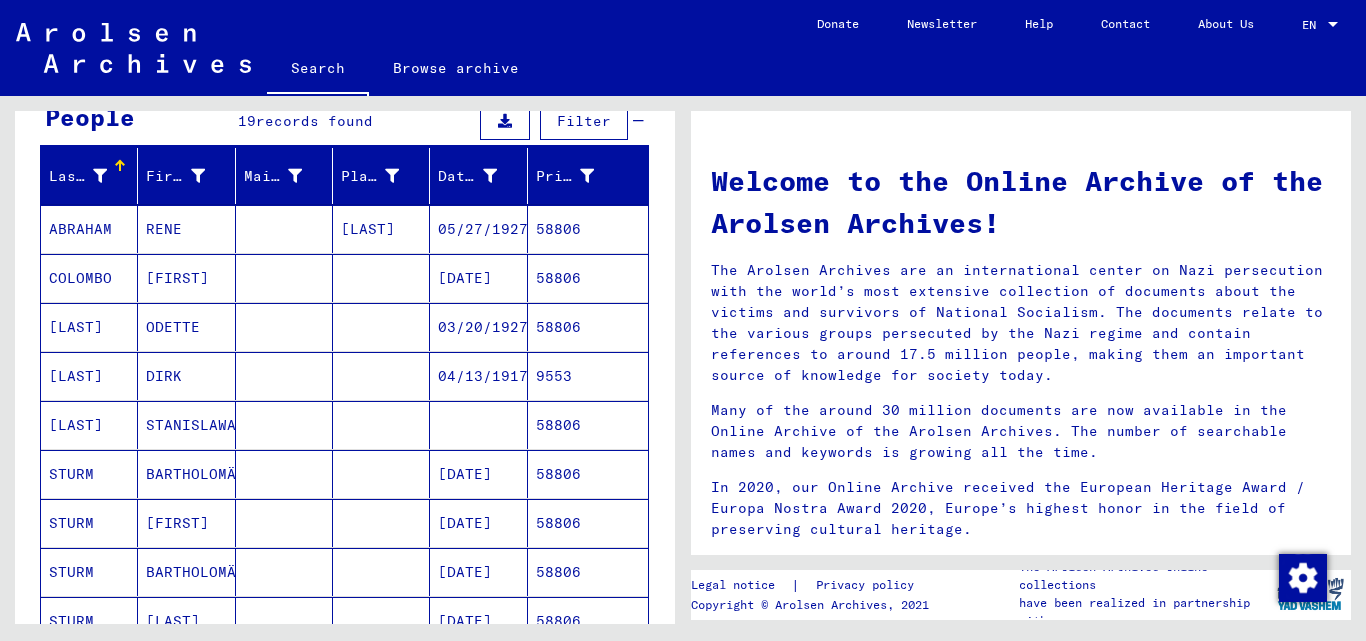 click on "58806" at bounding box center [588, 327] 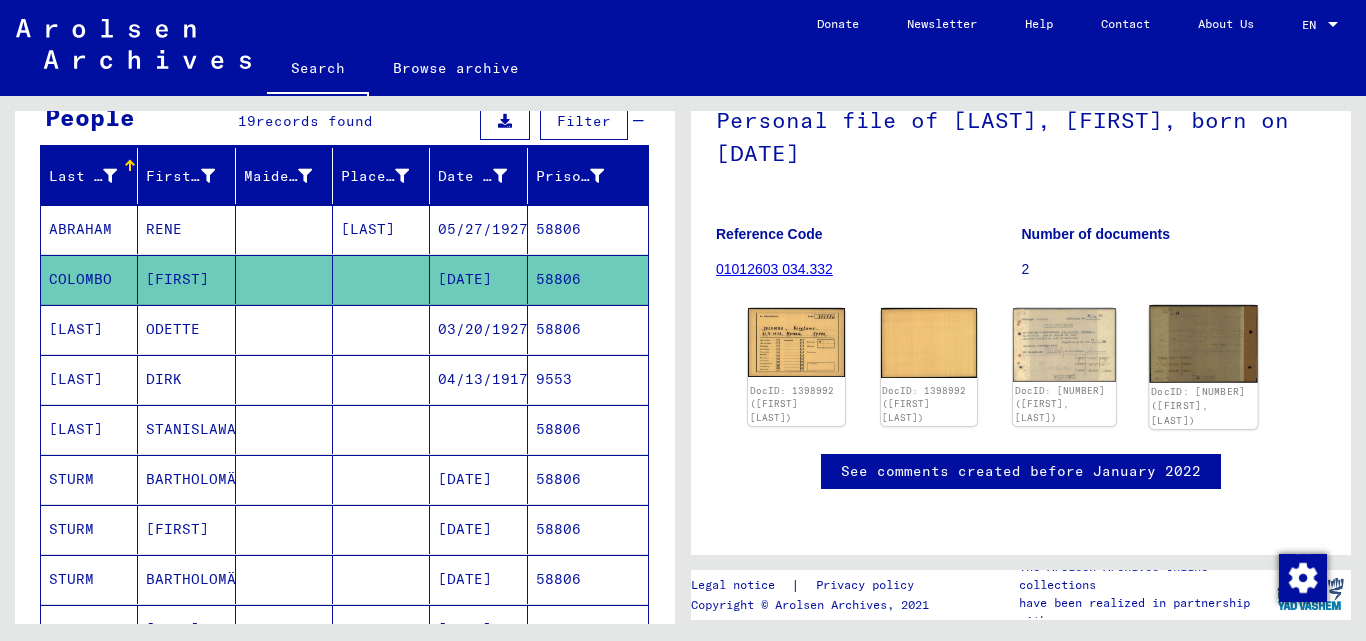 scroll, scrollTop: 180, scrollLeft: 0, axis: vertical 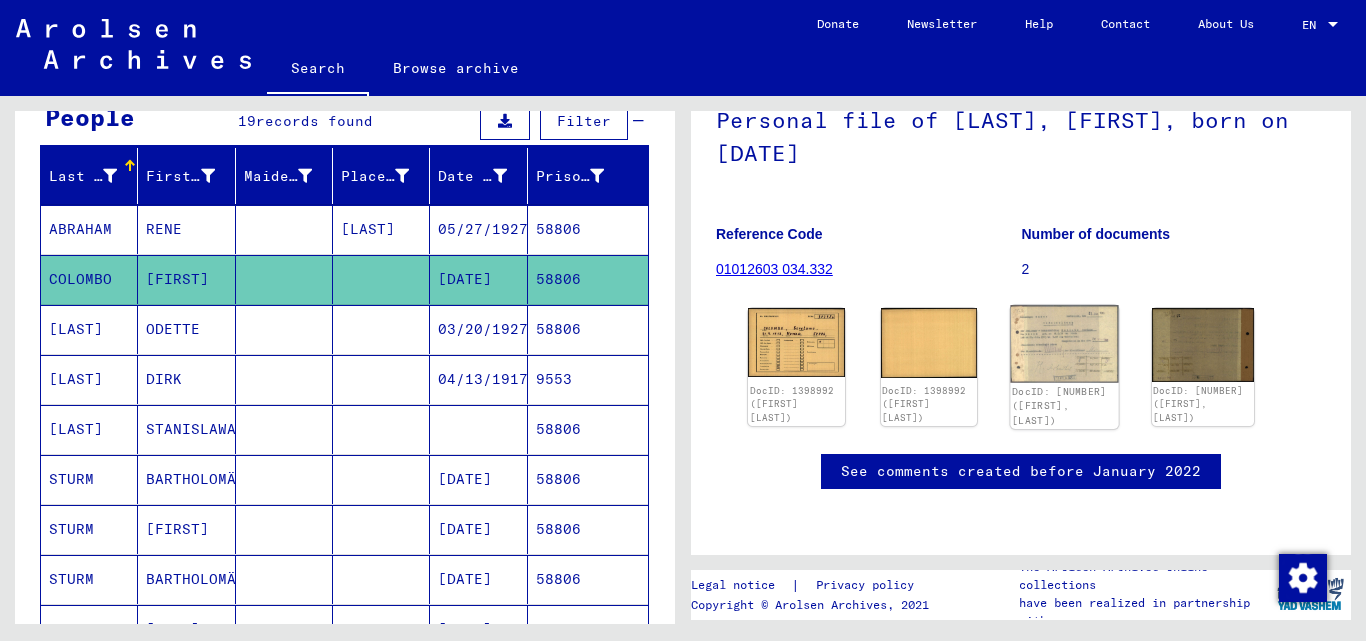 click 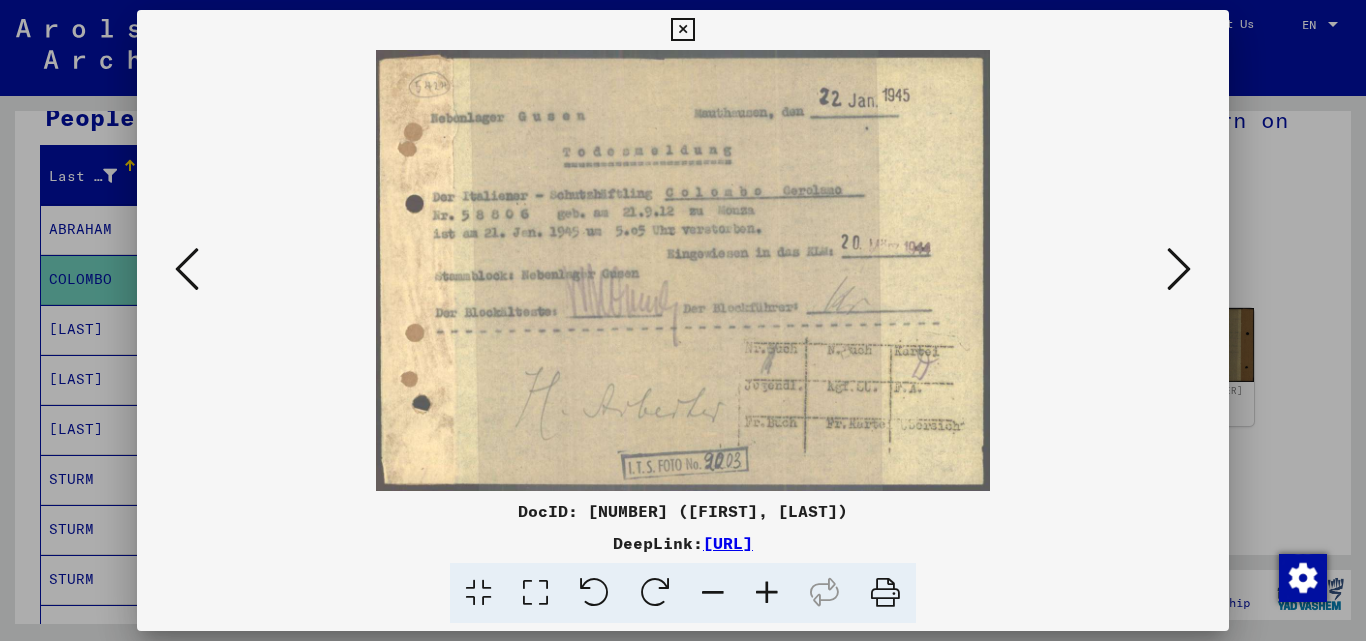 click at bounding box center [682, 30] 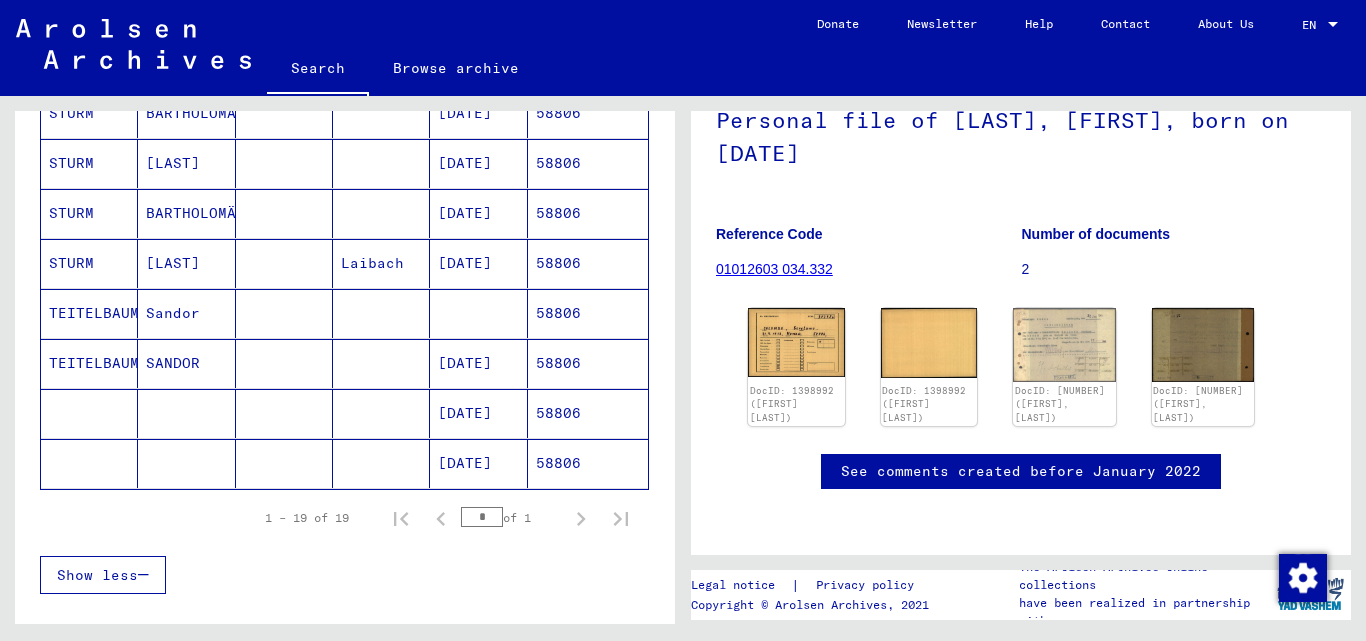 scroll, scrollTop: 900, scrollLeft: 0, axis: vertical 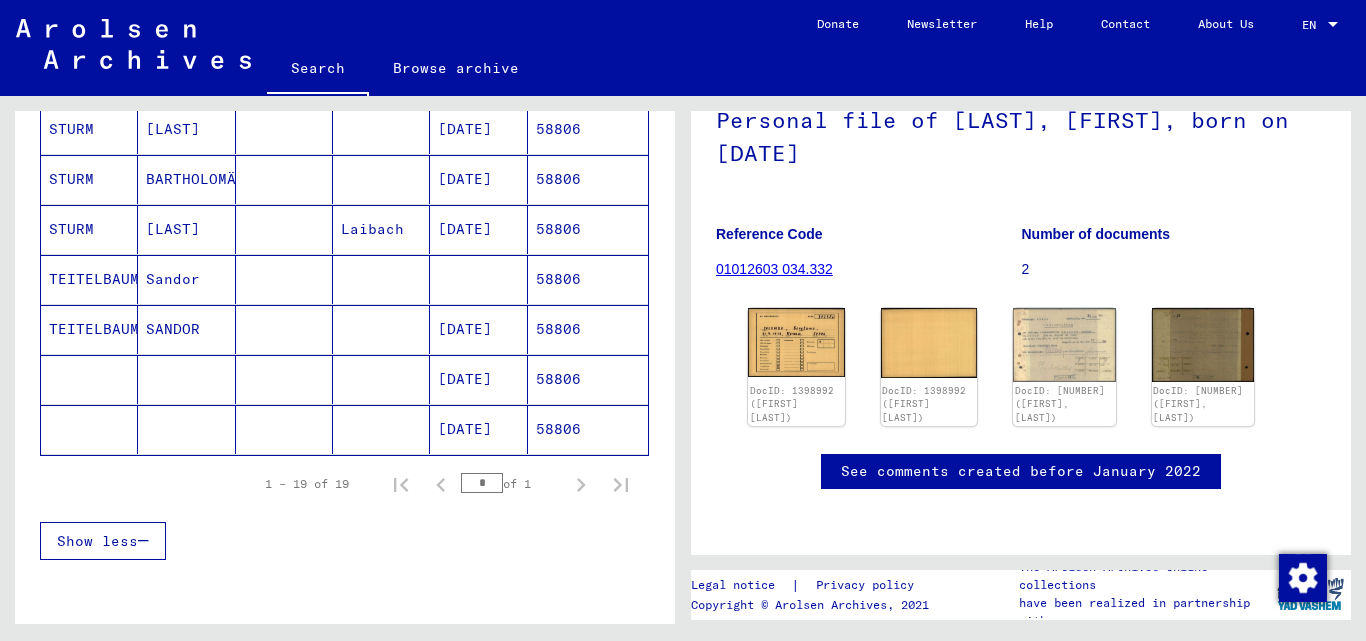 click on "58806" at bounding box center [588, 379] 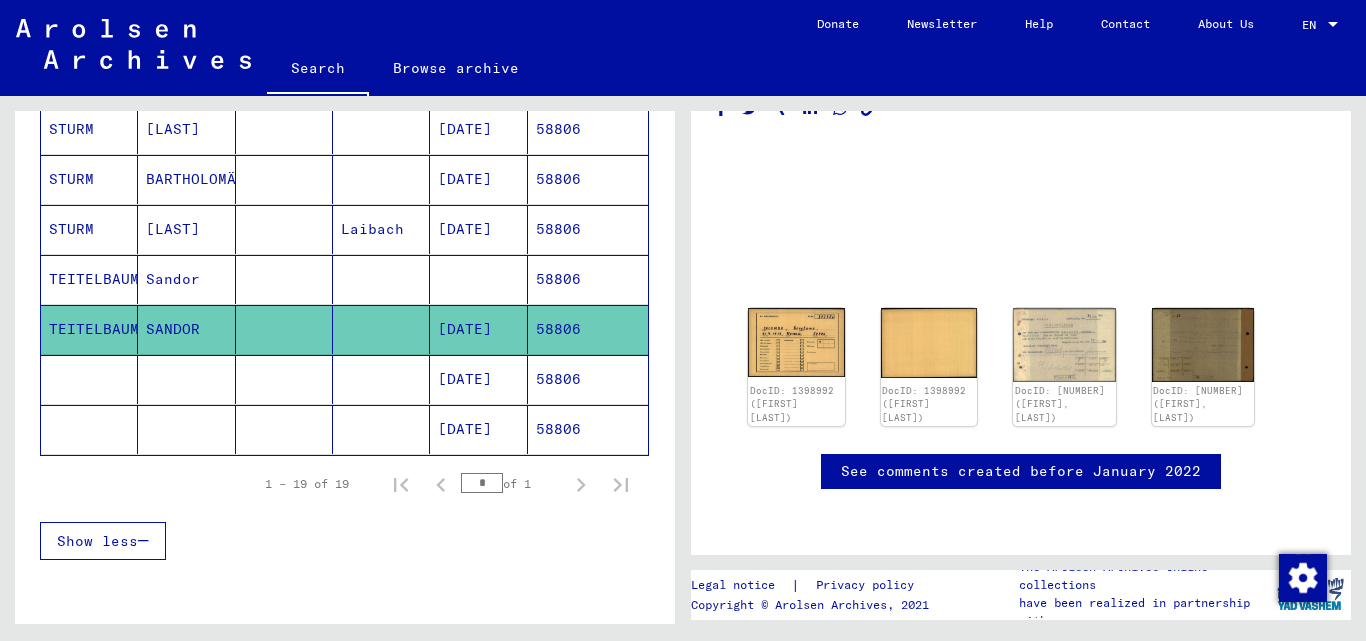 scroll, scrollTop: 138, scrollLeft: 0, axis: vertical 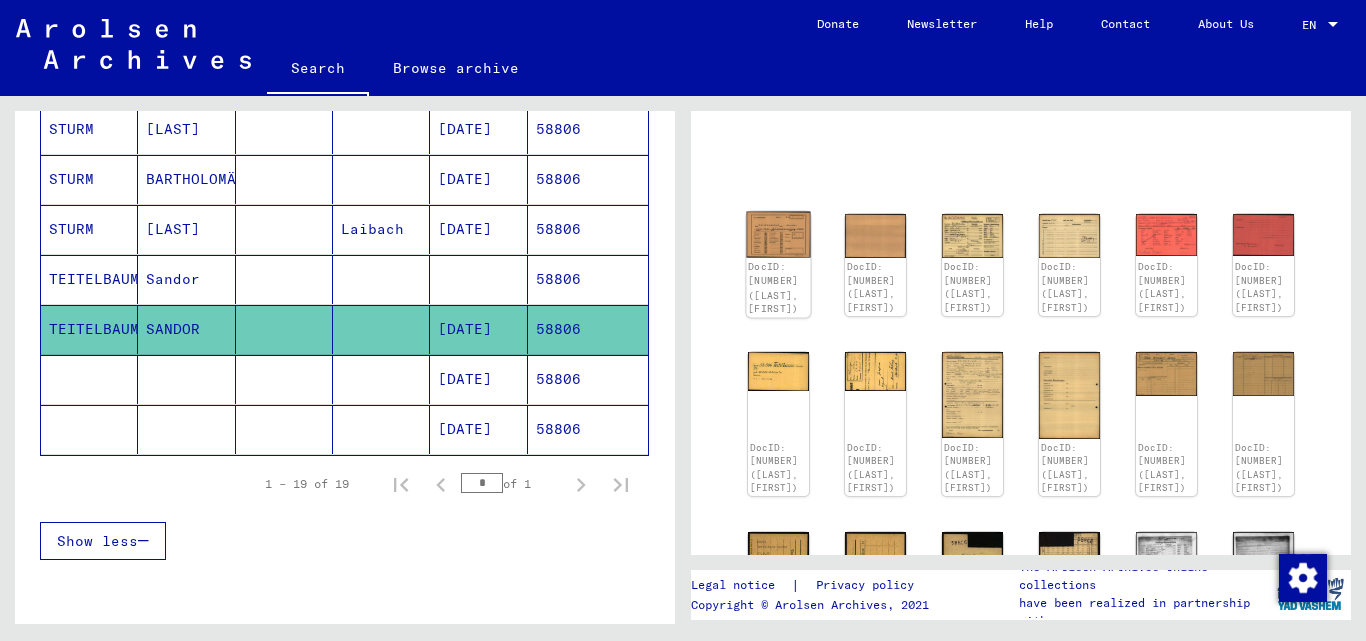 click 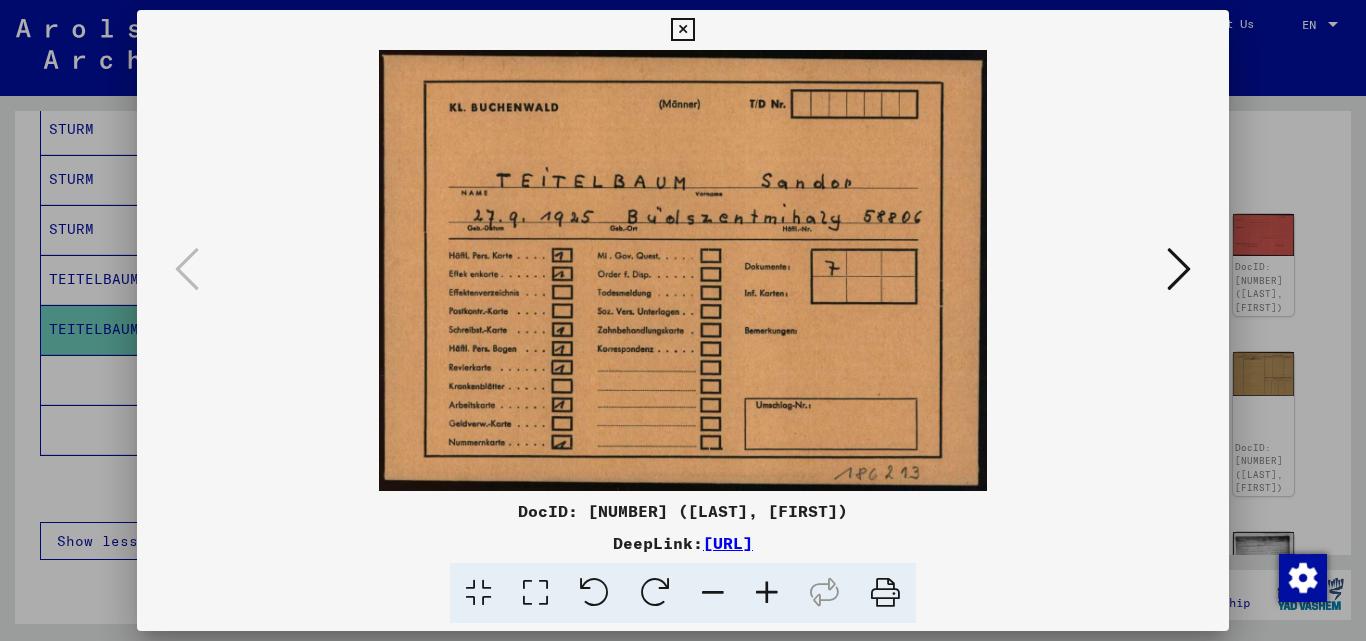 click at bounding box center [1179, 269] 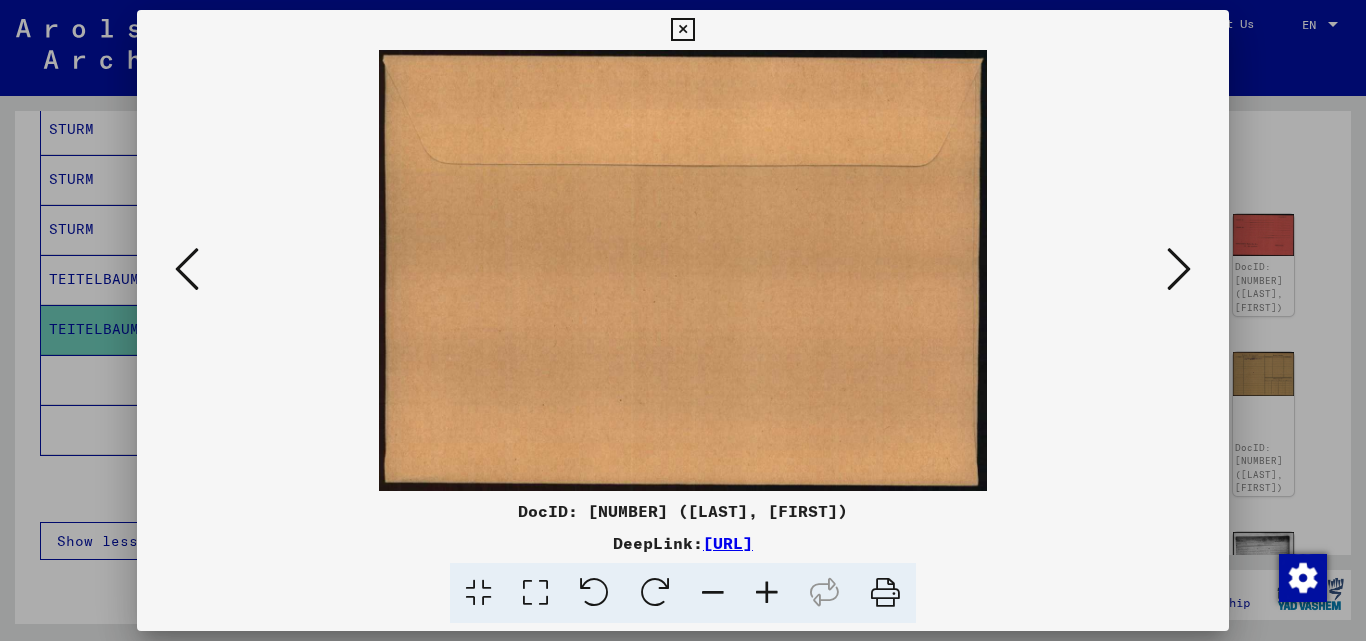 click at bounding box center [1179, 269] 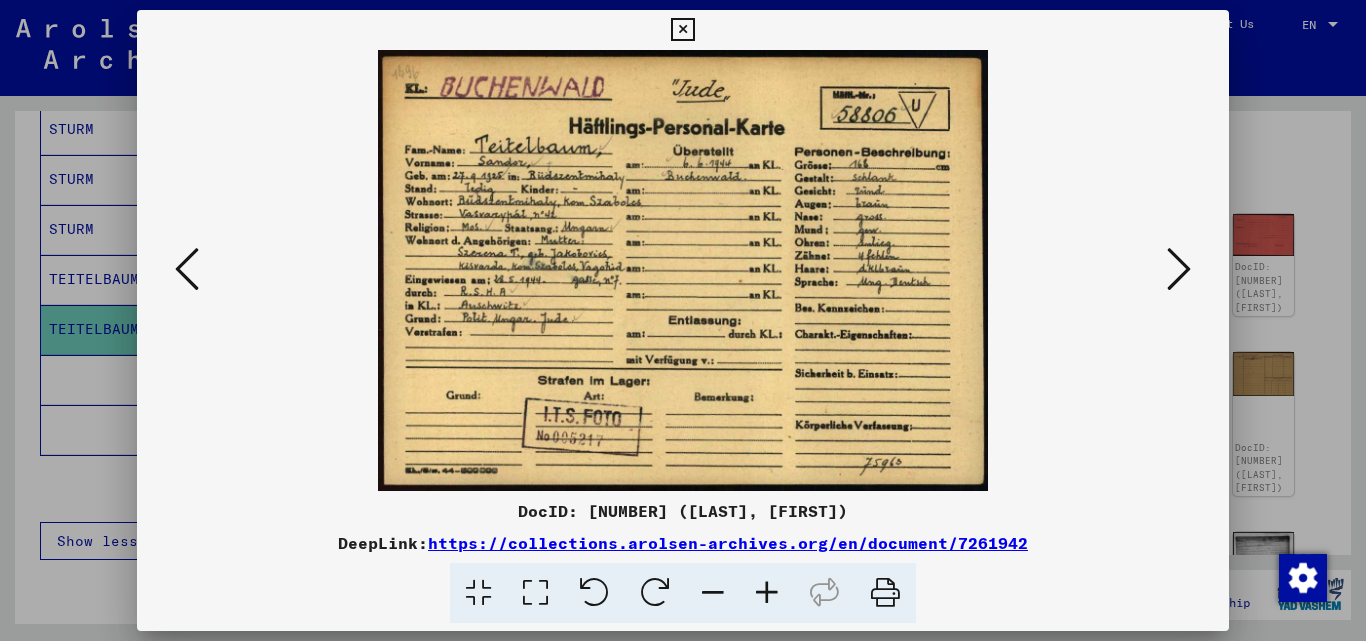 click at bounding box center [1179, 269] 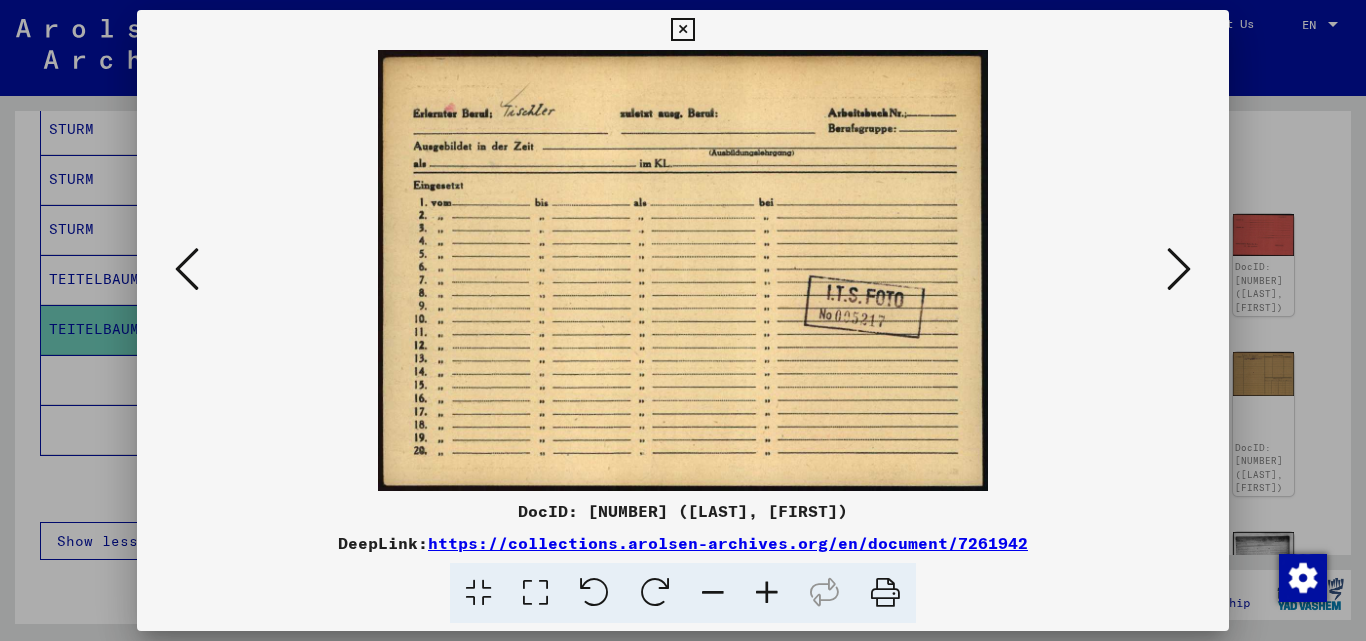 click at bounding box center [1179, 269] 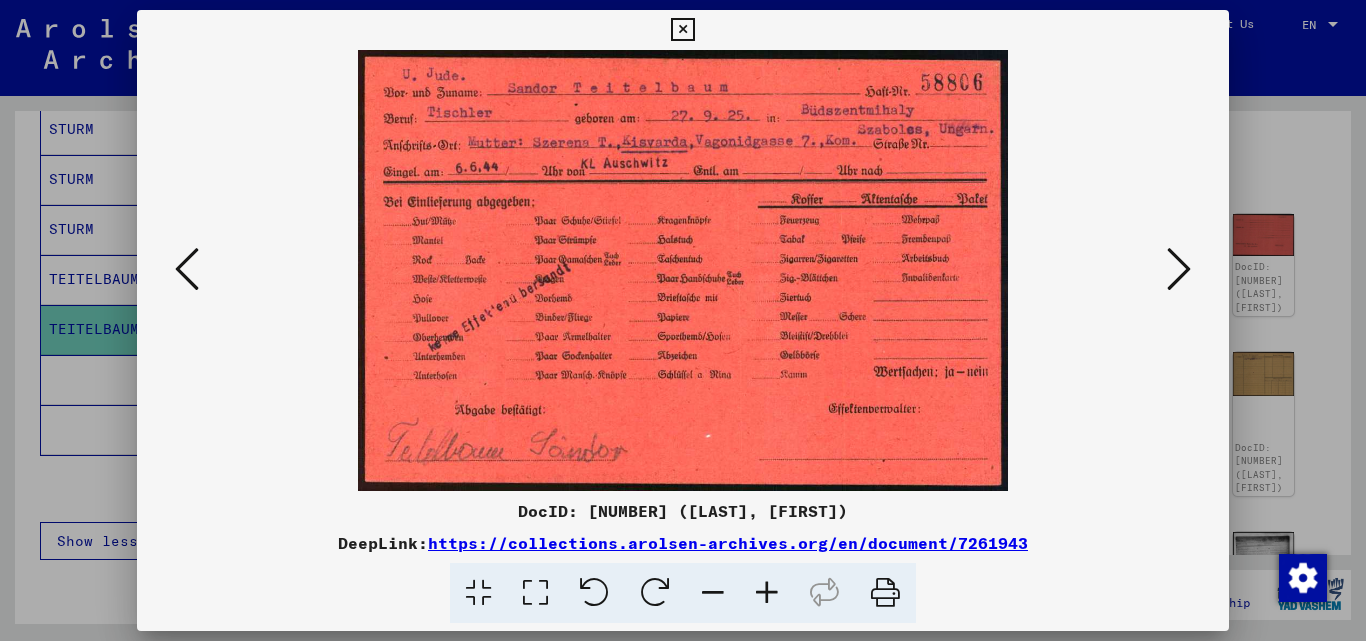 click at bounding box center (1179, 269) 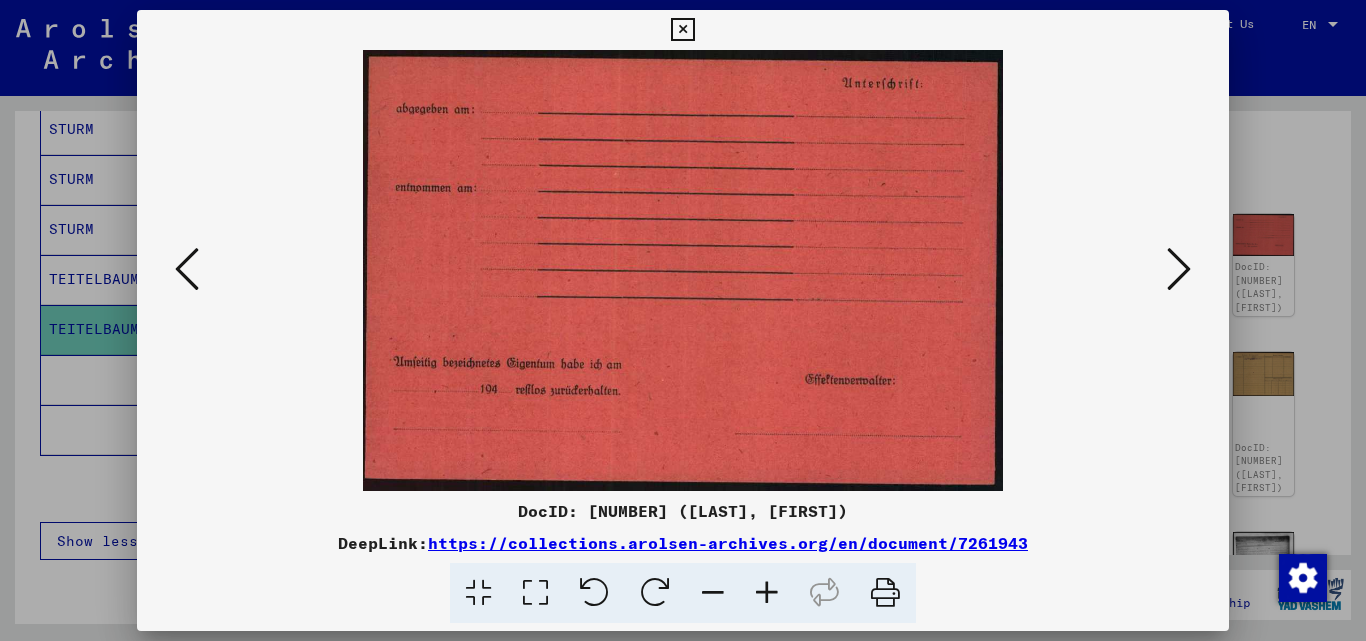 click at bounding box center [1179, 269] 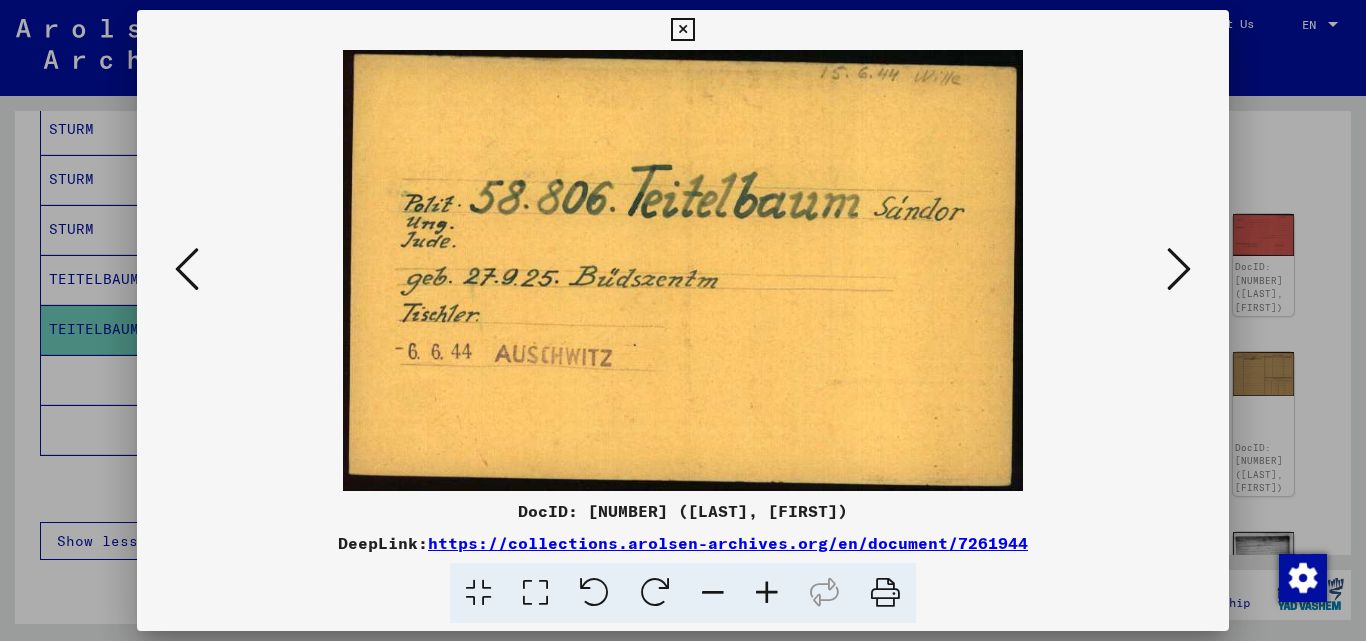 click at bounding box center (1179, 269) 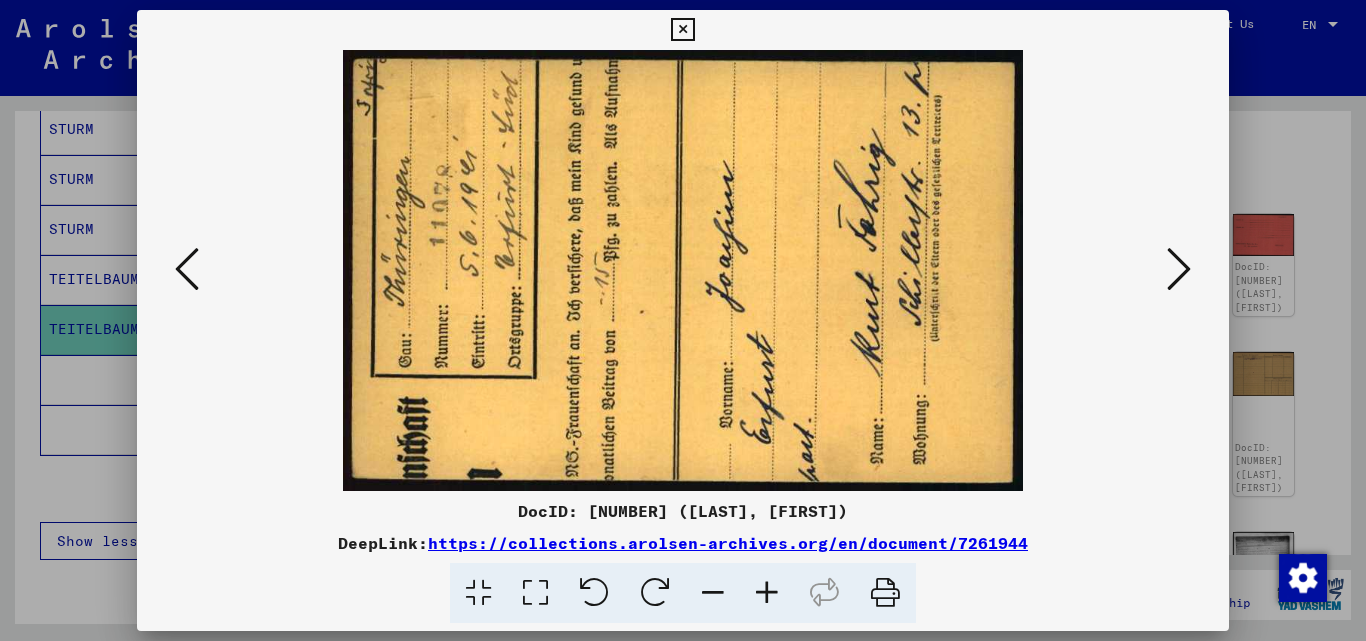 click at bounding box center [1179, 269] 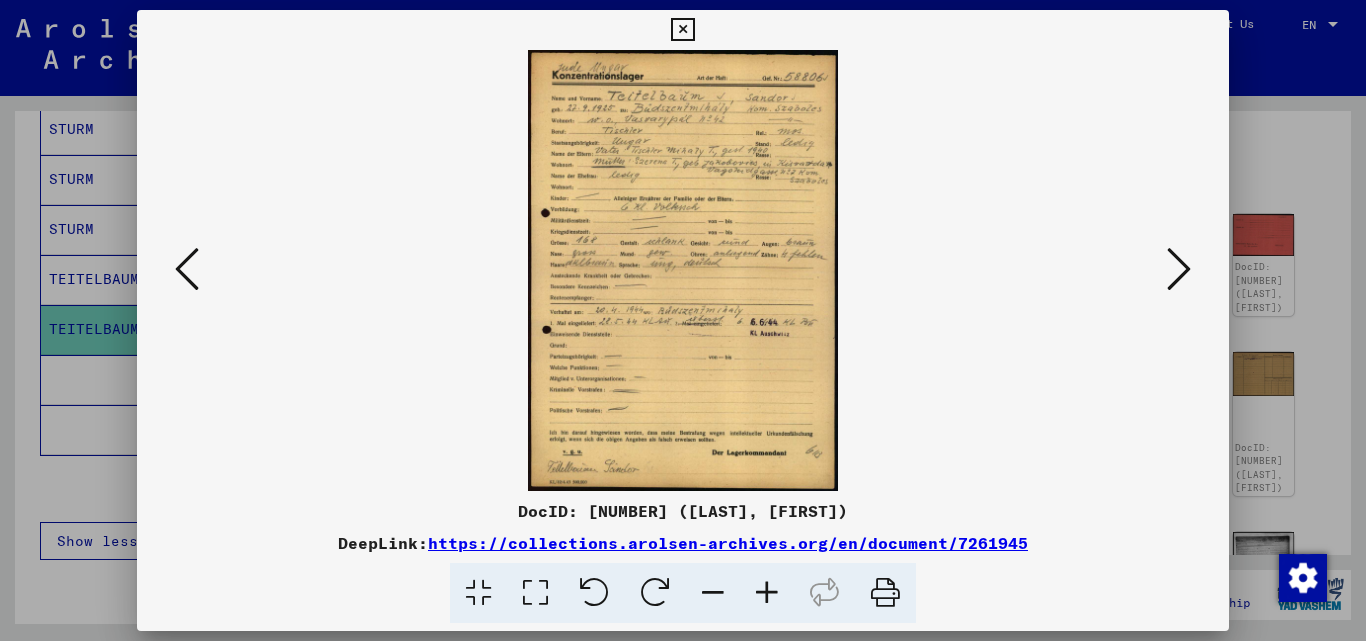 click at bounding box center [1179, 269] 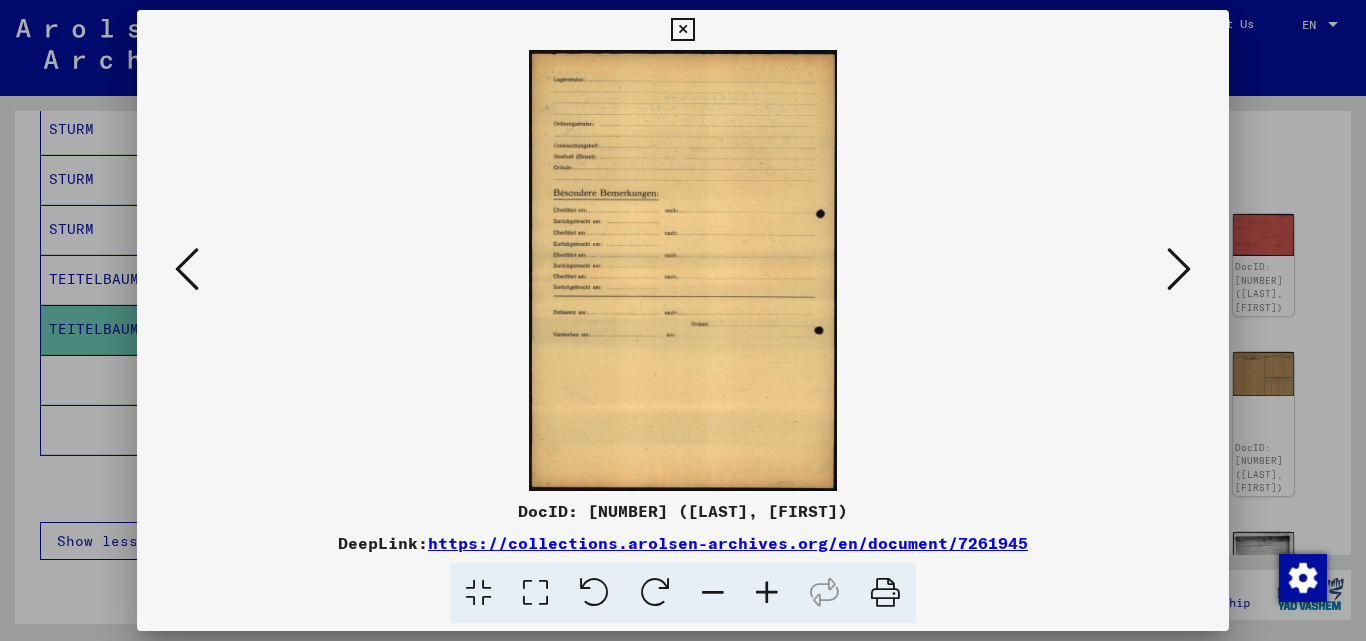 click at bounding box center (1179, 269) 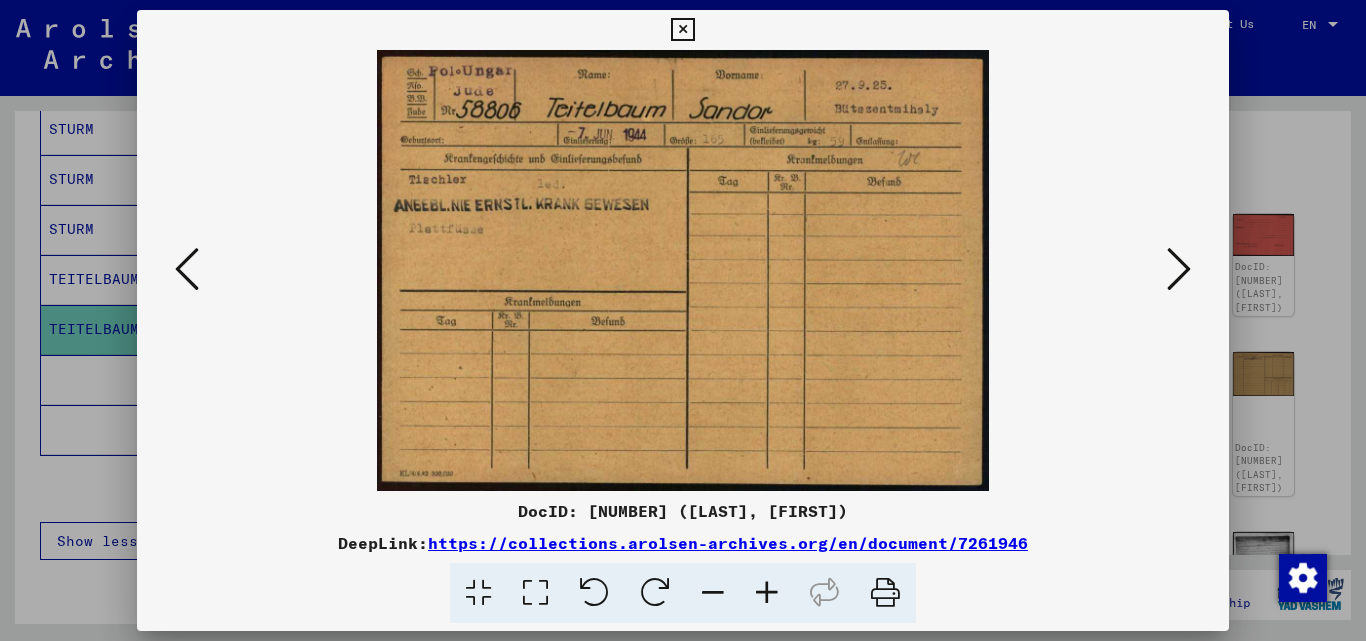 click at bounding box center [1179, 269] 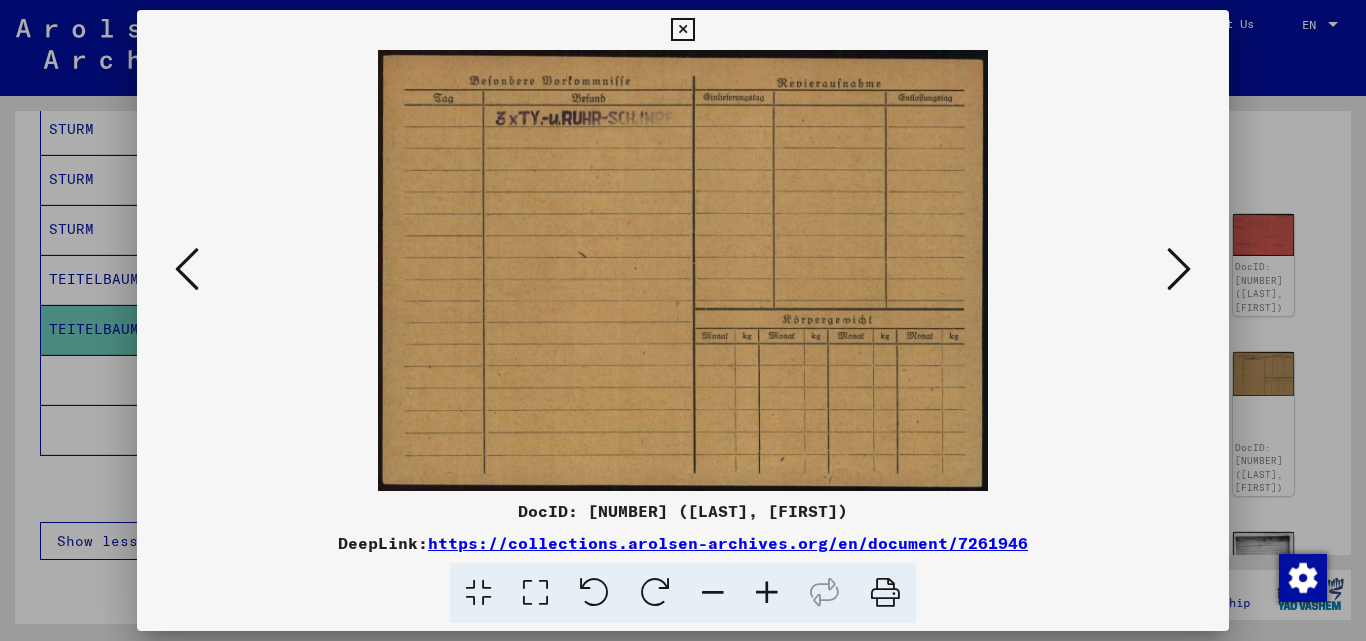 click at bounding box center [1179, 269] 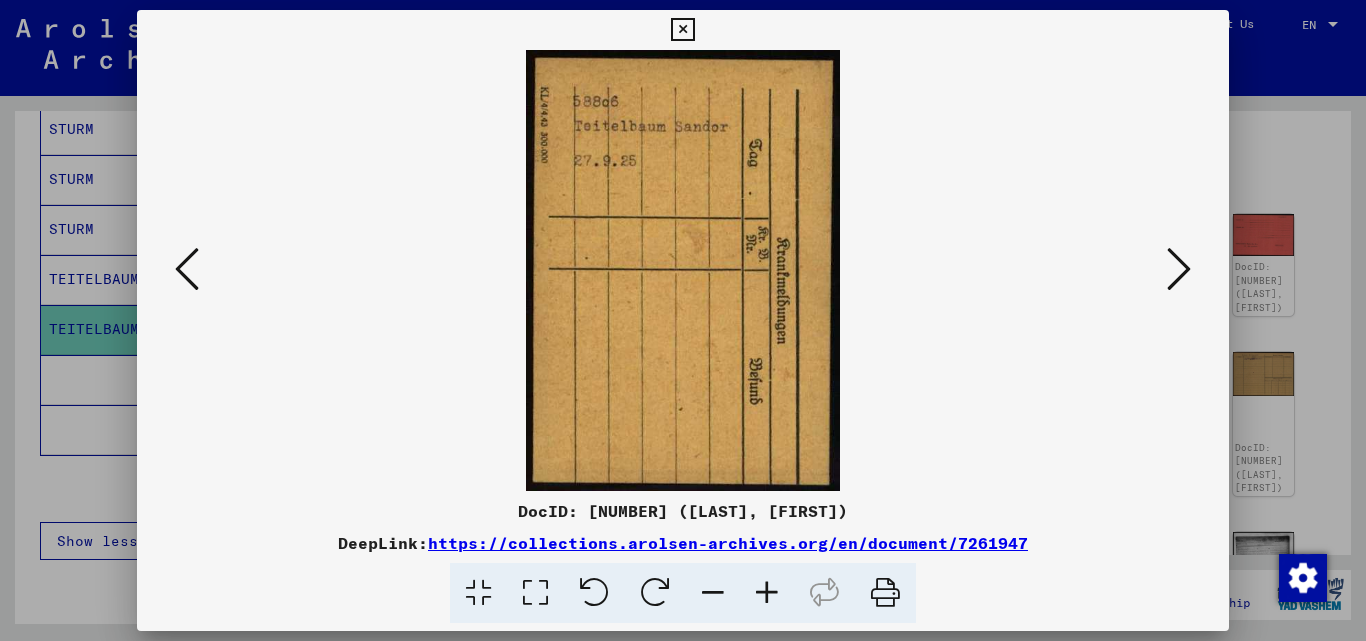 click at bounding box center [1179, 269] 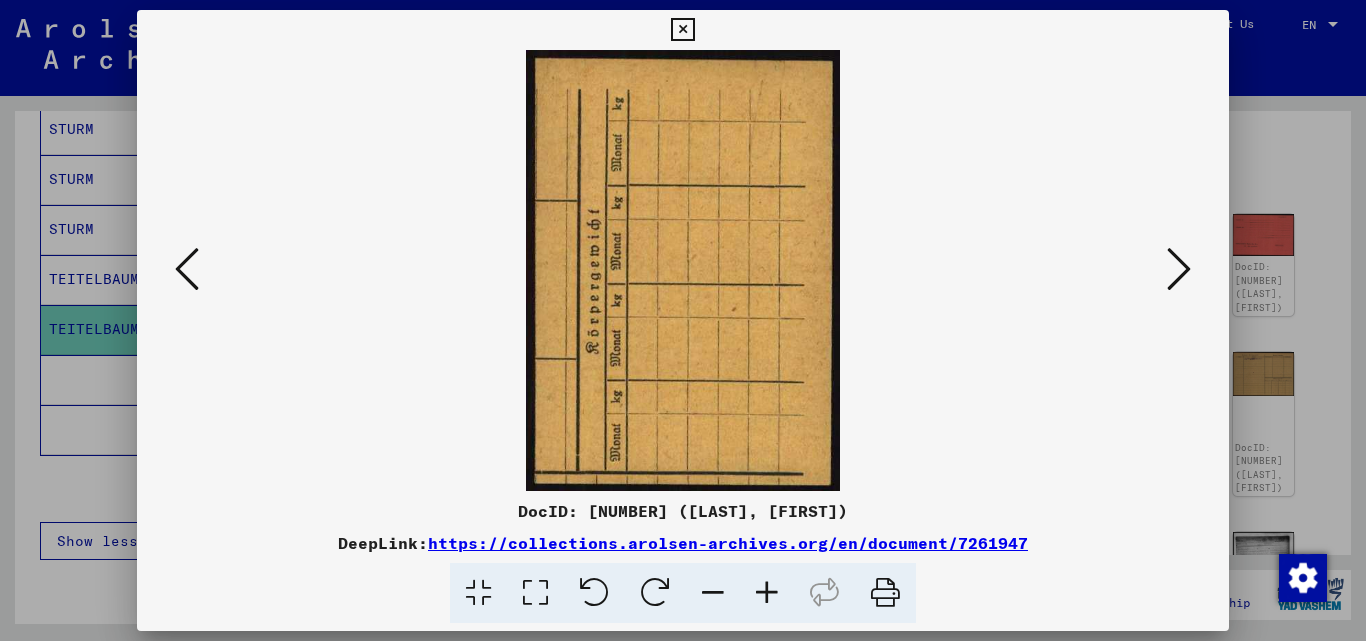 click at bounding box center (1179, 269) 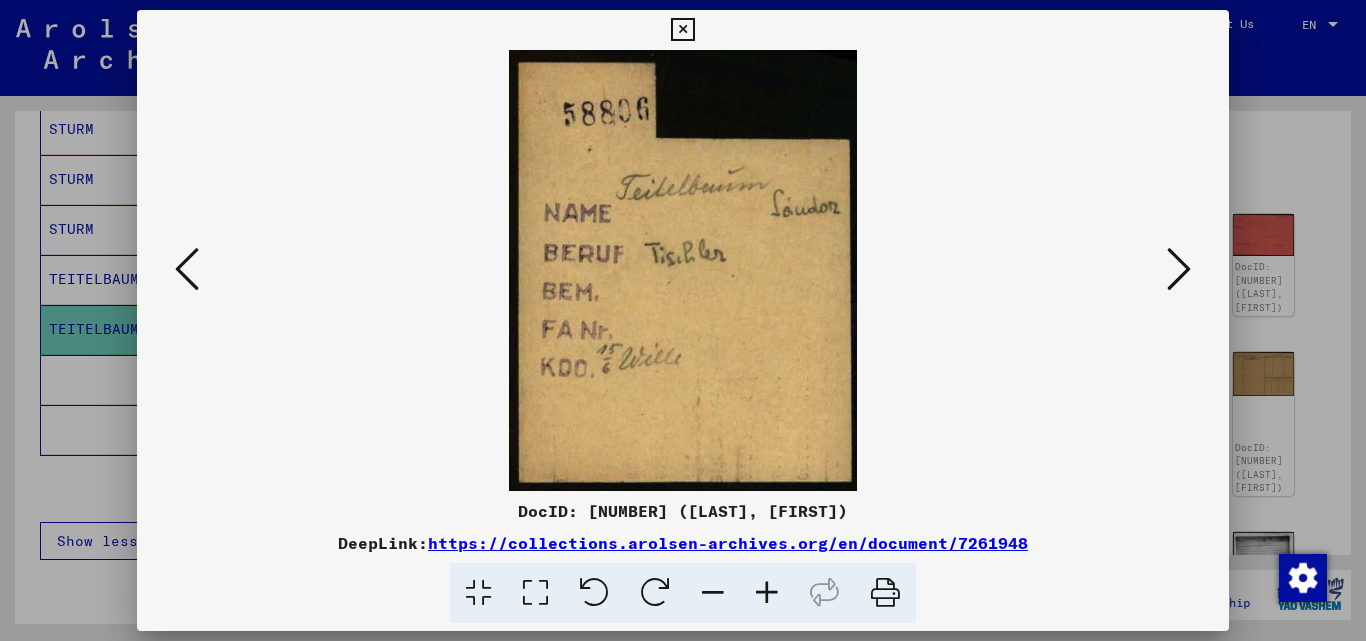 click at bounding box center (1179, 269) 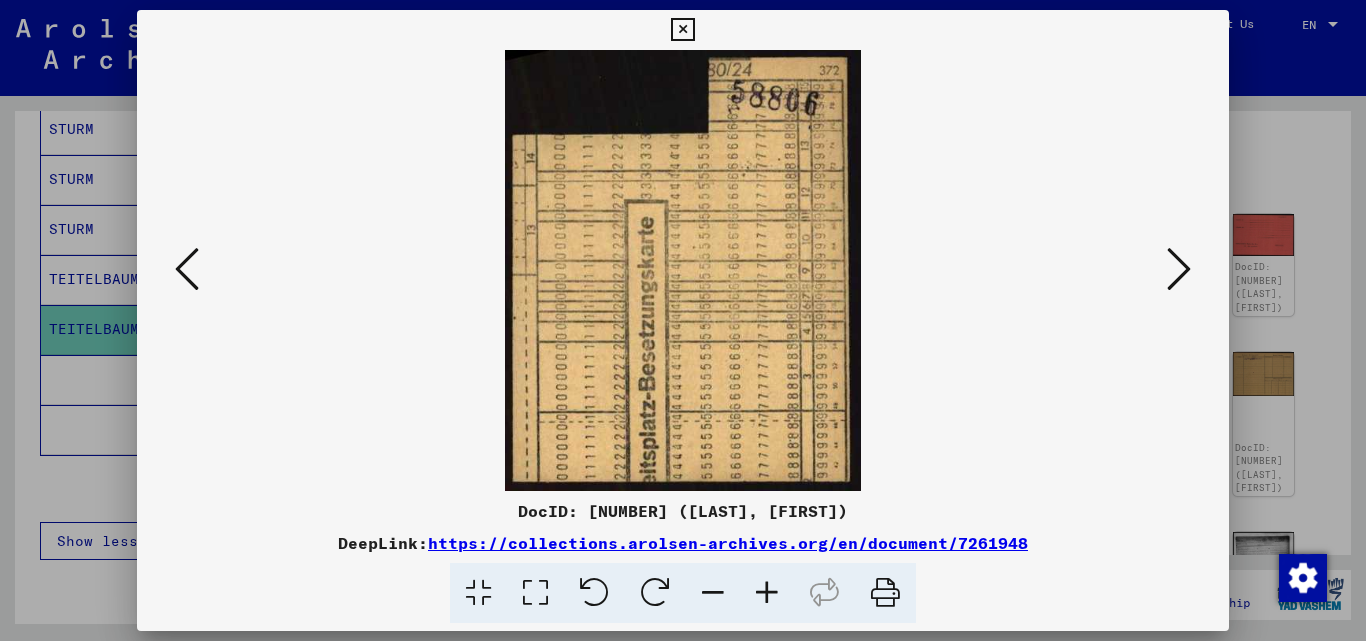 click at bounding box center (1179, 269) 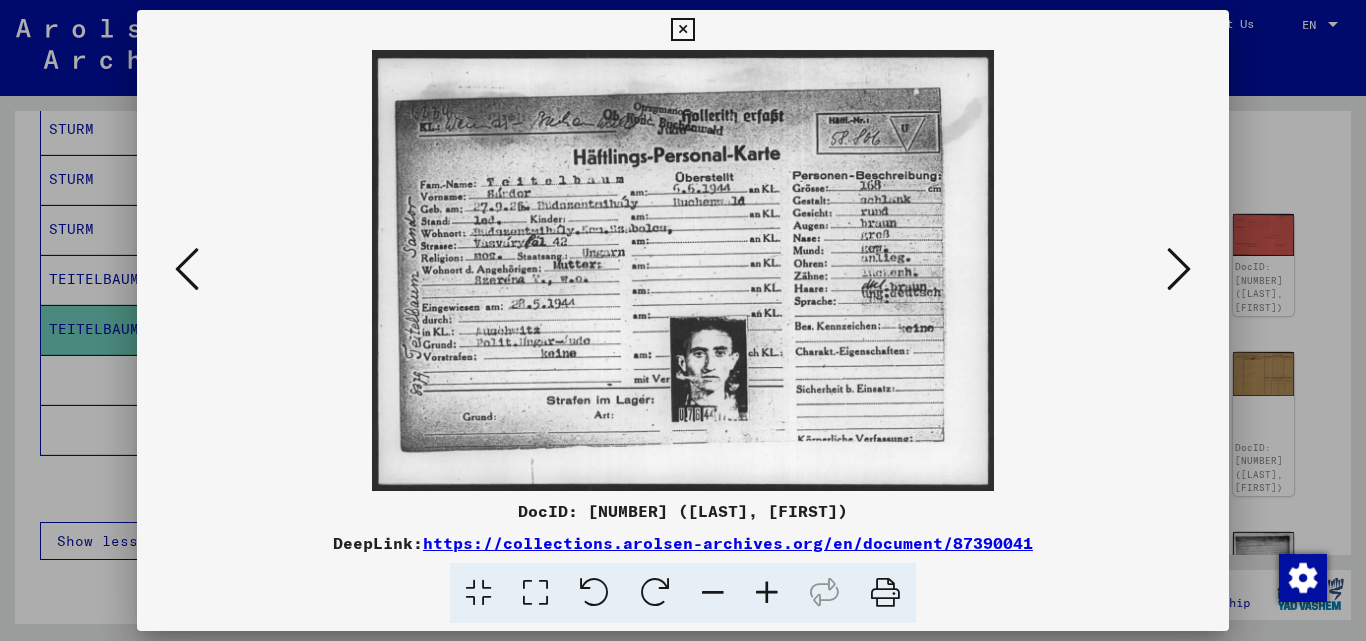 click at bounding box center [682, 30] 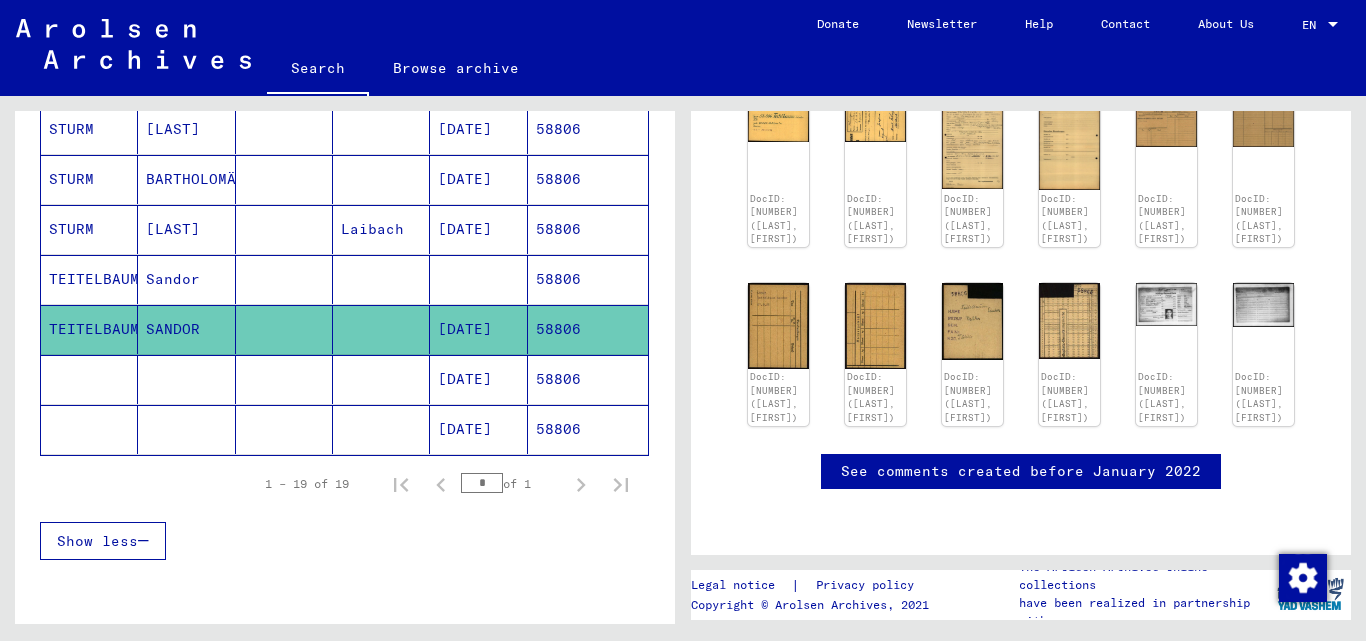 scroll, scrollTop: 438, scrollLeft: 0, axis: vertical 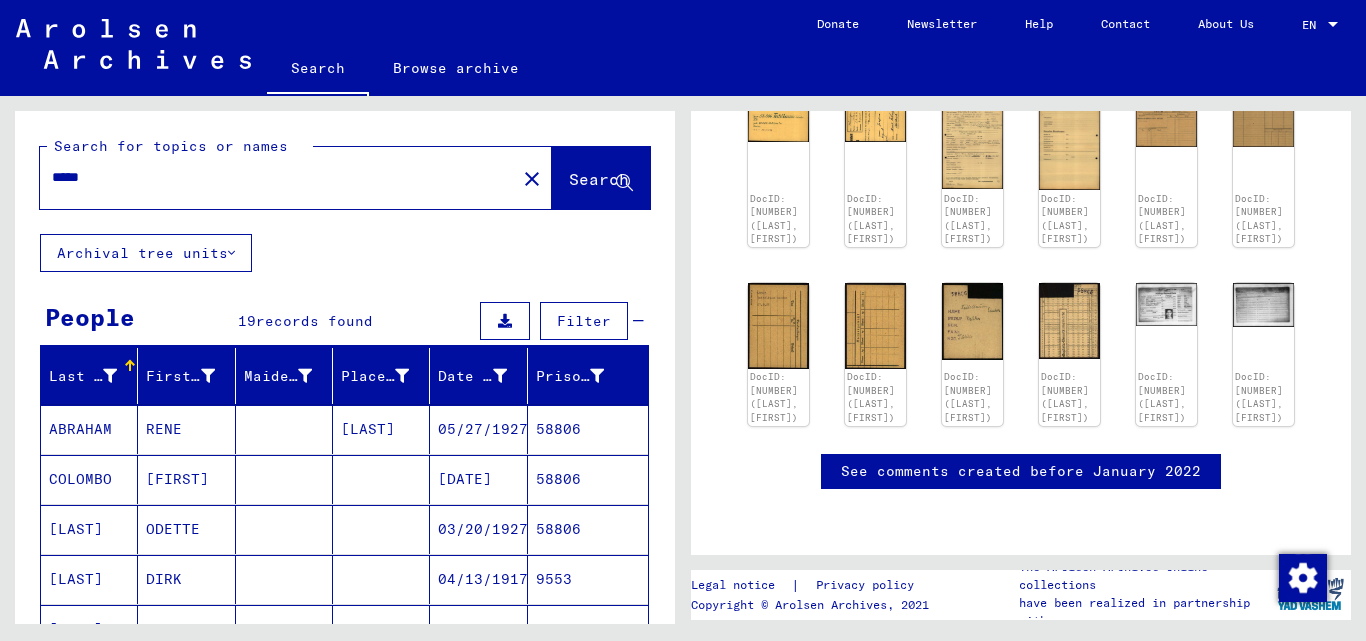 click on "*****" at bounding box center (278, 177) 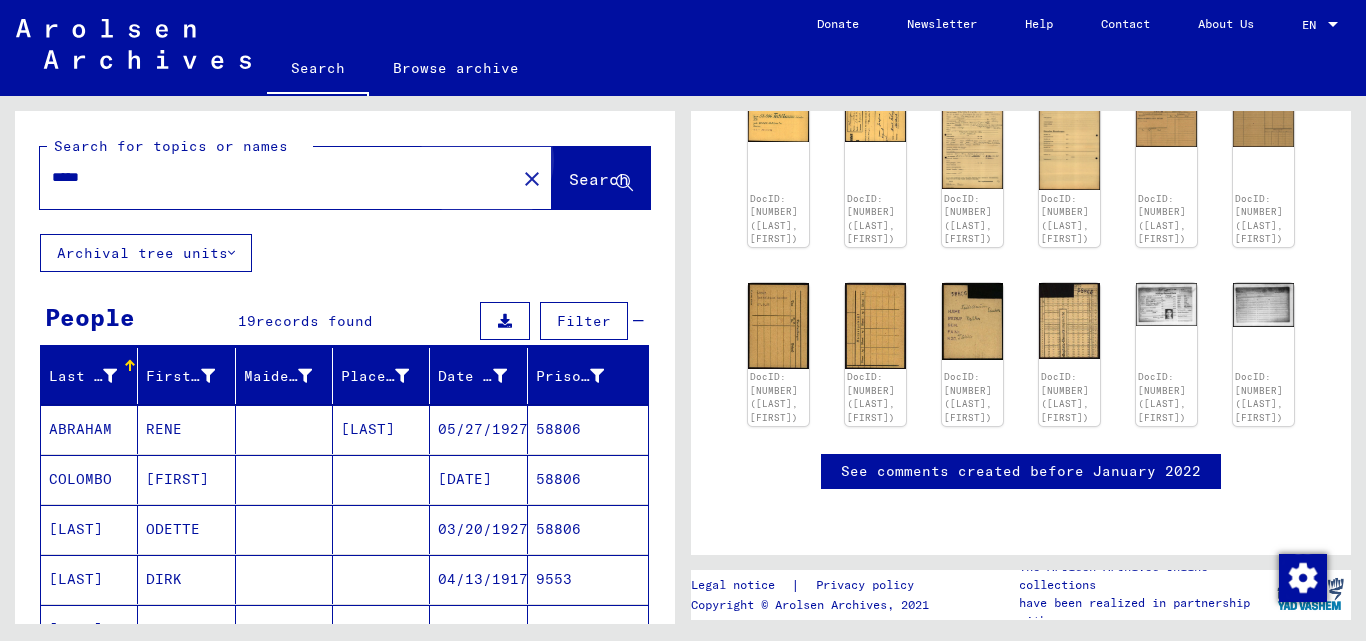 click on "Search" 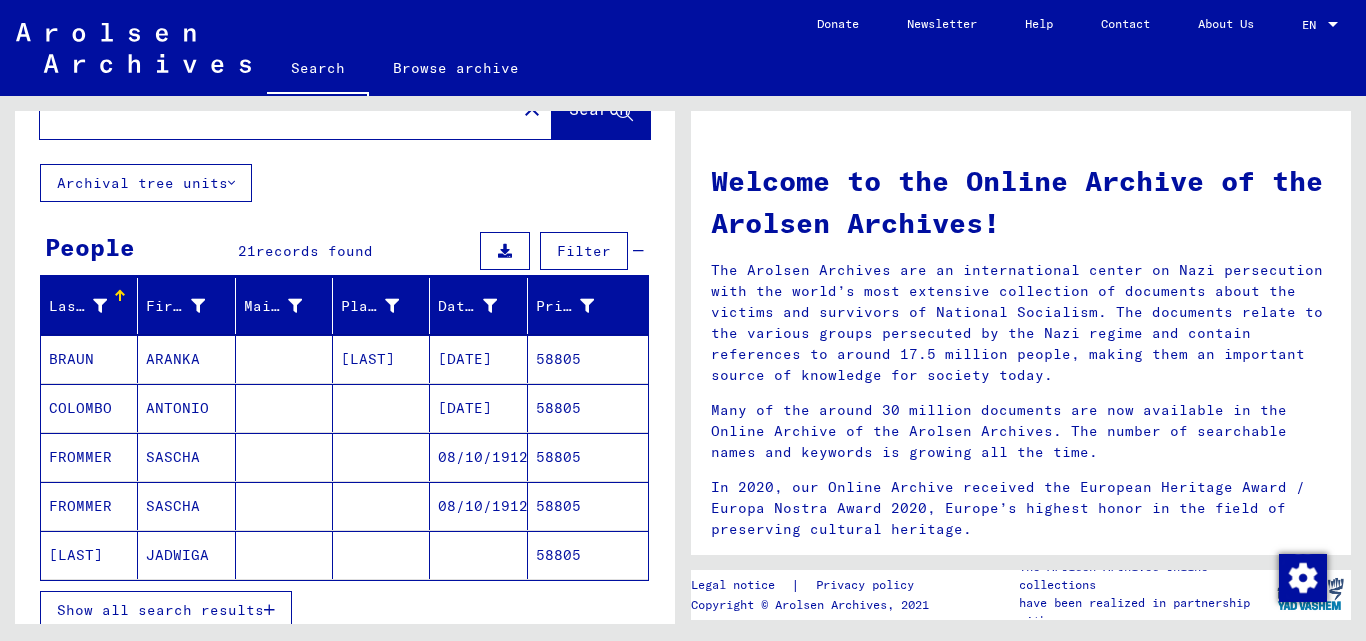 scroll, scrollTop: 200, scrollLeft: 0, axis: vertical 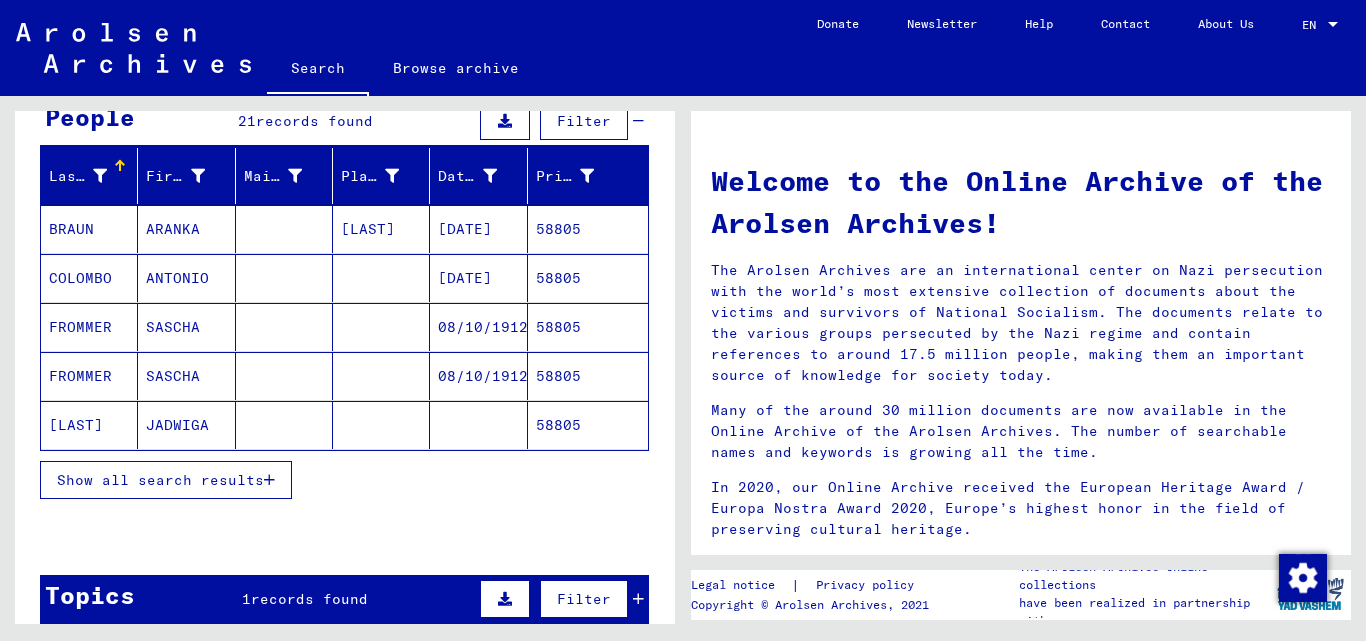 click on "Show all search results" at bounding box center (166, 480) 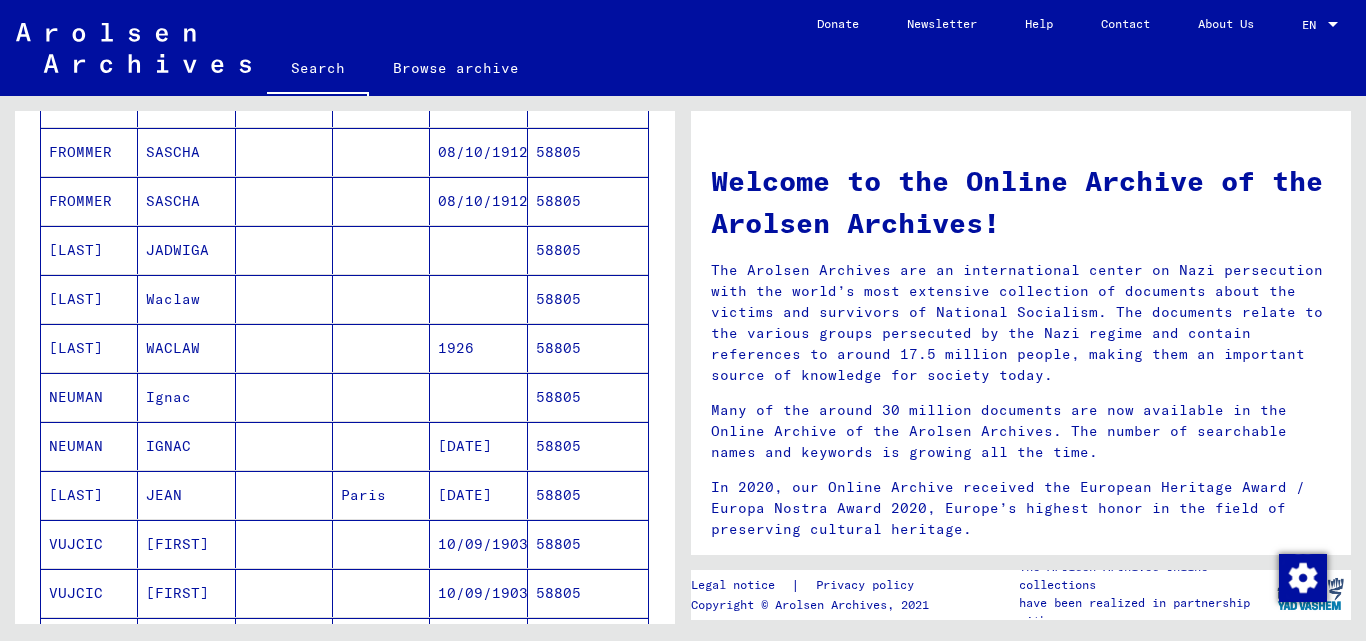 scroll, scrollTop: 400, scrollLeft: 0, axis: vertical 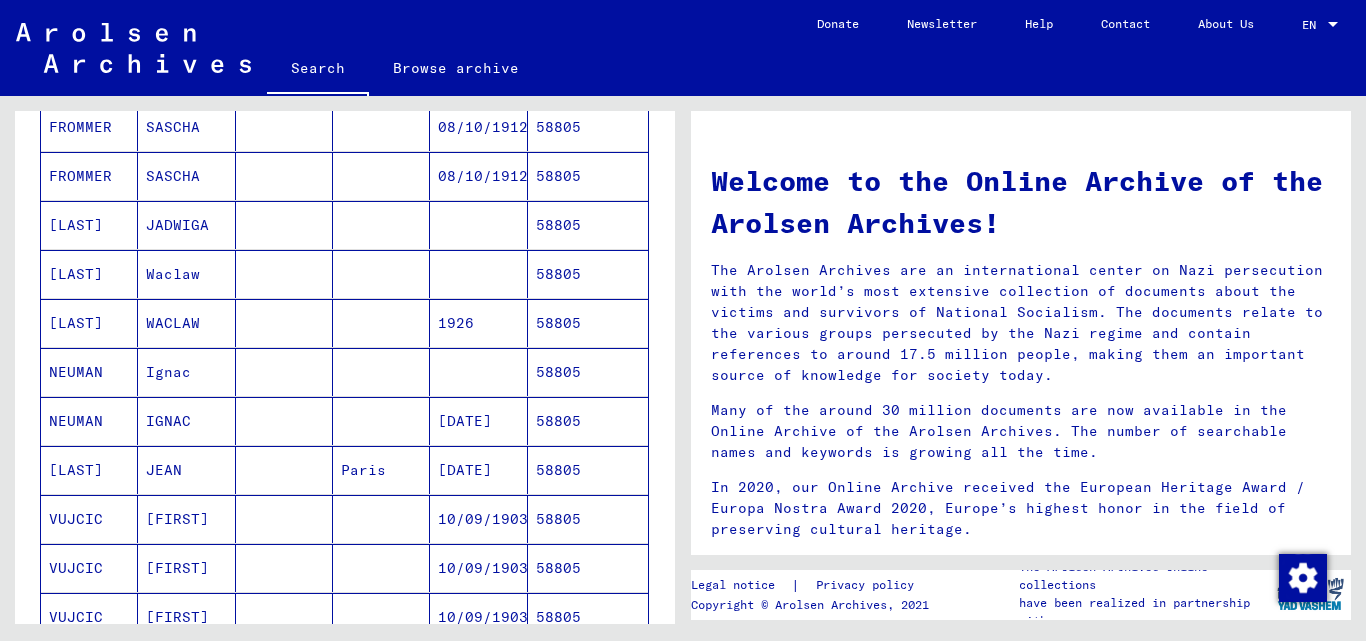 click on "58805" at bounding box center [588, 470] 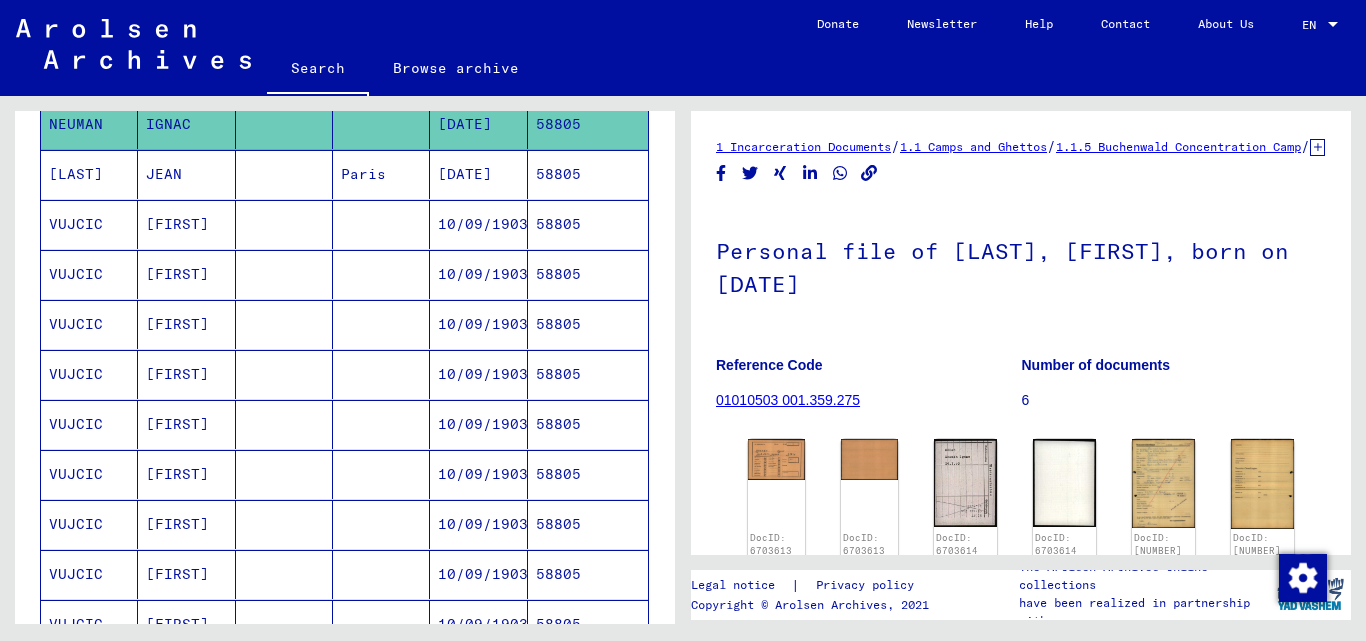 scroll, scrollTop: 802, scrollLeft: 0, axis: vertical 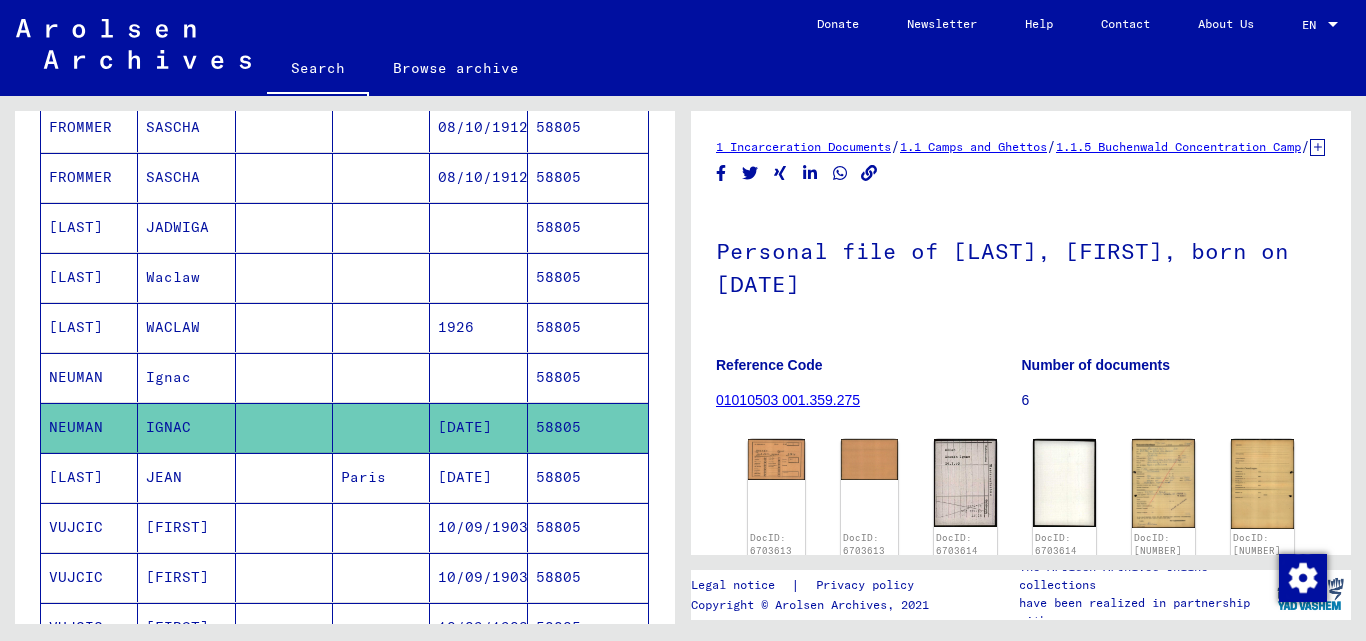 click on "58805" at bounding box center (588, 377) 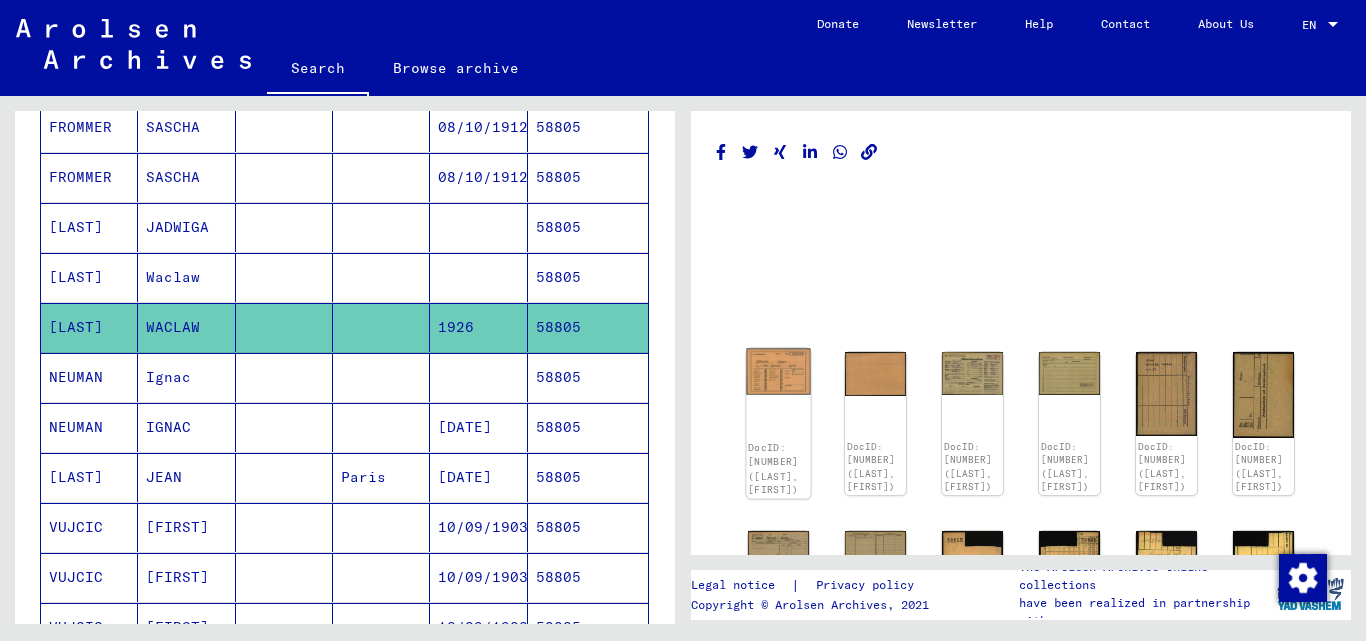 click 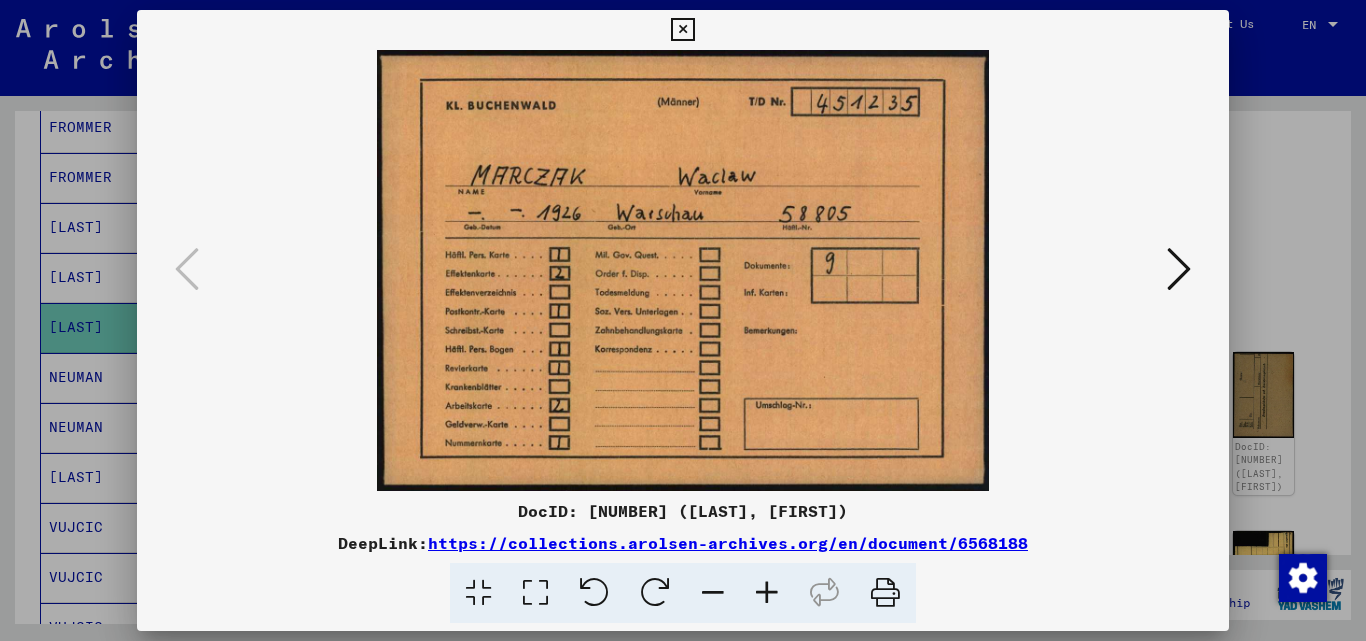 click at bounding box center (1179, 269) 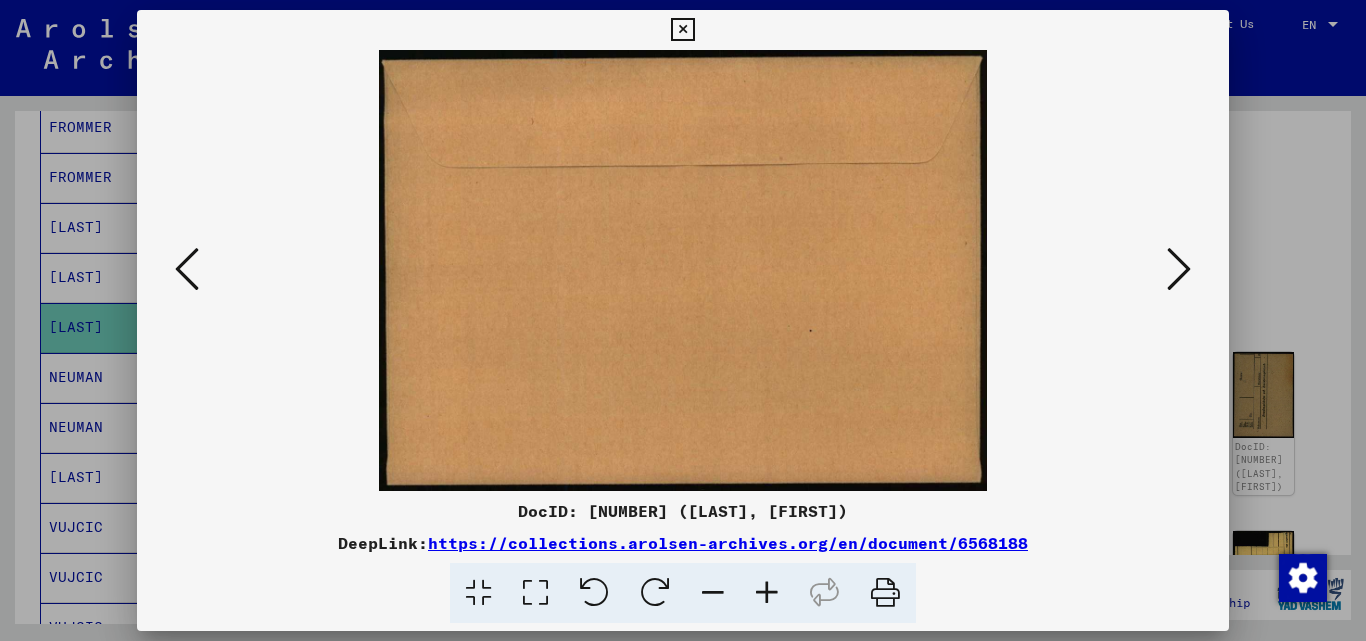 click at bounding box center [1179, 269] 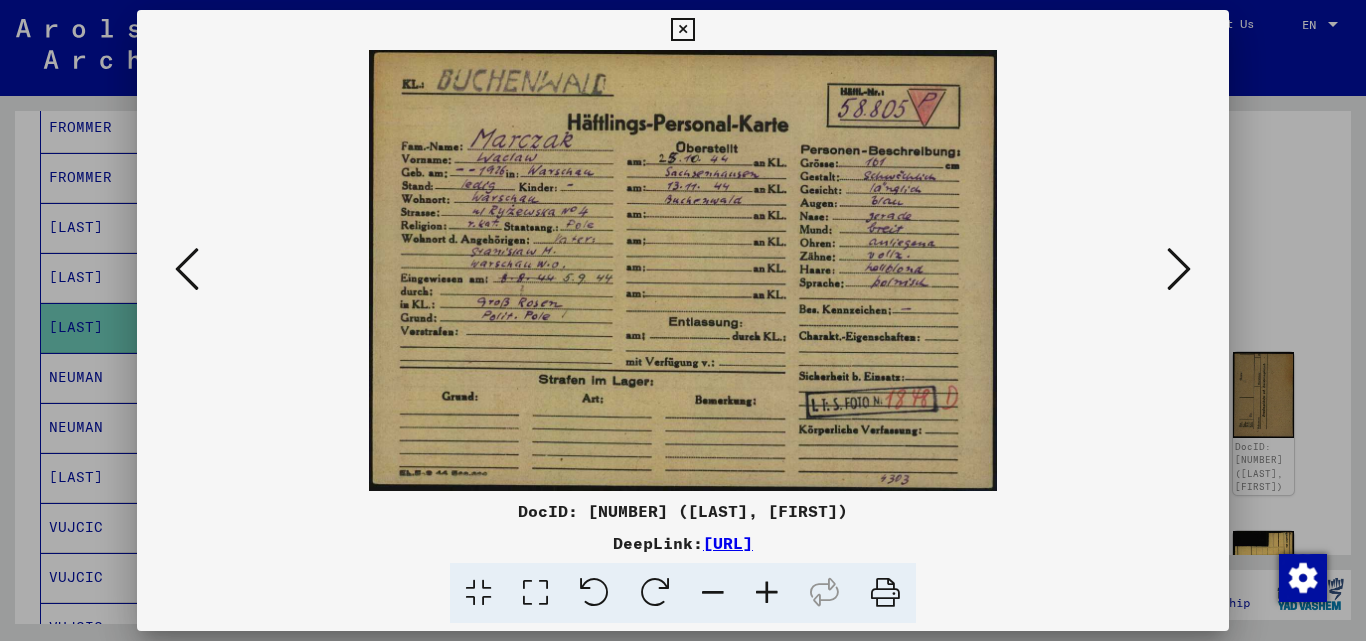 click at bounding box center (767, 593) 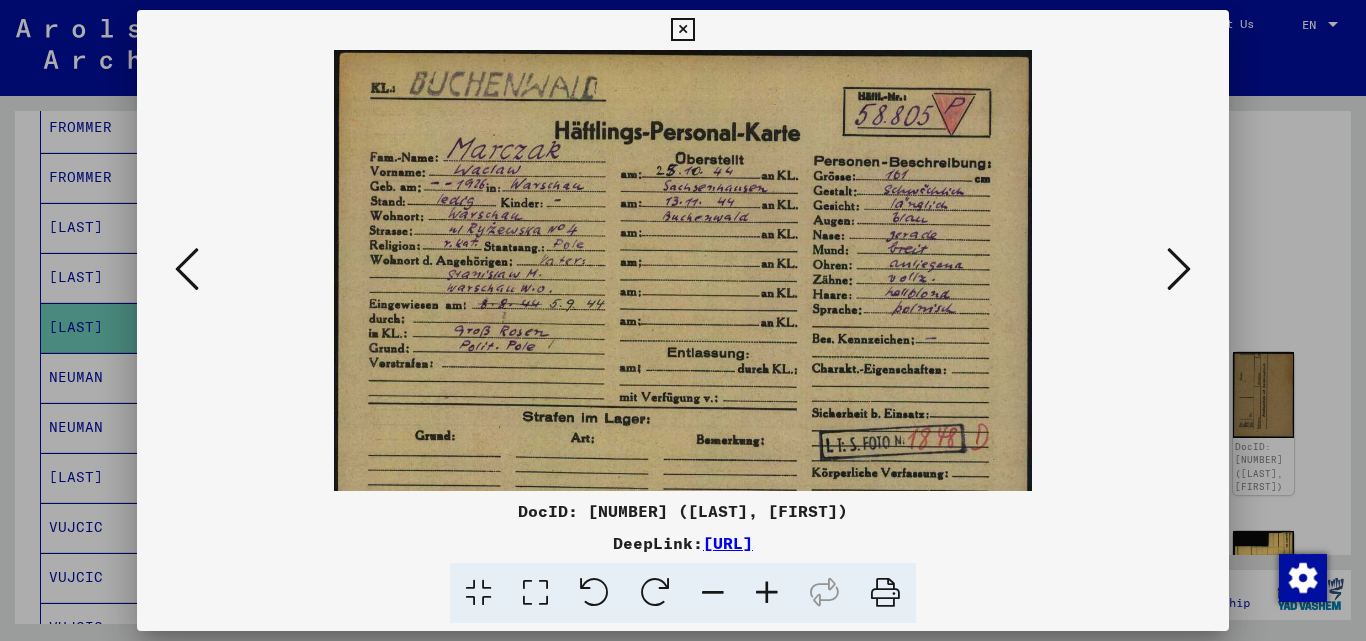 click at bounding box center (767, 593) 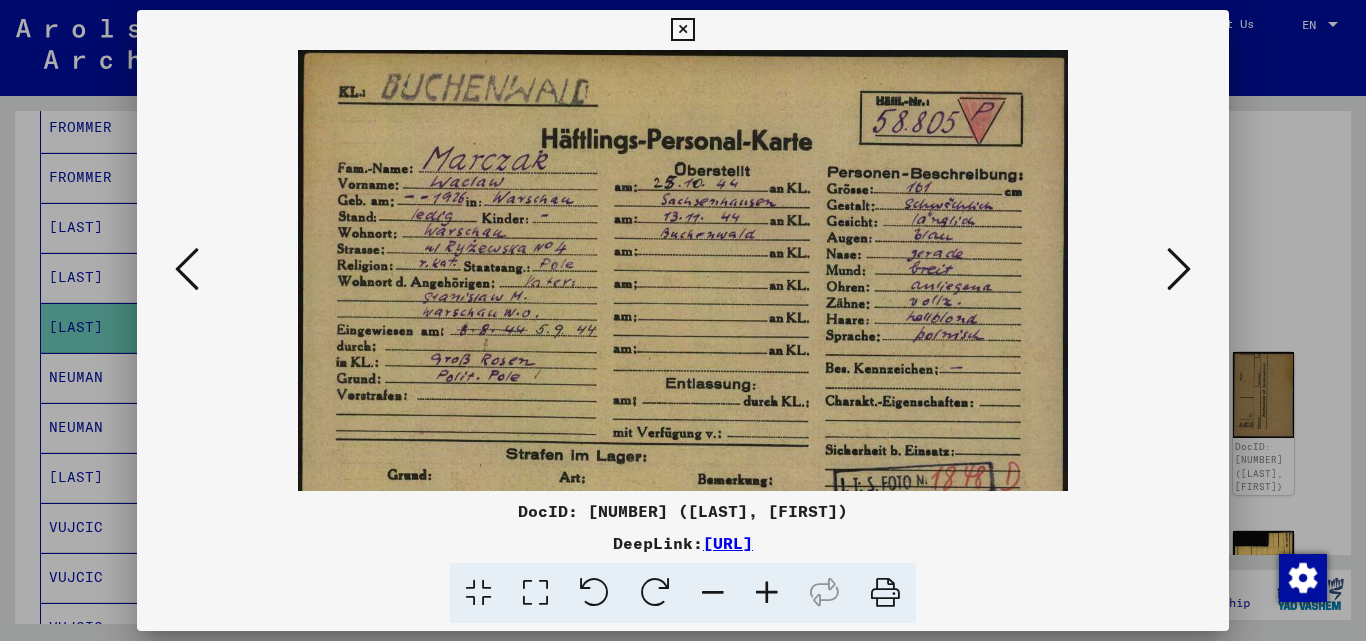 click at bounding box center [767, 593] 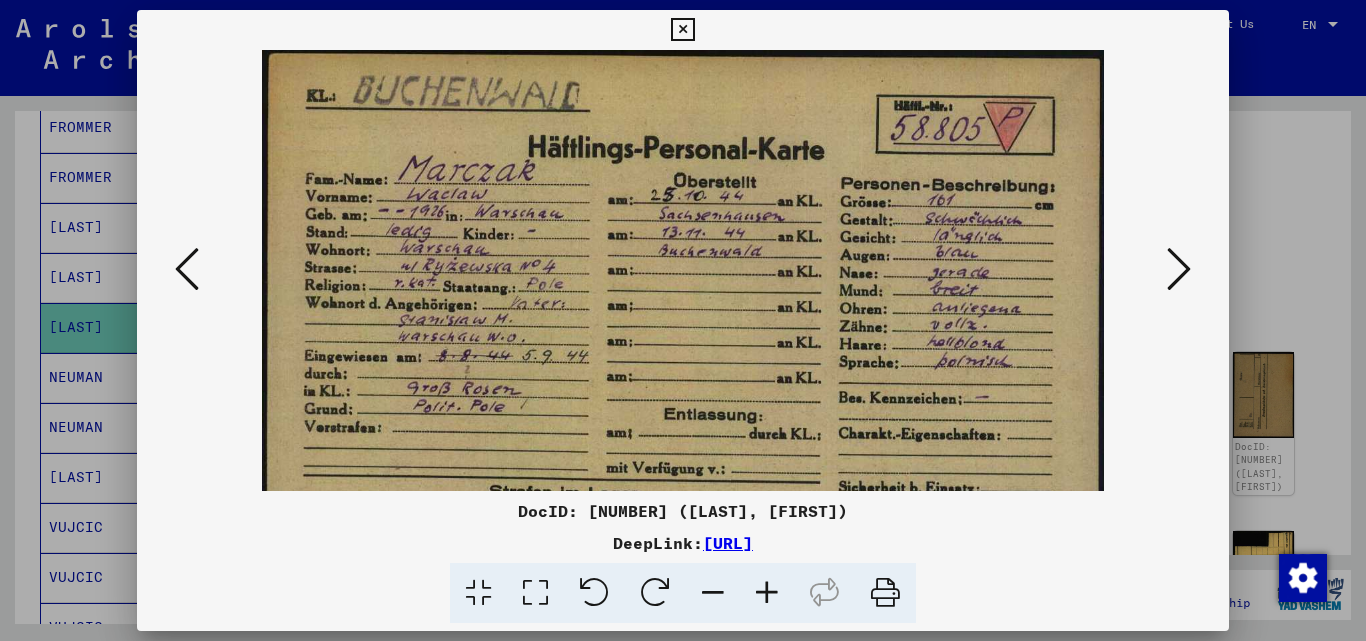 click at bounding box center [767, 593] 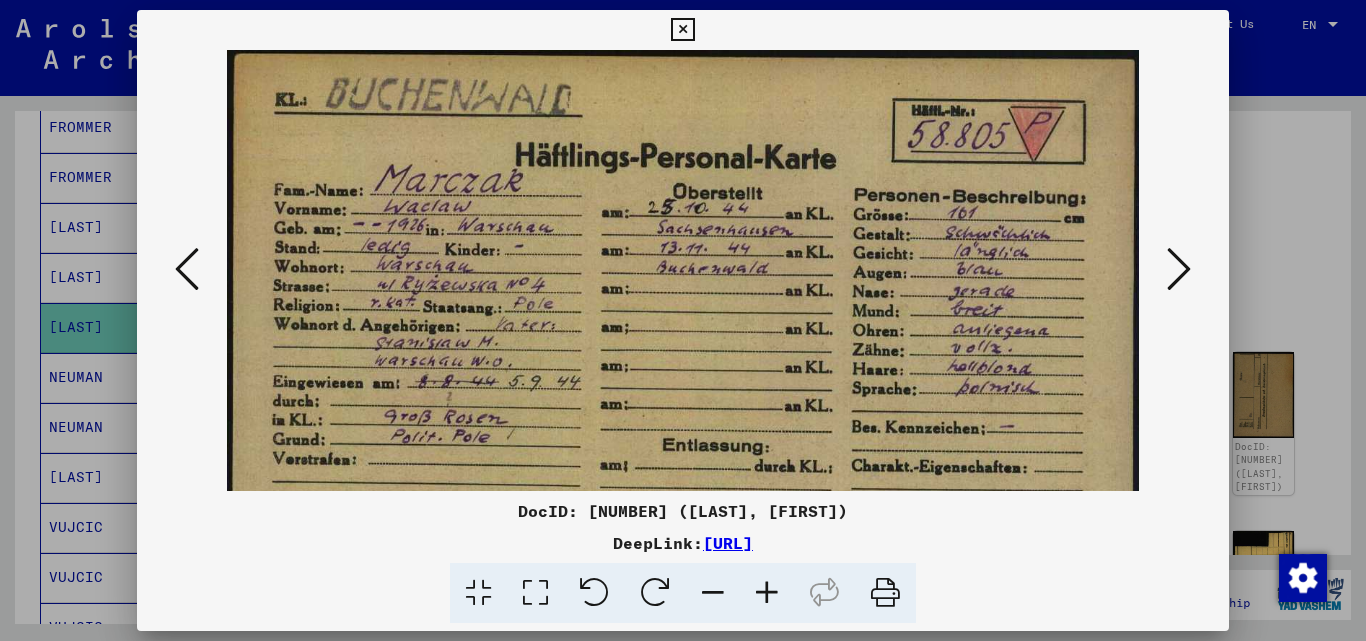 click at bounding box center [767, 593] 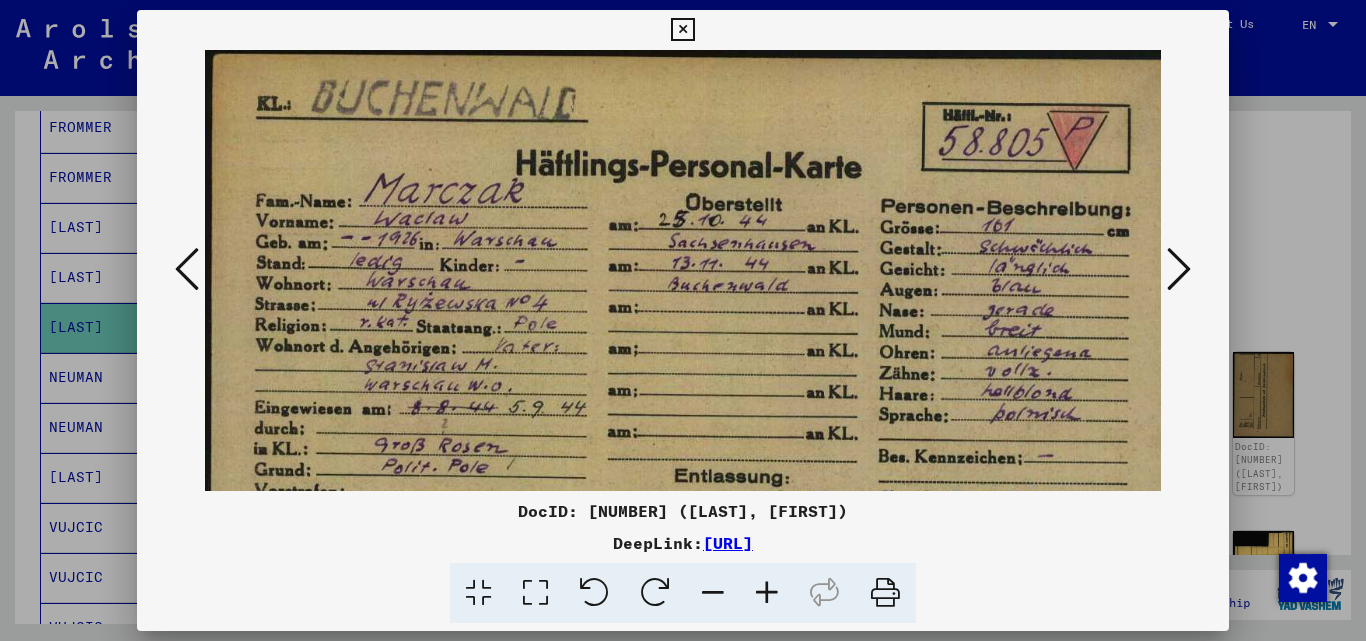 click at bounding box center [767, 593] 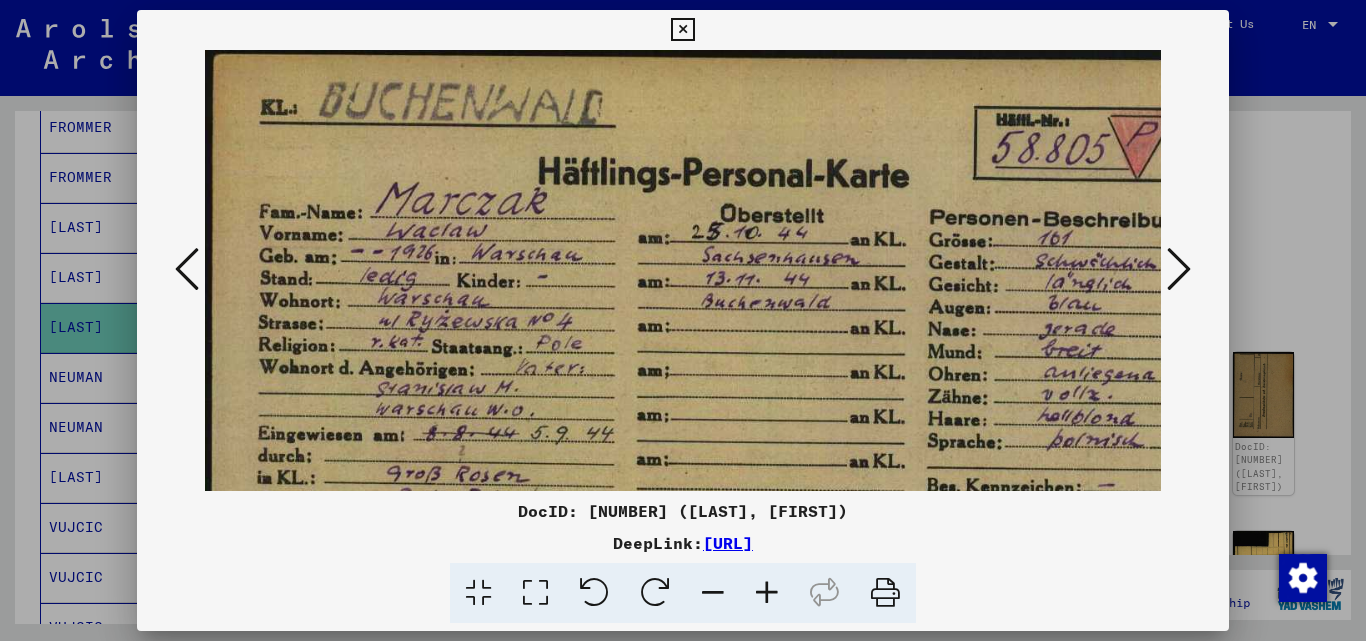 click at bounding box center [767, 593] 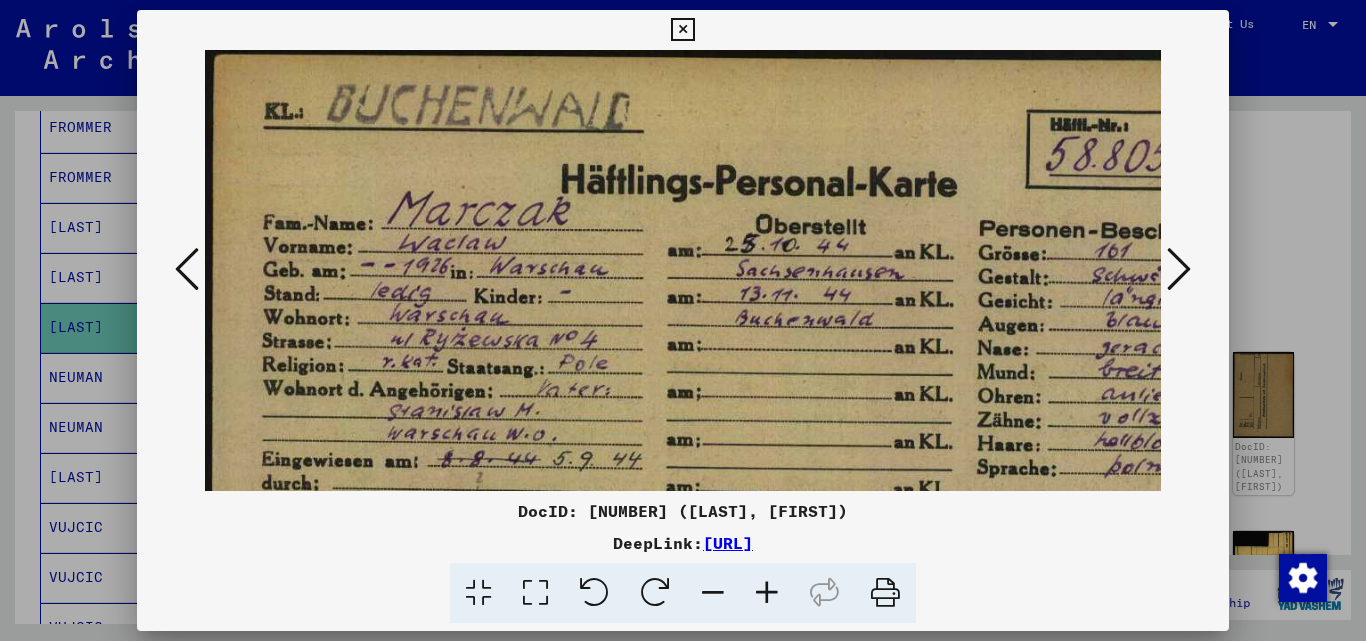 click at bounding box center [767, 593] 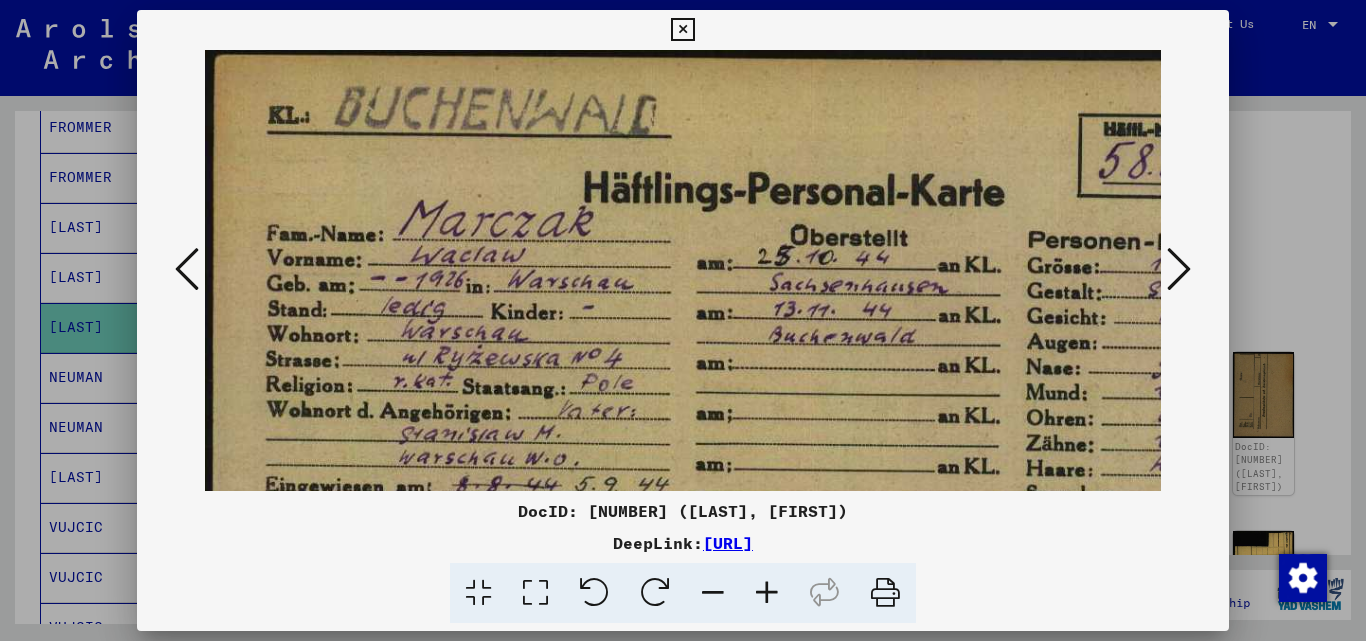 click at bounding box center (767, 593) 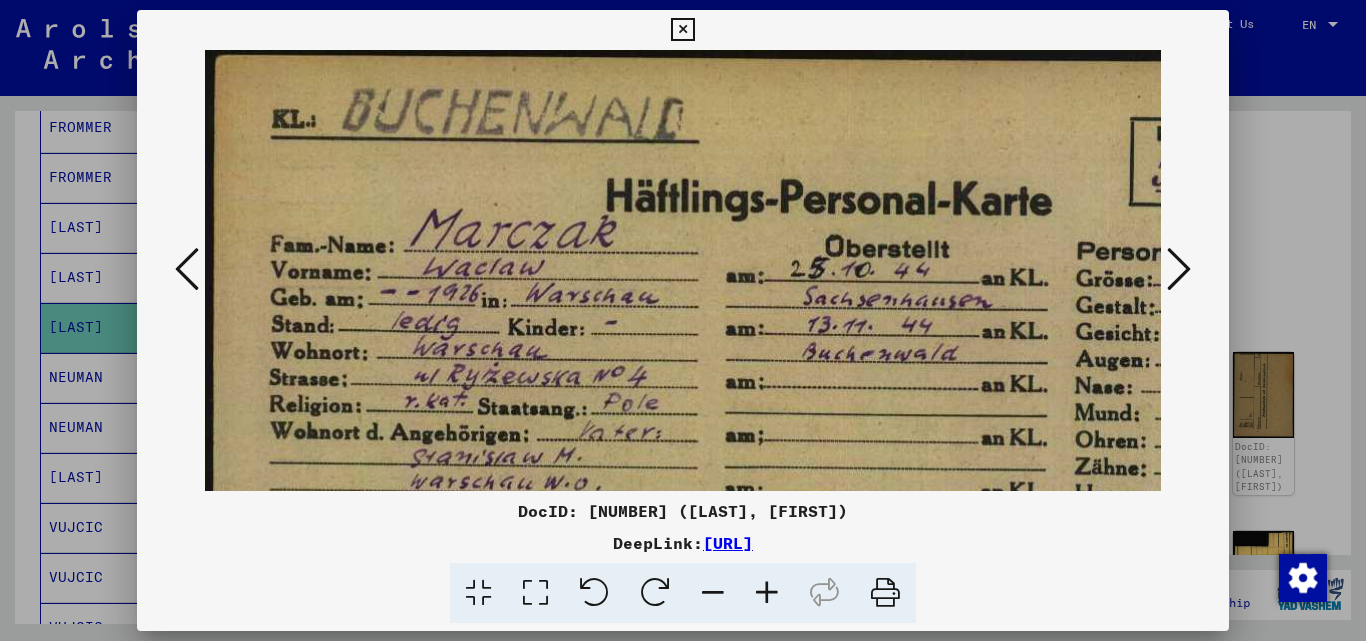 click at bounding box center [1179, 269] 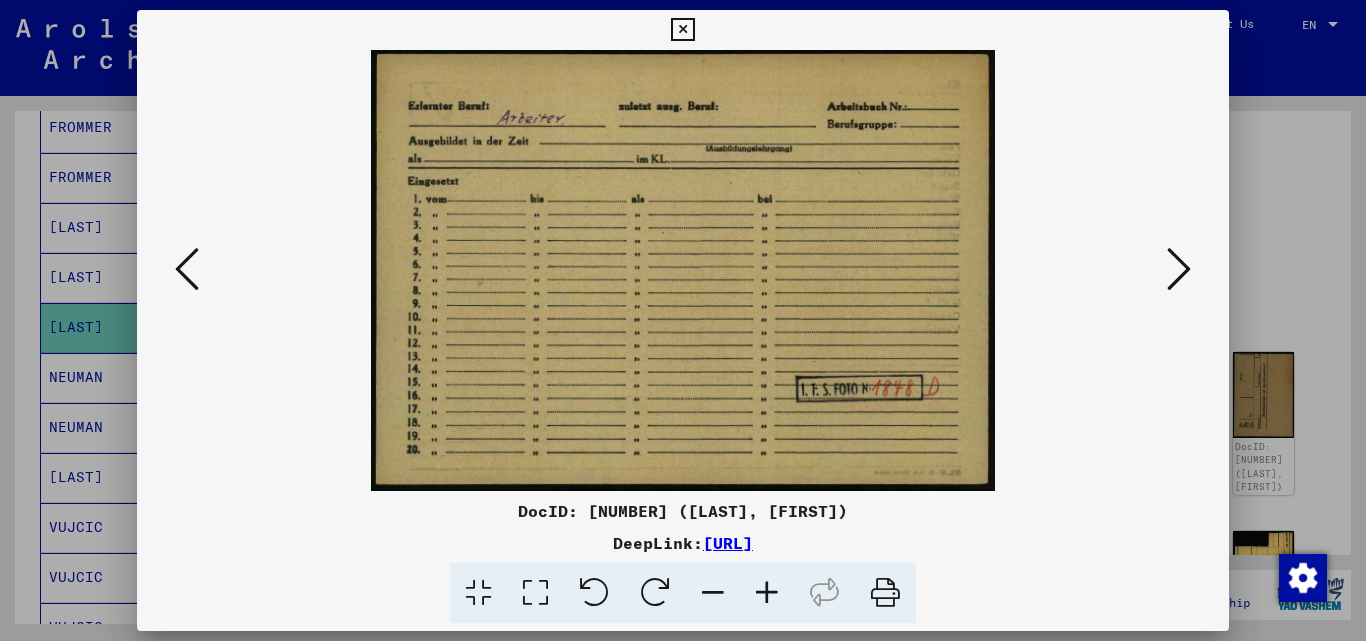 click at bounding box center (1179, 269) 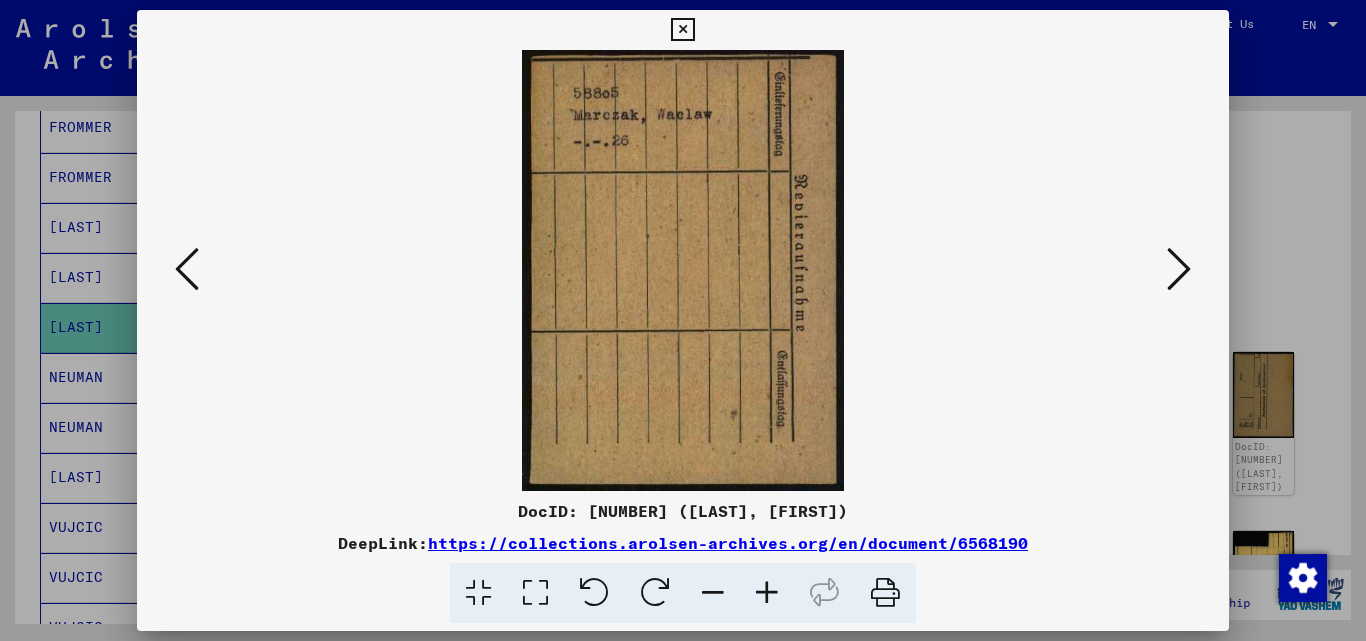 click at bounding box center (1179, 269) 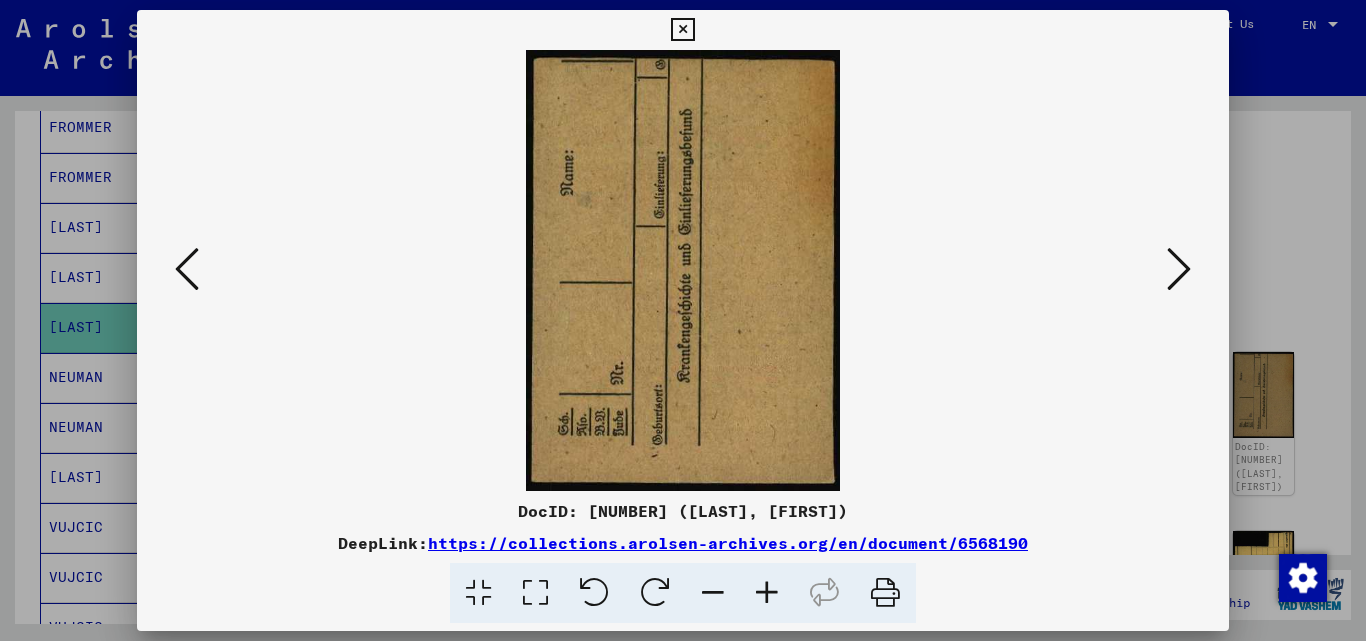click at bounding box center (1179, 269) 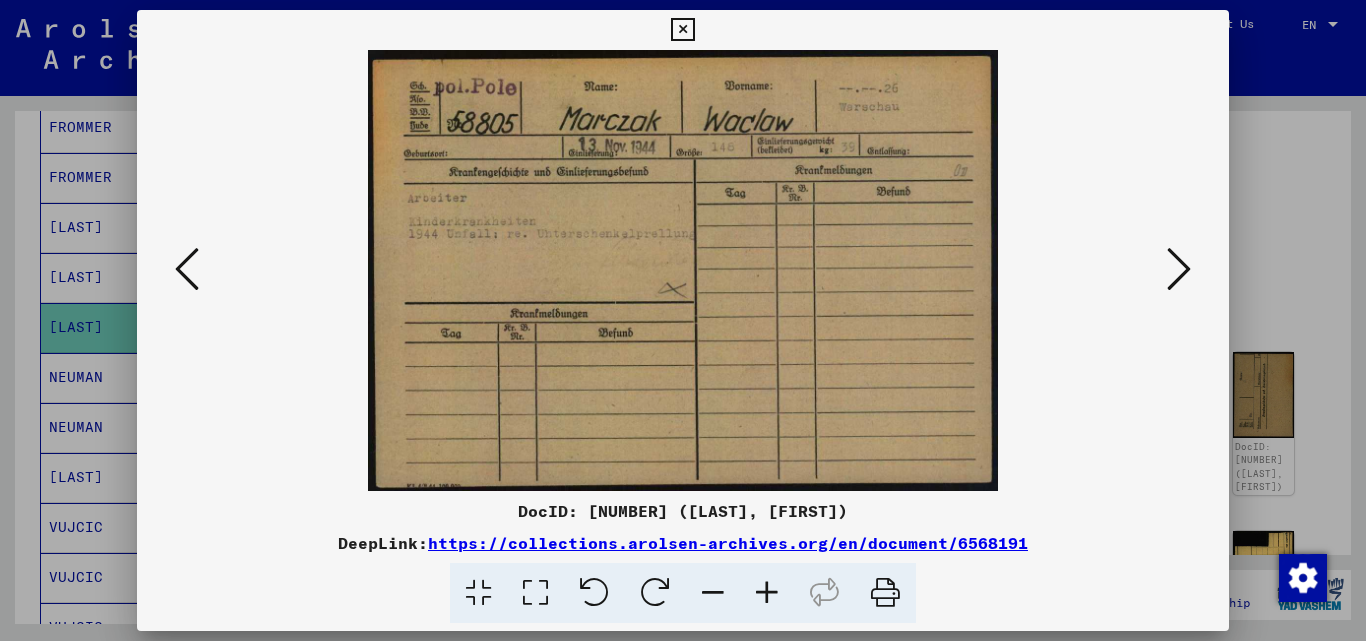 click at bounding box center [1179, 269] 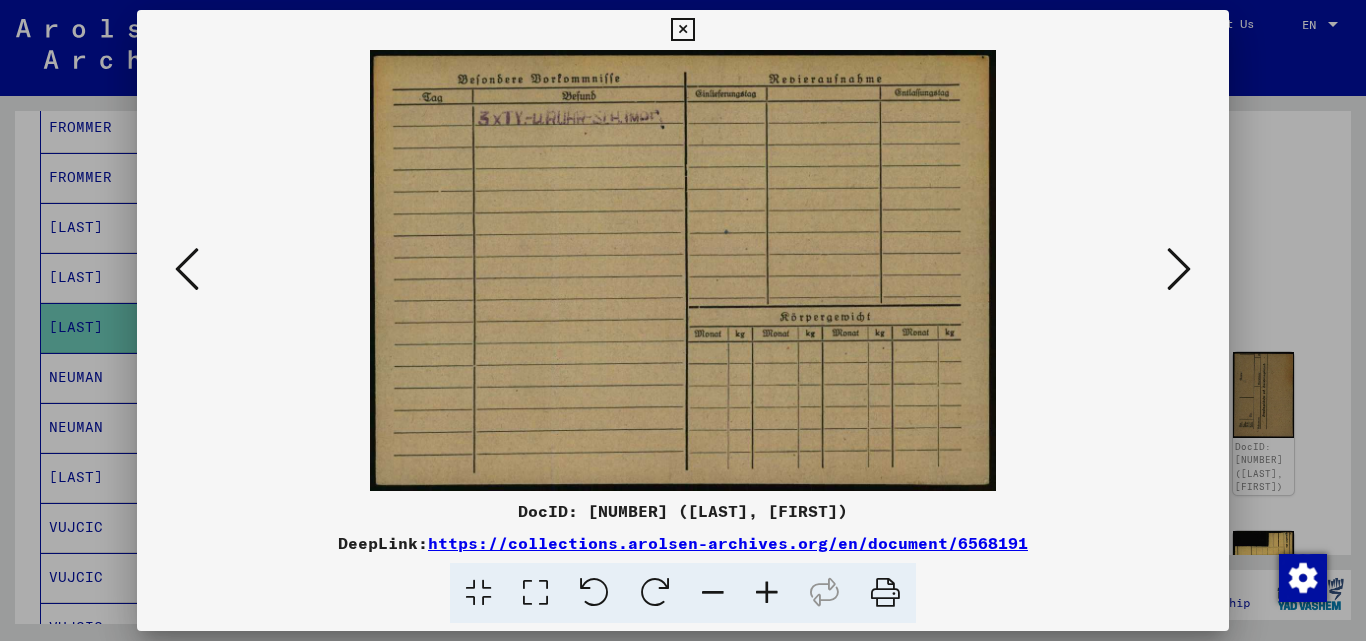 click at bounding box center (1179, 269) 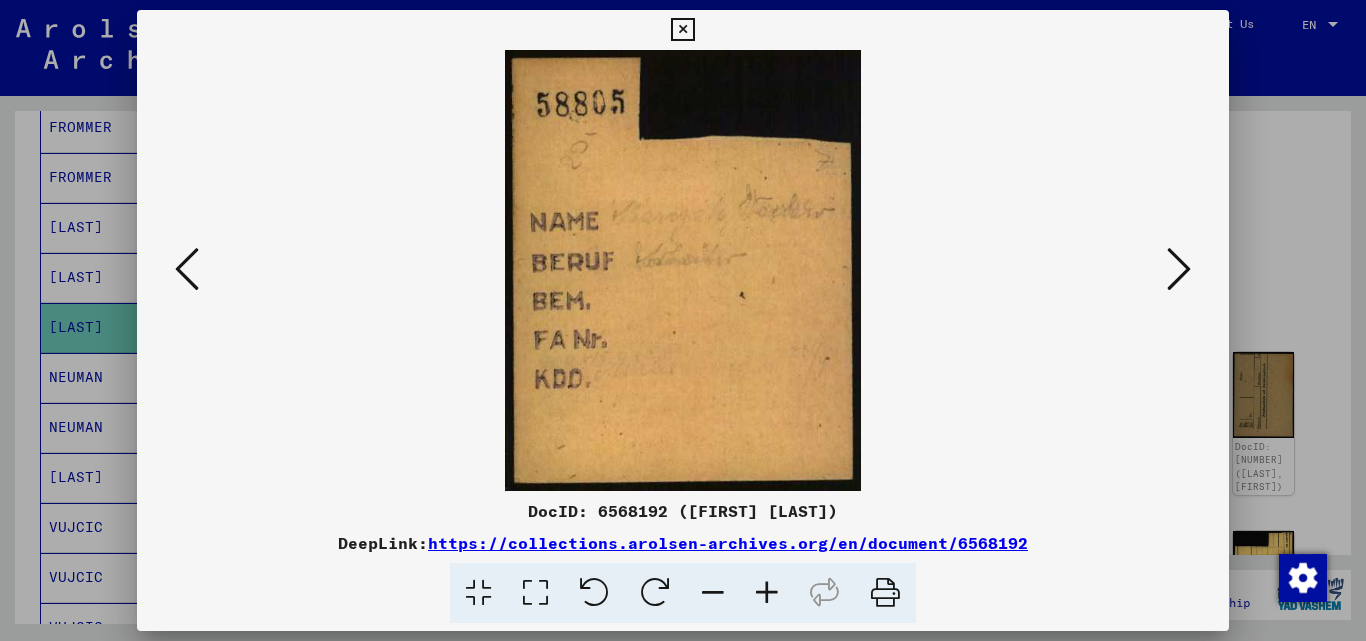 click at bounding box center (1179, 269) 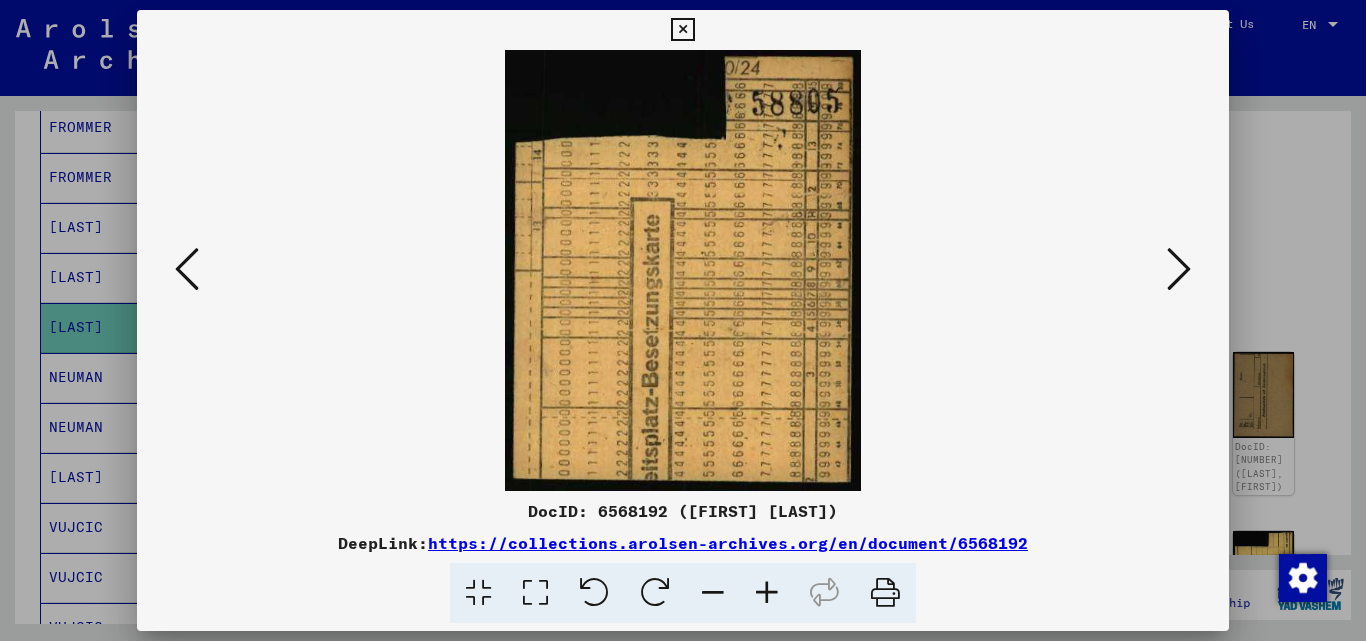 click at bounding box center (1179, 269) 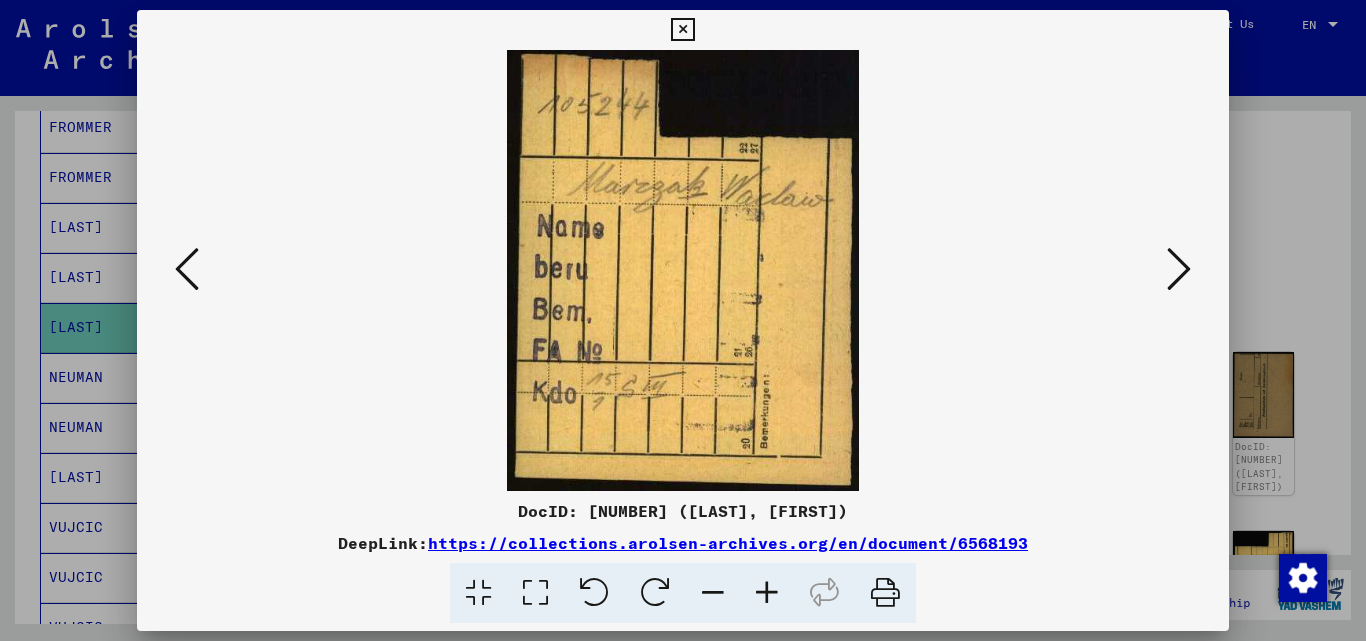 click at bounding box center [1179, 269] 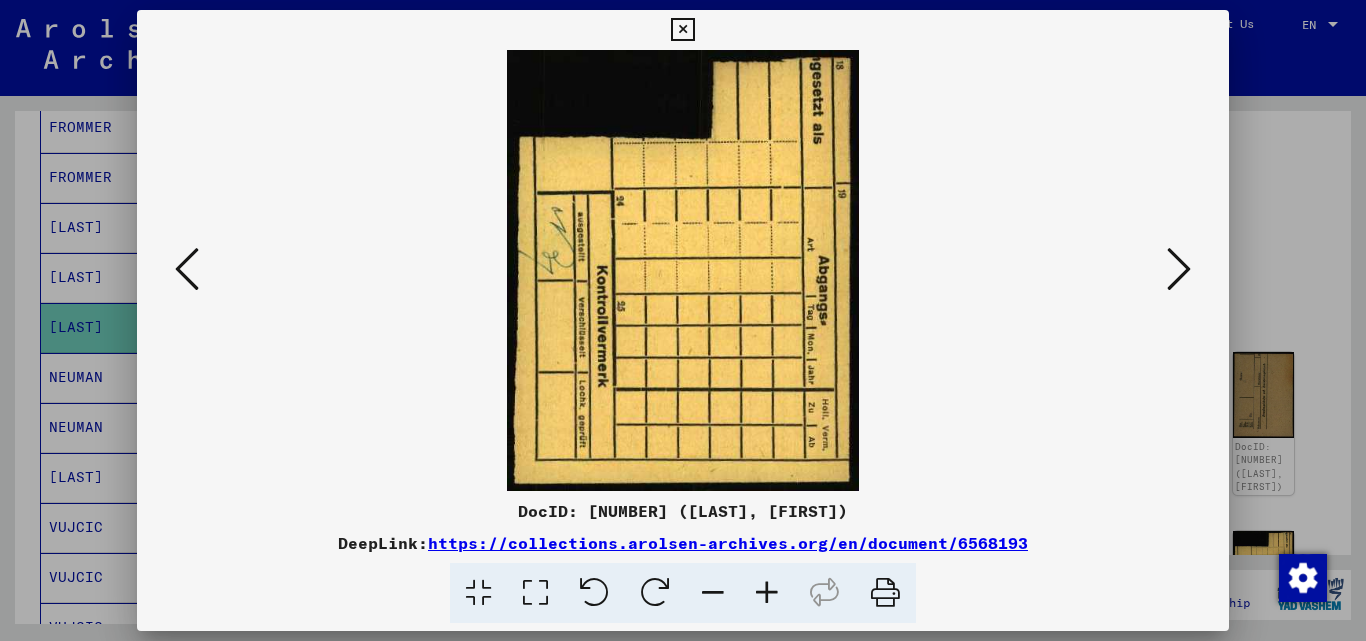 click at bounding box center [1179, 269] 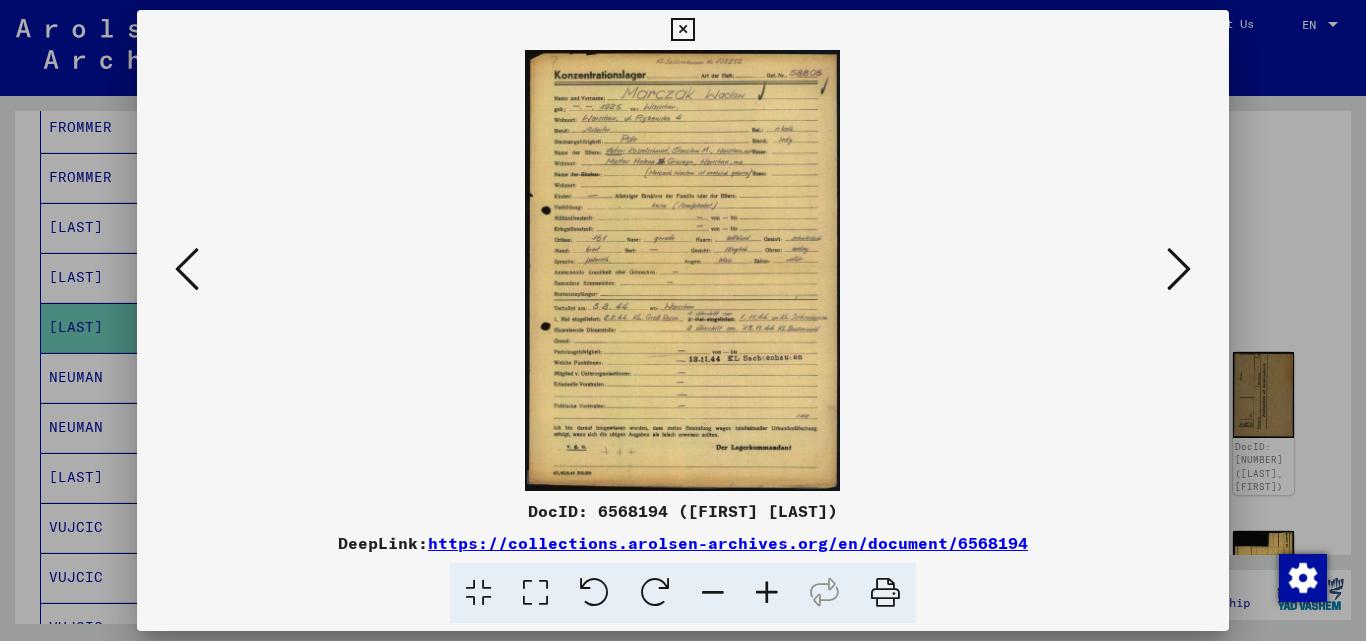 click at bounding box center [1179, 269] 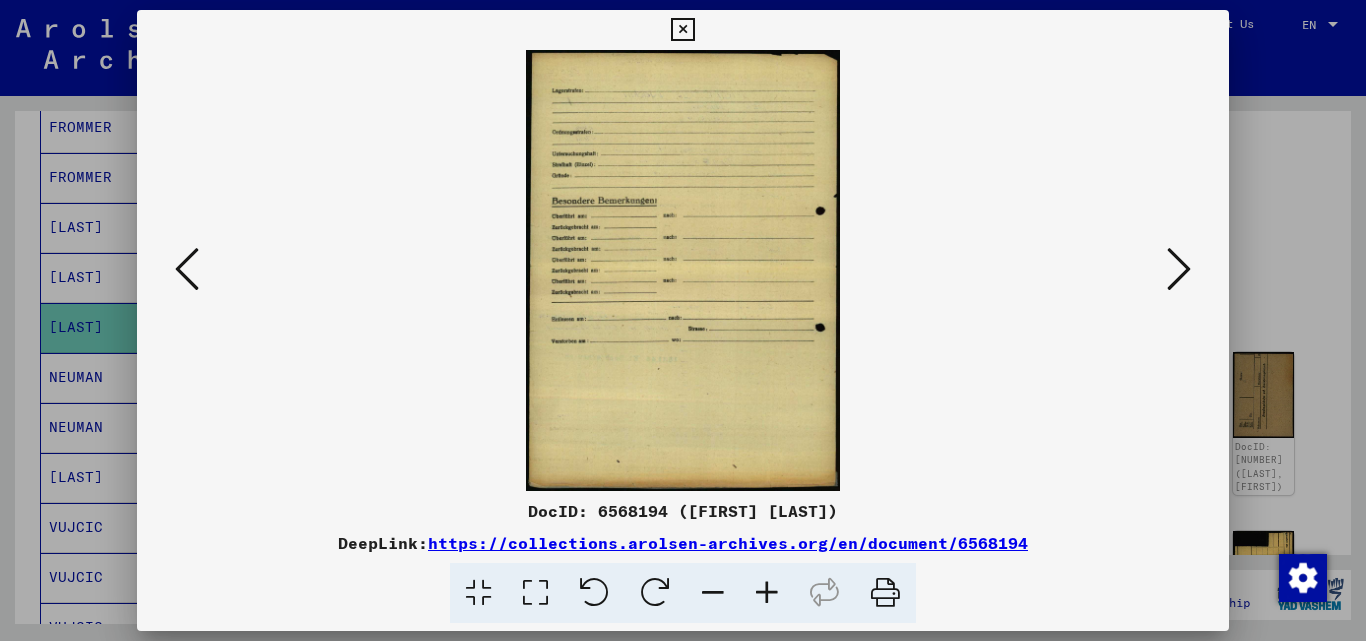 click at bounding box center (1179, 269) 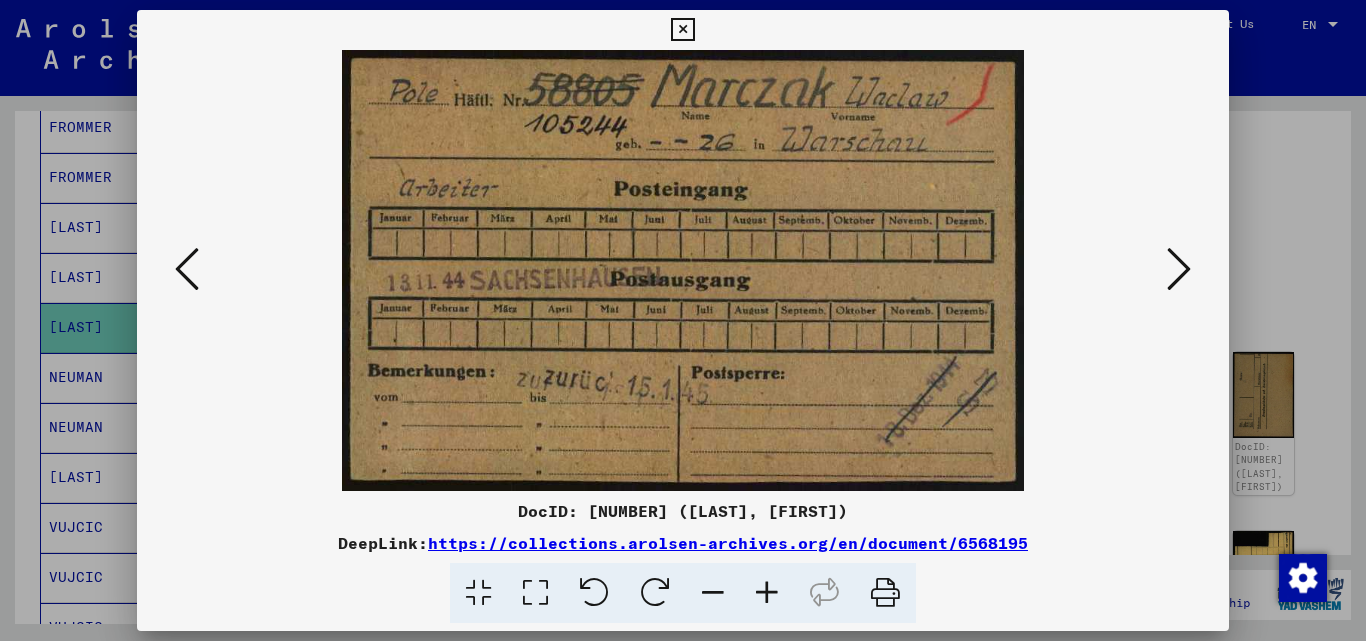 click at bounding box center [1179, 269] 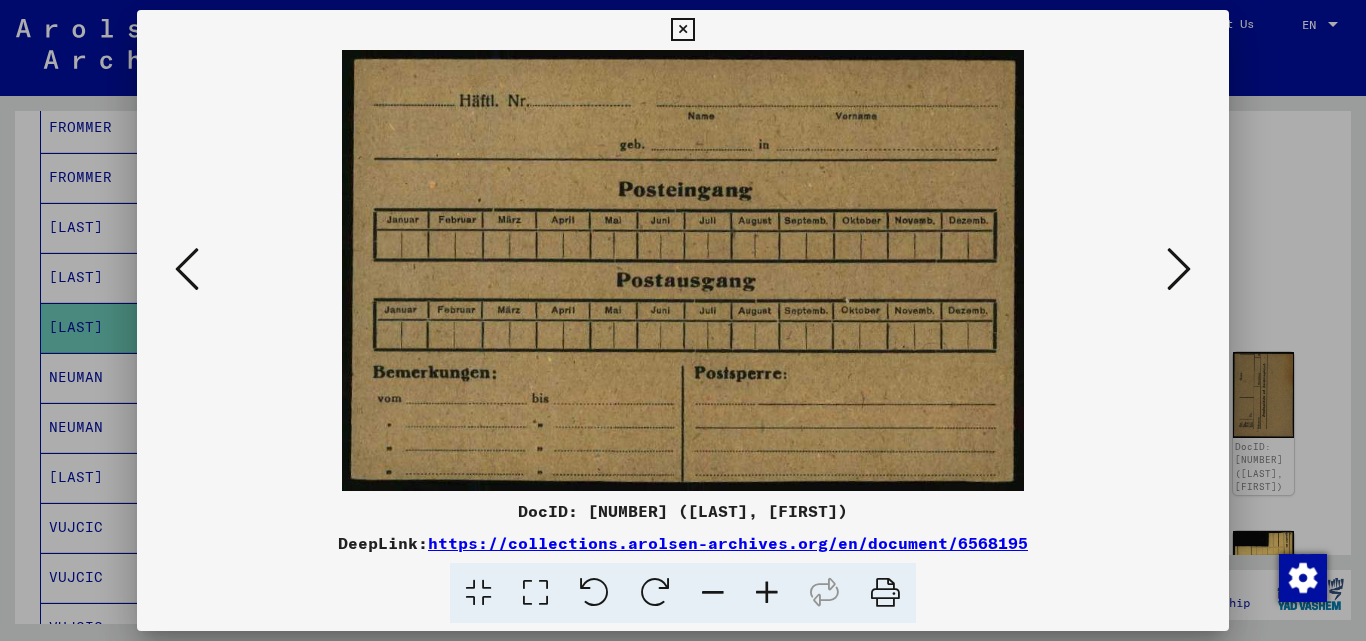click at bounding box center (187, 269) 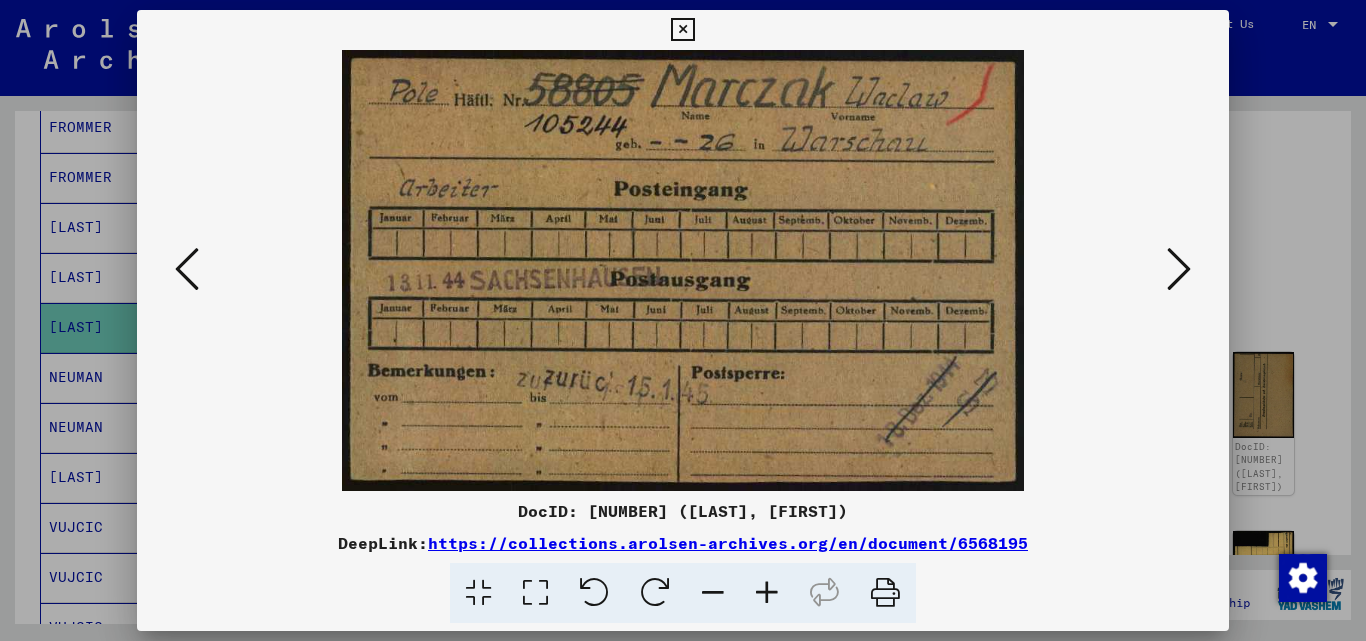click at bounding box center (1179, 269) 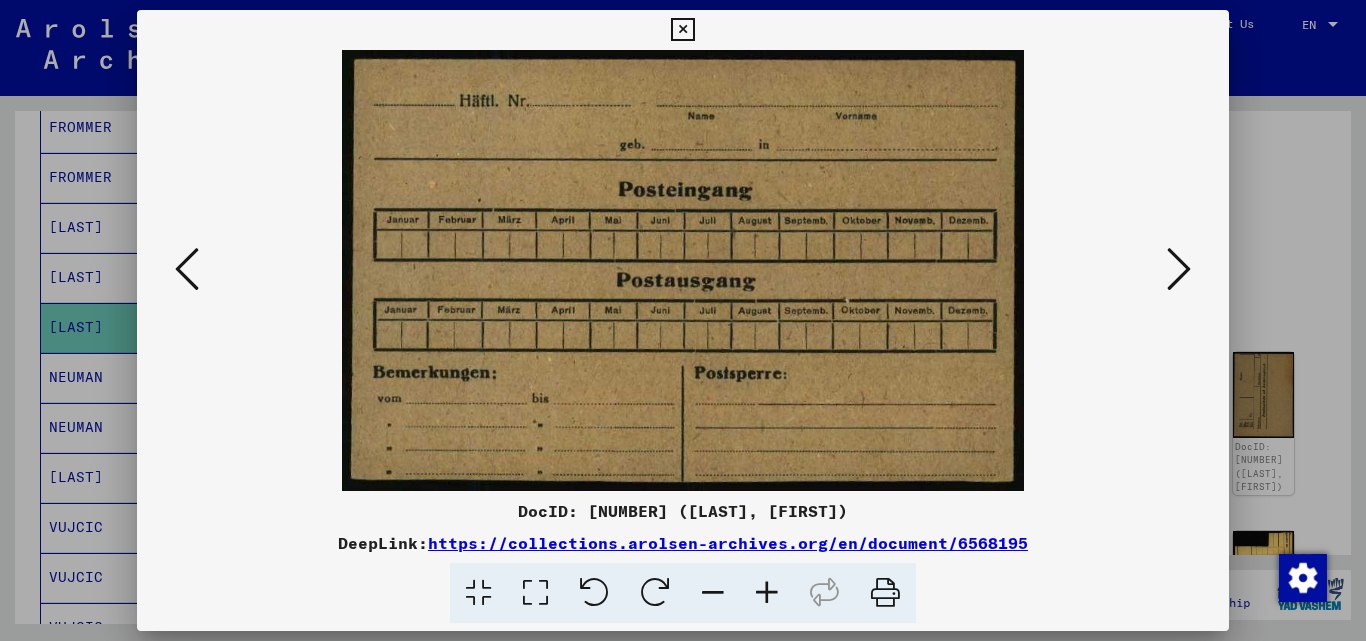 click at bounding box center (1179, 269) 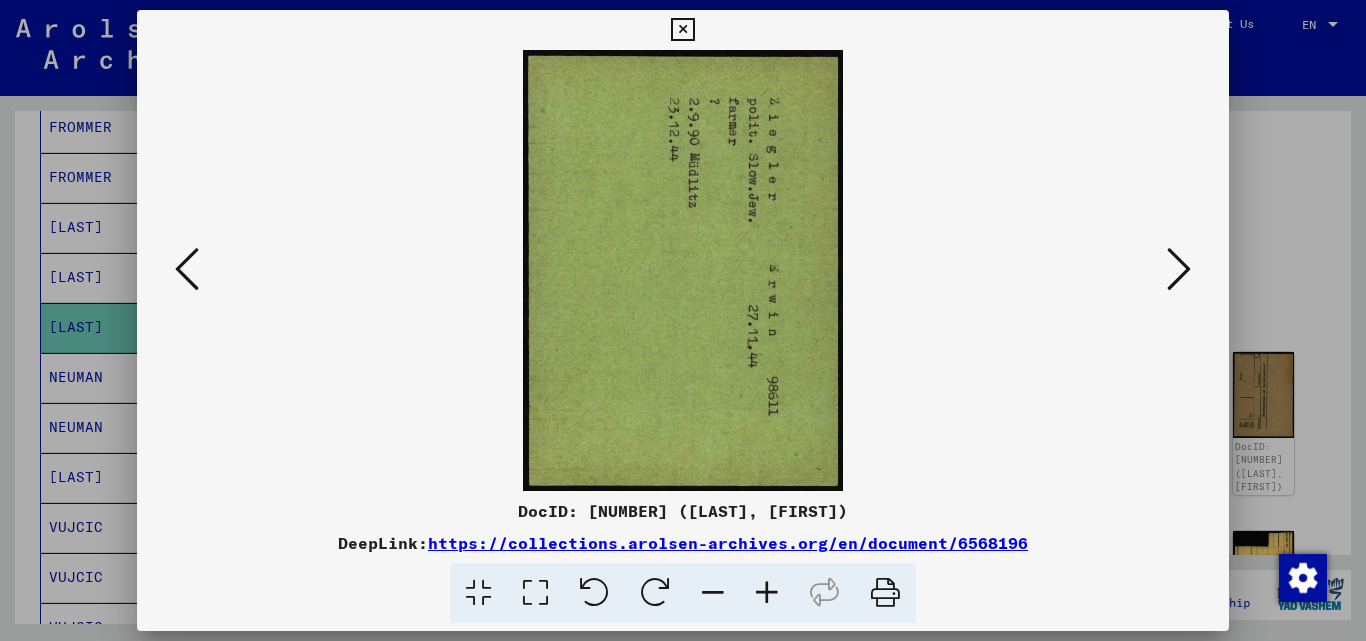 click at bounding box center (1179, 269) 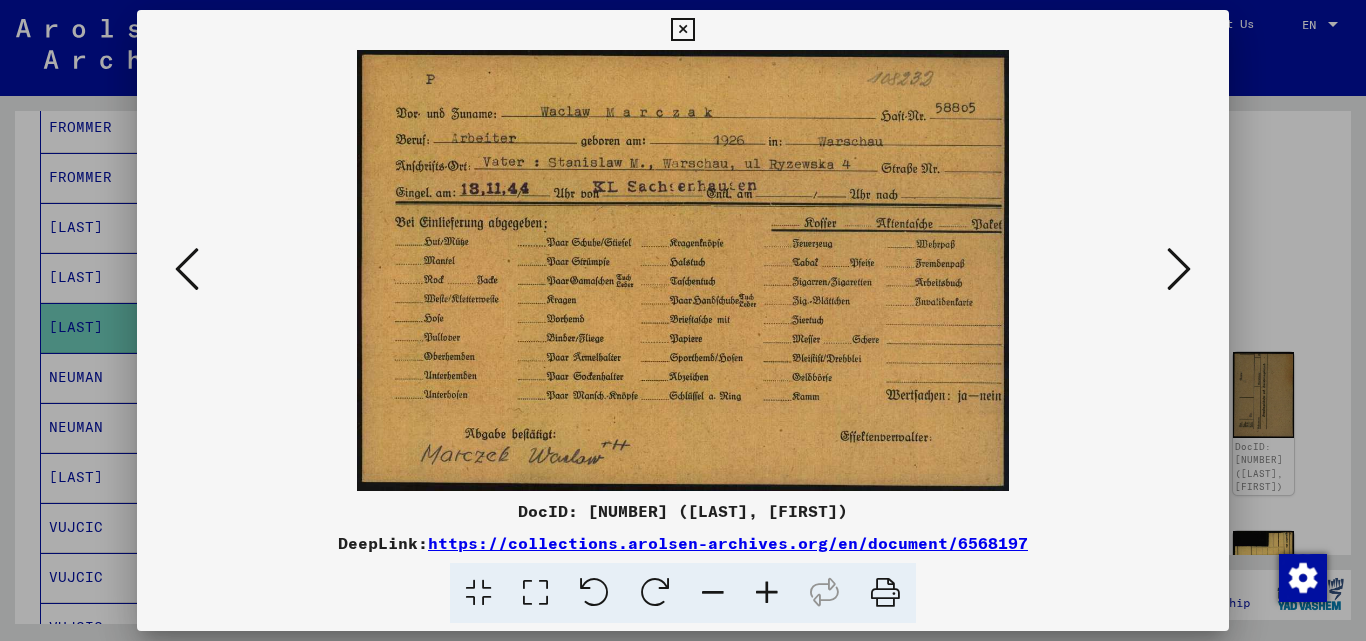 click at bounding box center (1179, 269) 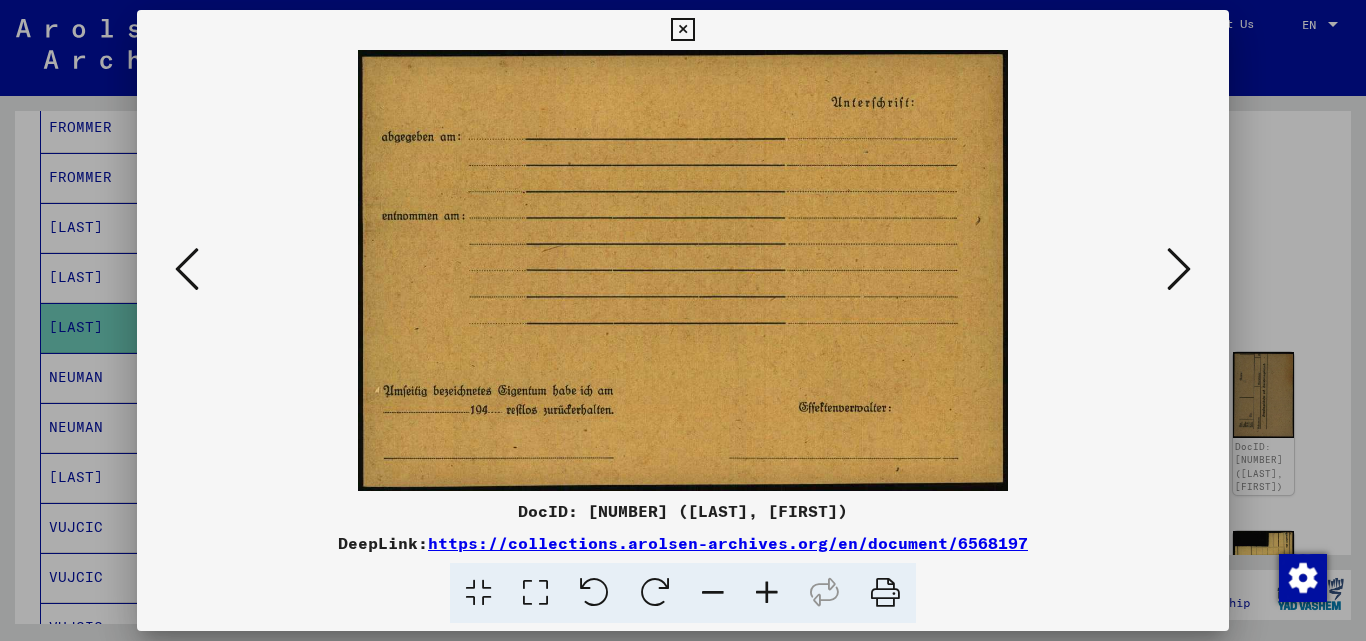 drag, startPoint x: 682, startPoint y: 34, endPoint x: 681, endPoint y: 53, distance: 19.026299 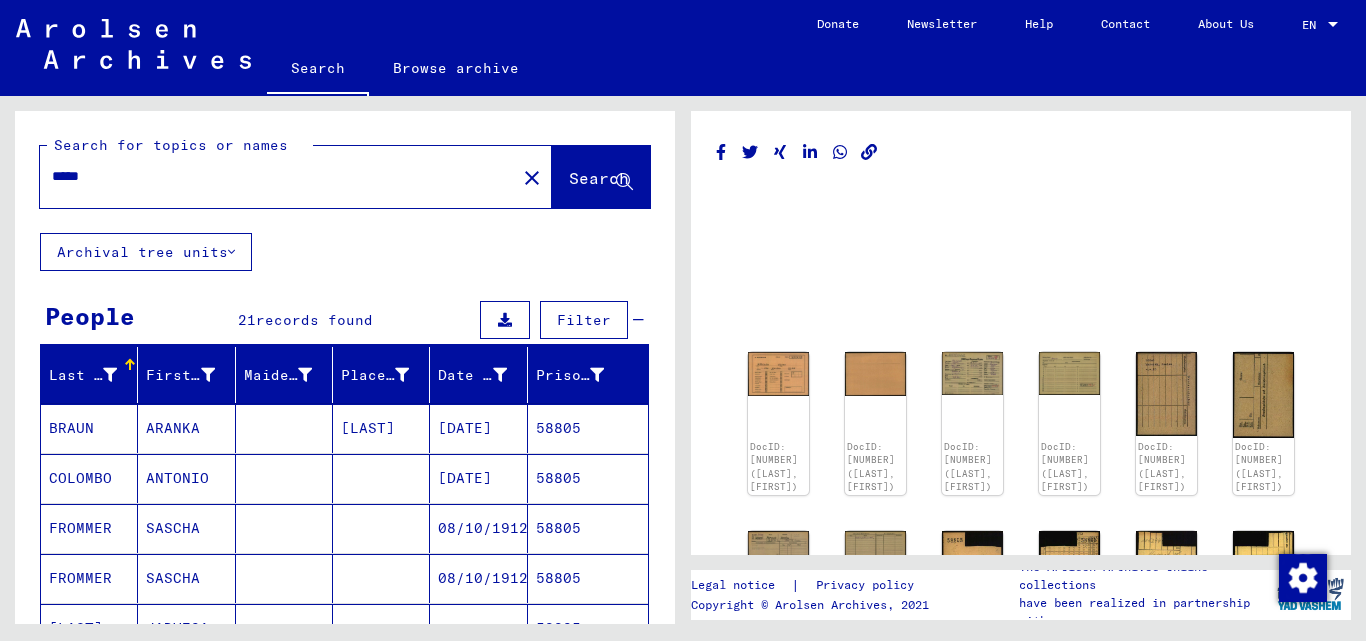 scroll, scrollTop: 0, scrollLeft: 0, axis: both 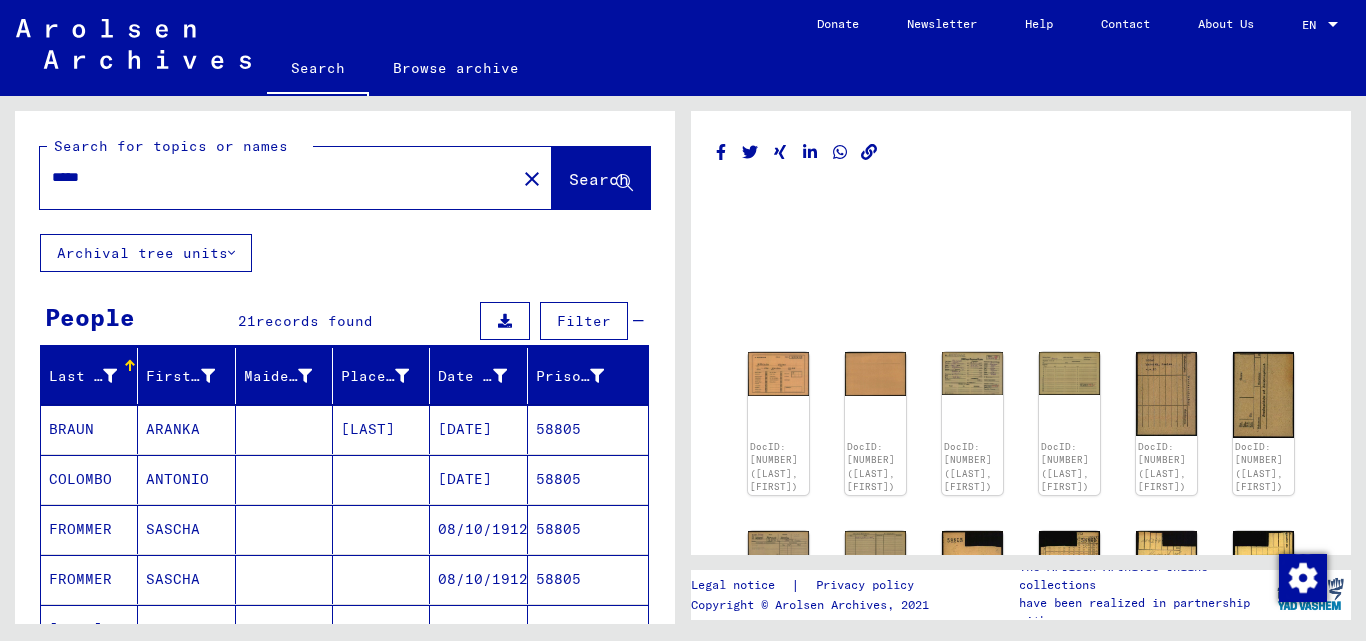 click on "*****" 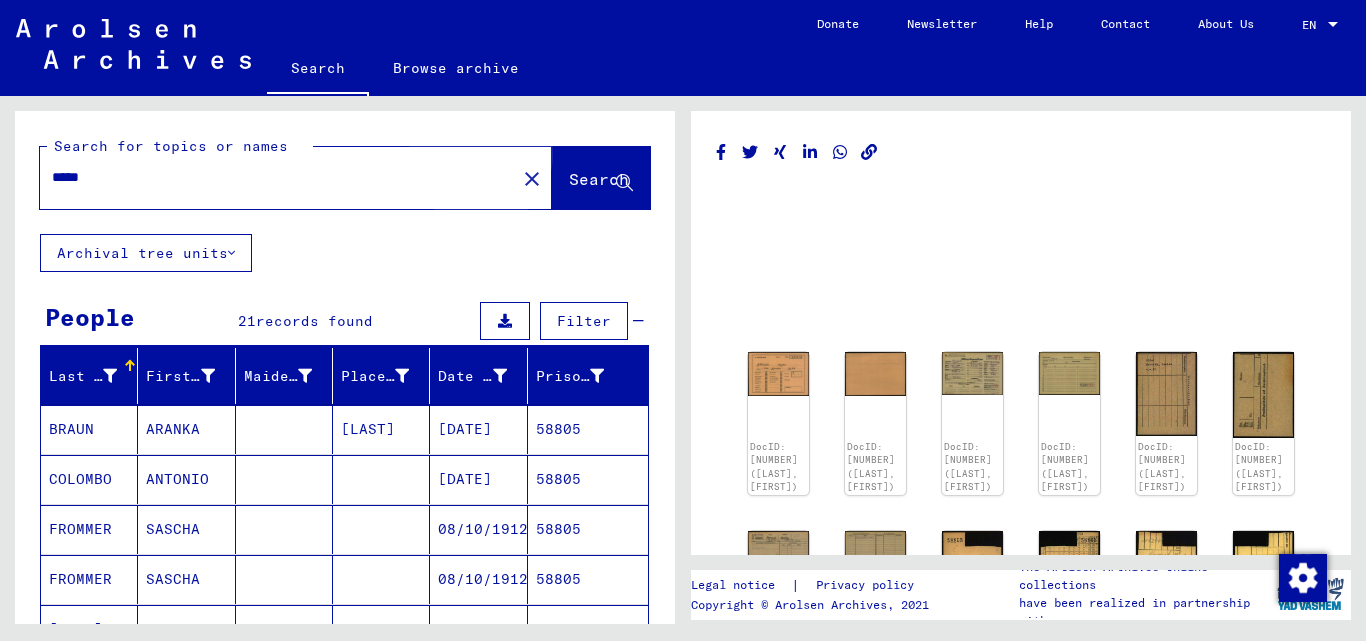 click on "Search" 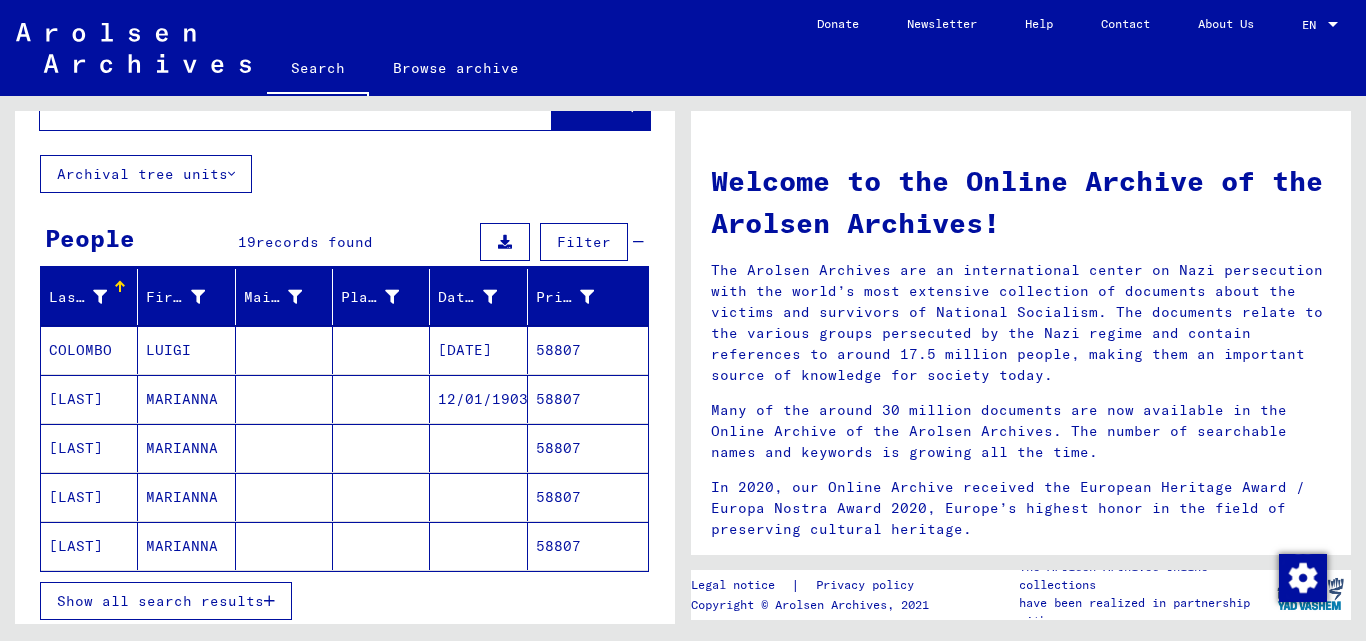 scroll, scrollTop: 200, scrollLeft: 0, axis: vertical 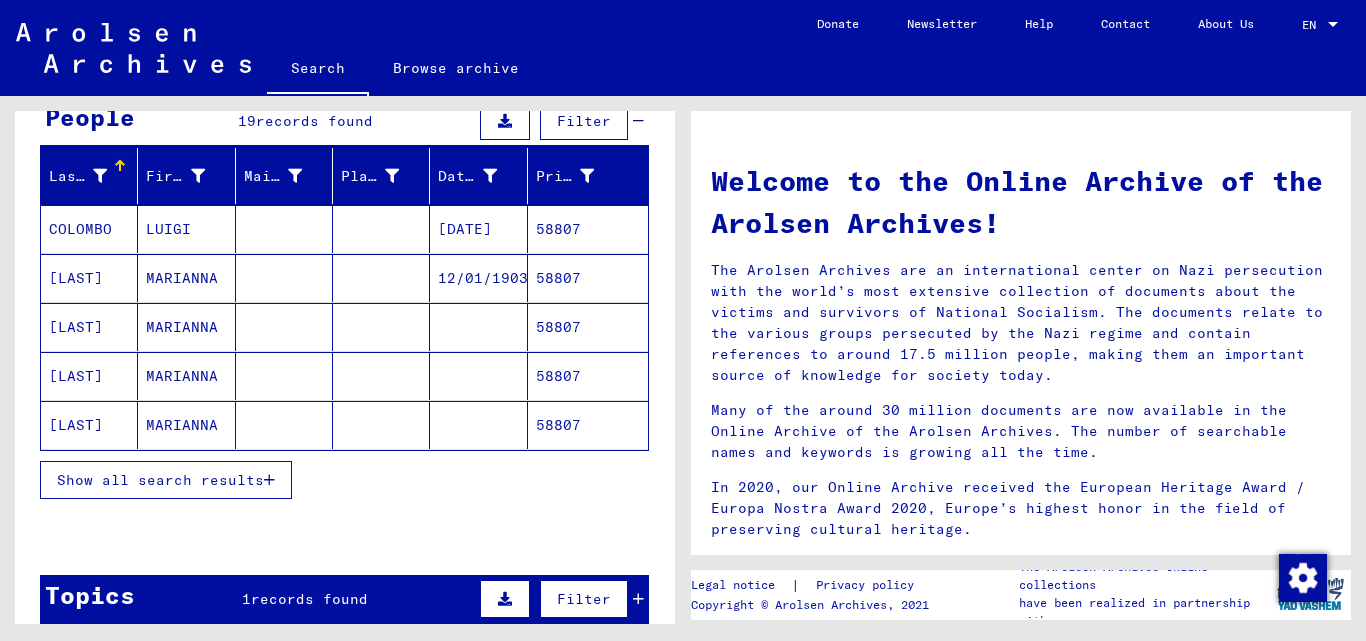 click on "58807" at bounding box center (588, 278) 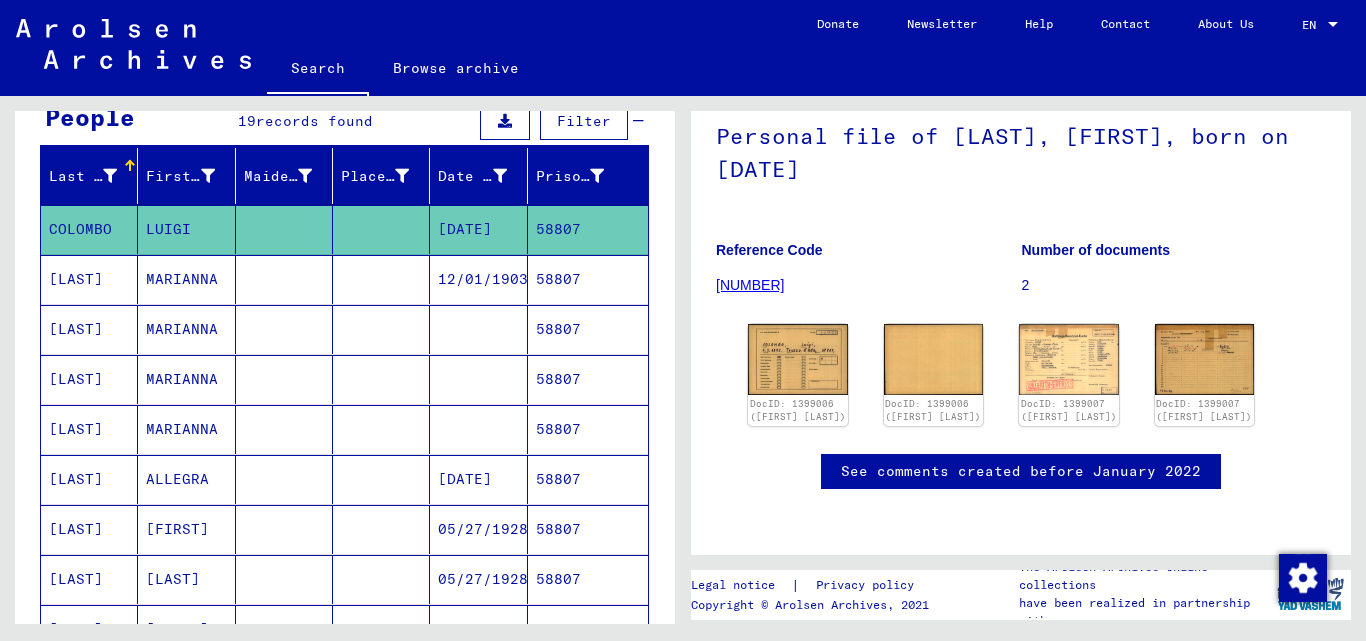 scroll, scrollTop: 200, scrollLeft: 0, axis: vertical 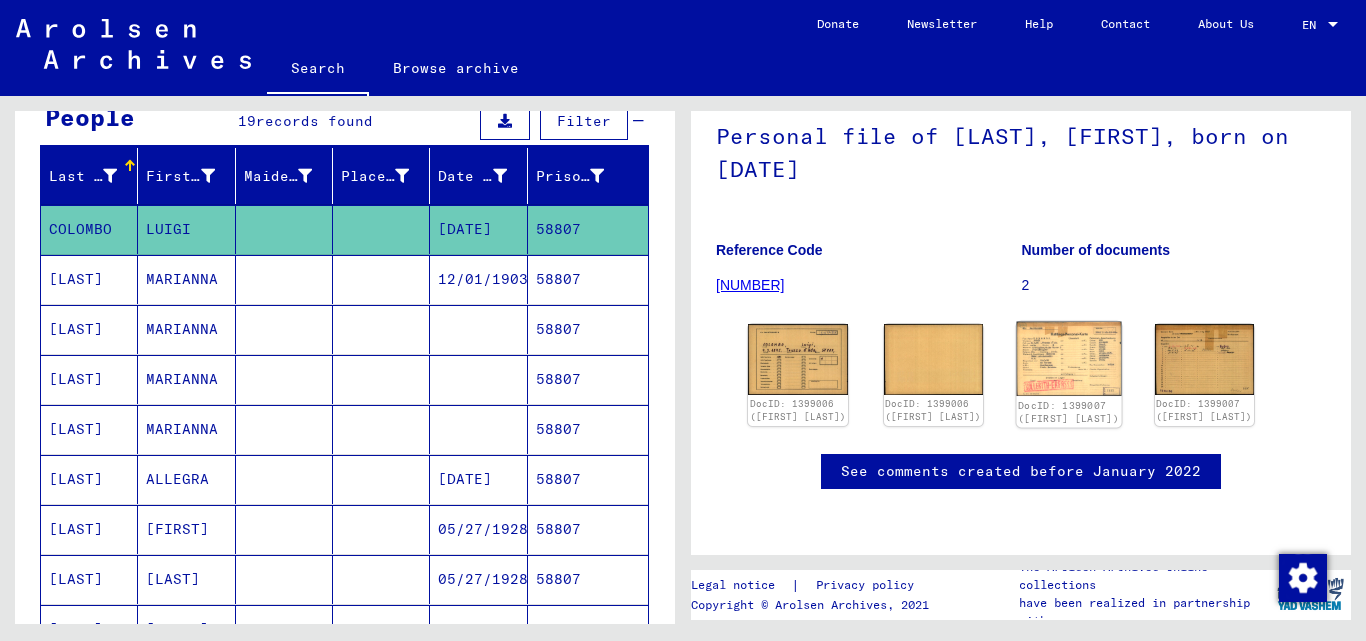 click 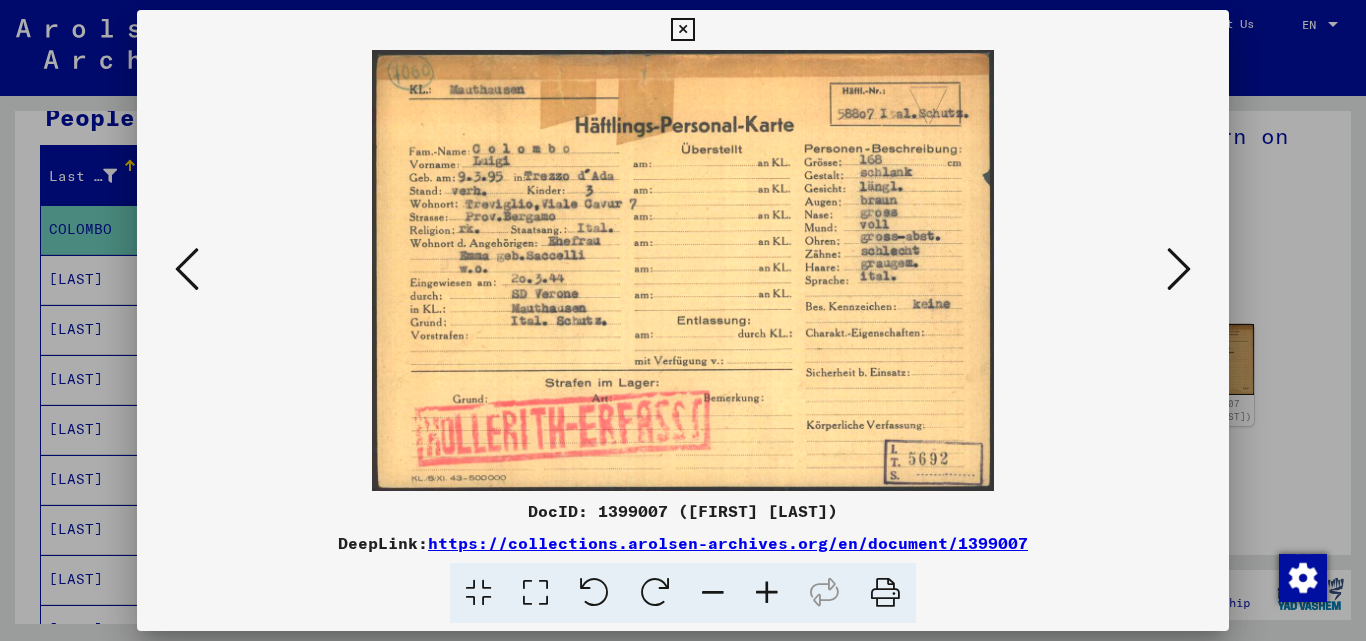 click at bounding box center [682, 30] 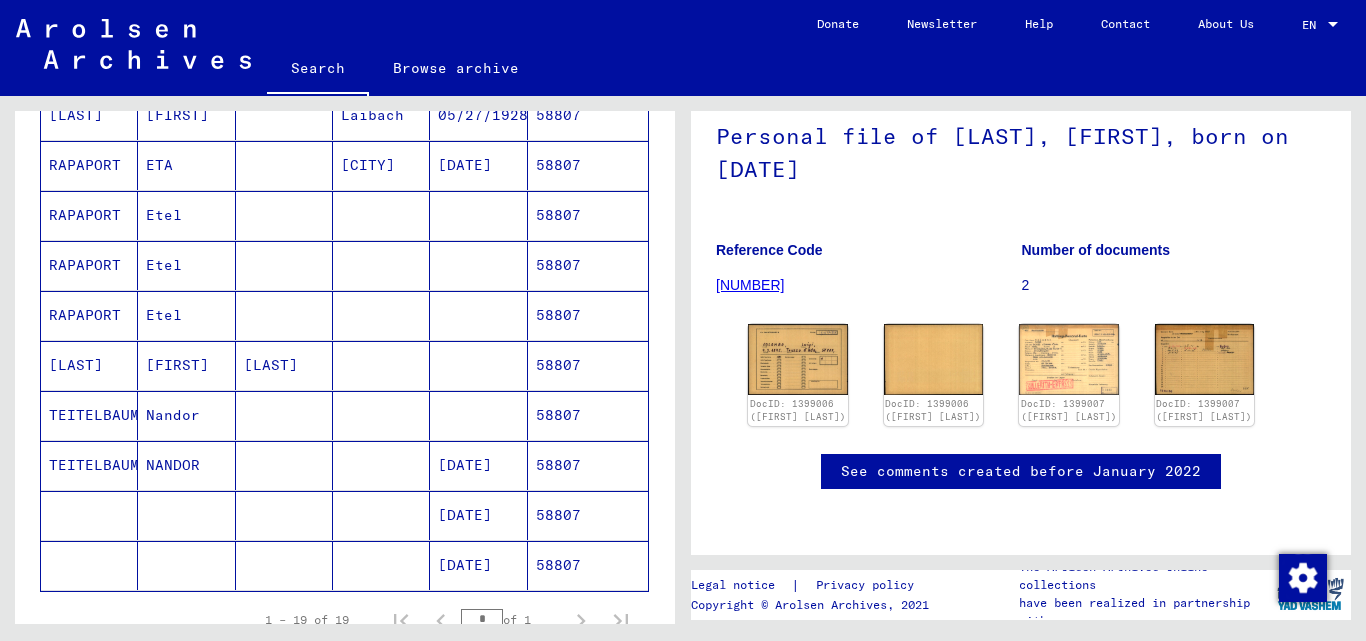 scroll, scrollTop: 800, scrollLeft: 0, axis: vertical 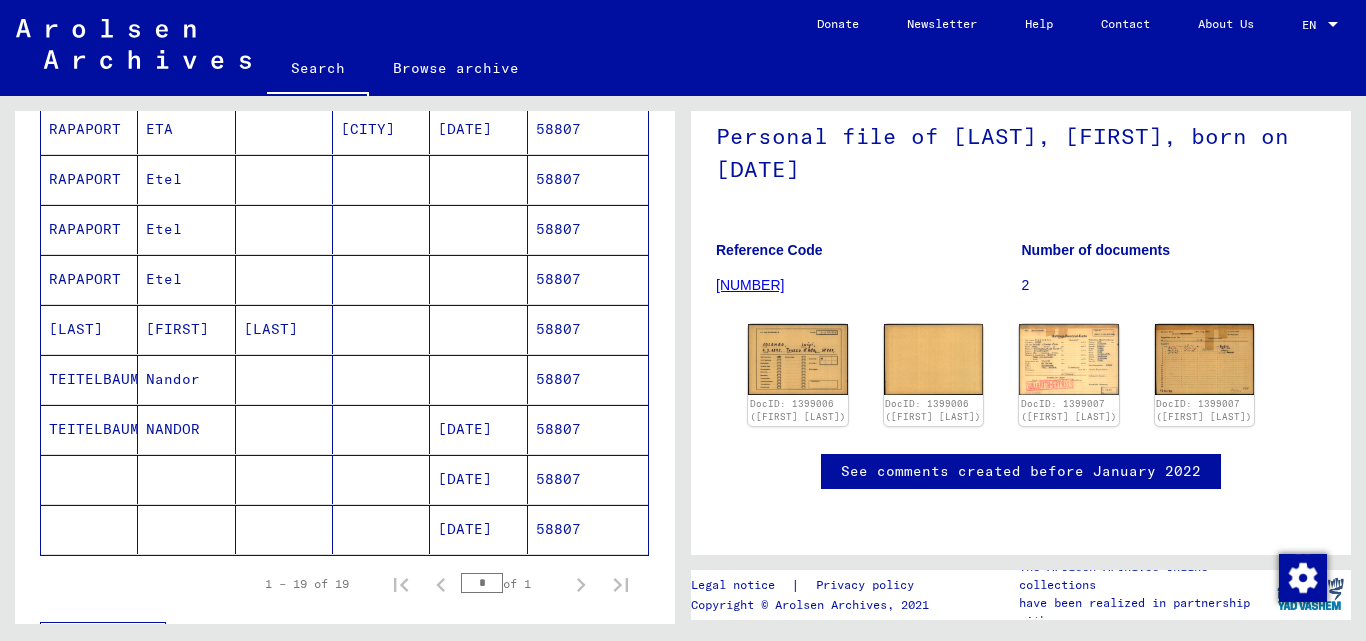 click on "58807" at bounding box center [588, 479] 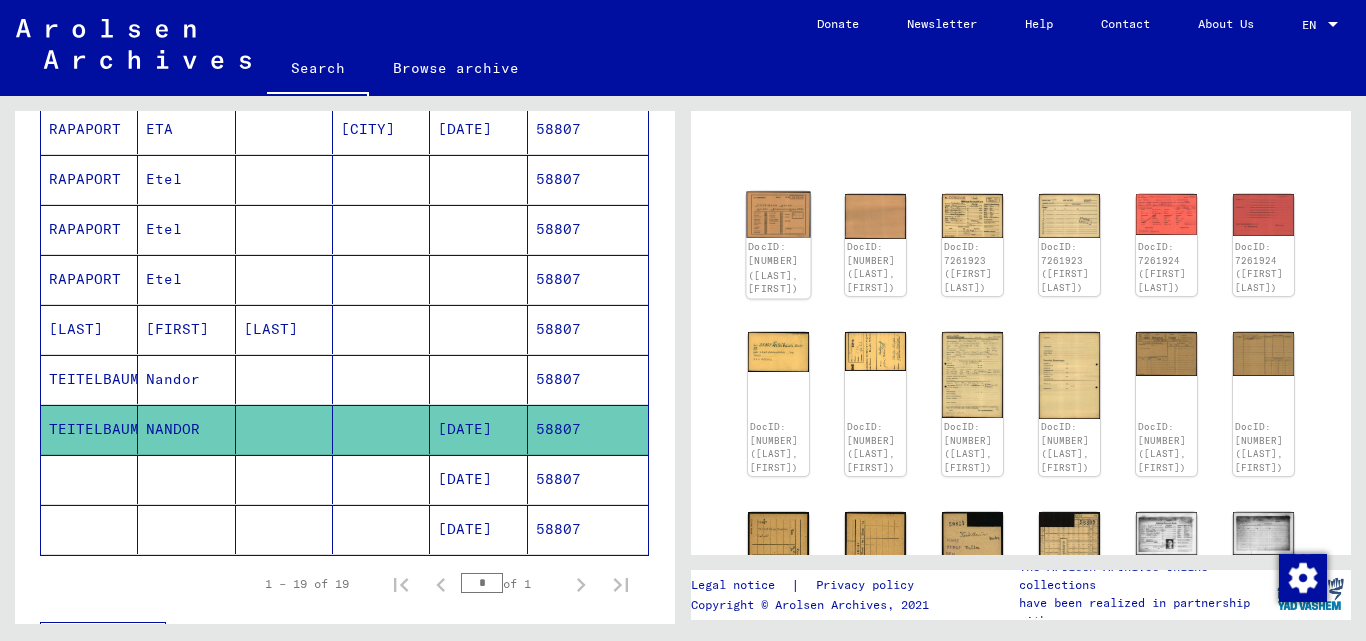 click 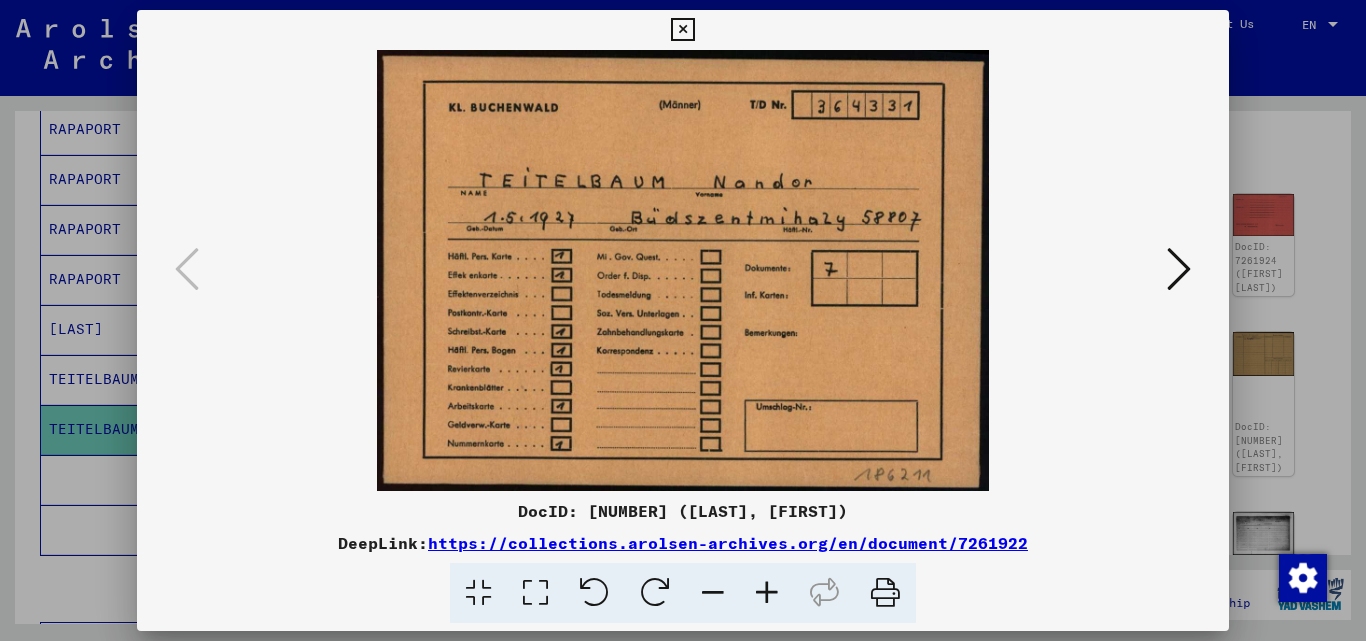 click at bounding box center (683, 270) 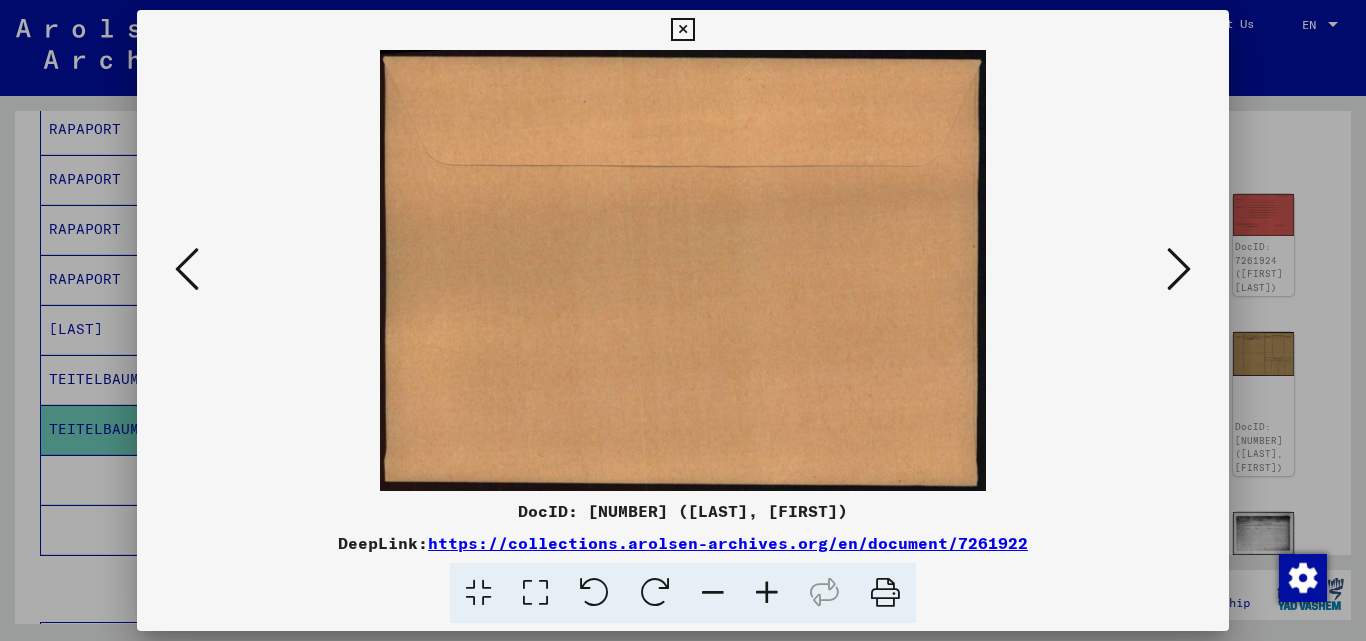 click at bounding box center (1179, 269) 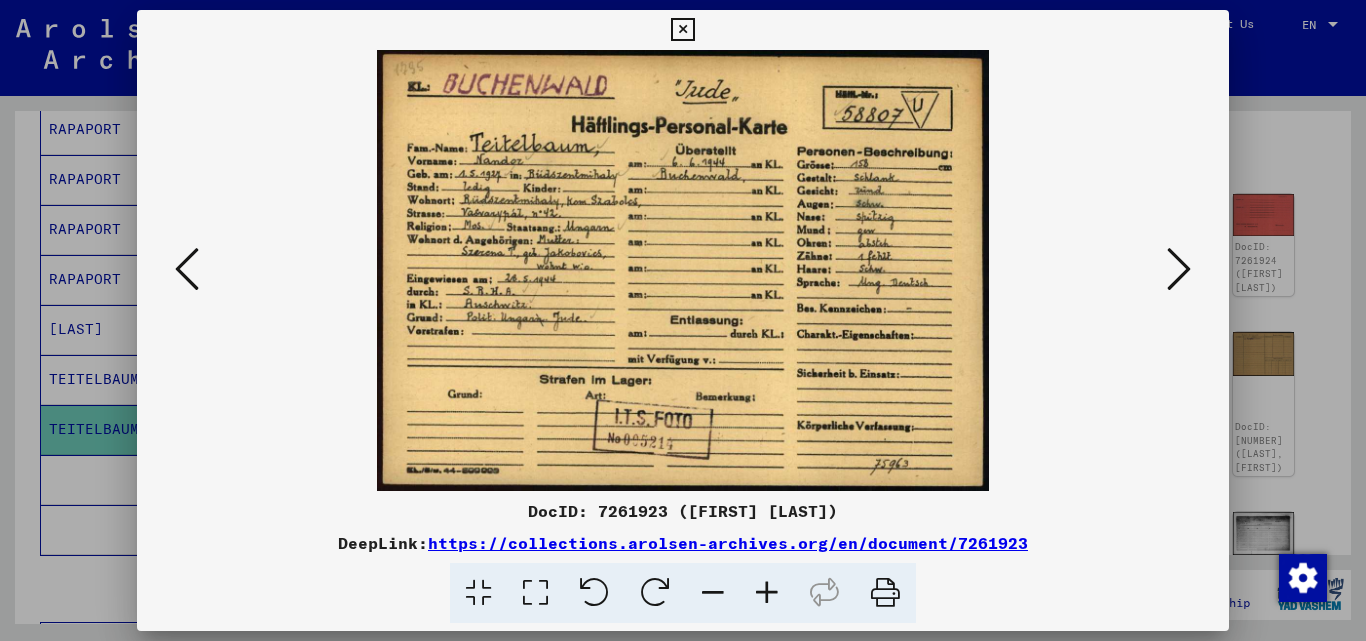 click at bounding box center [1179, 269] 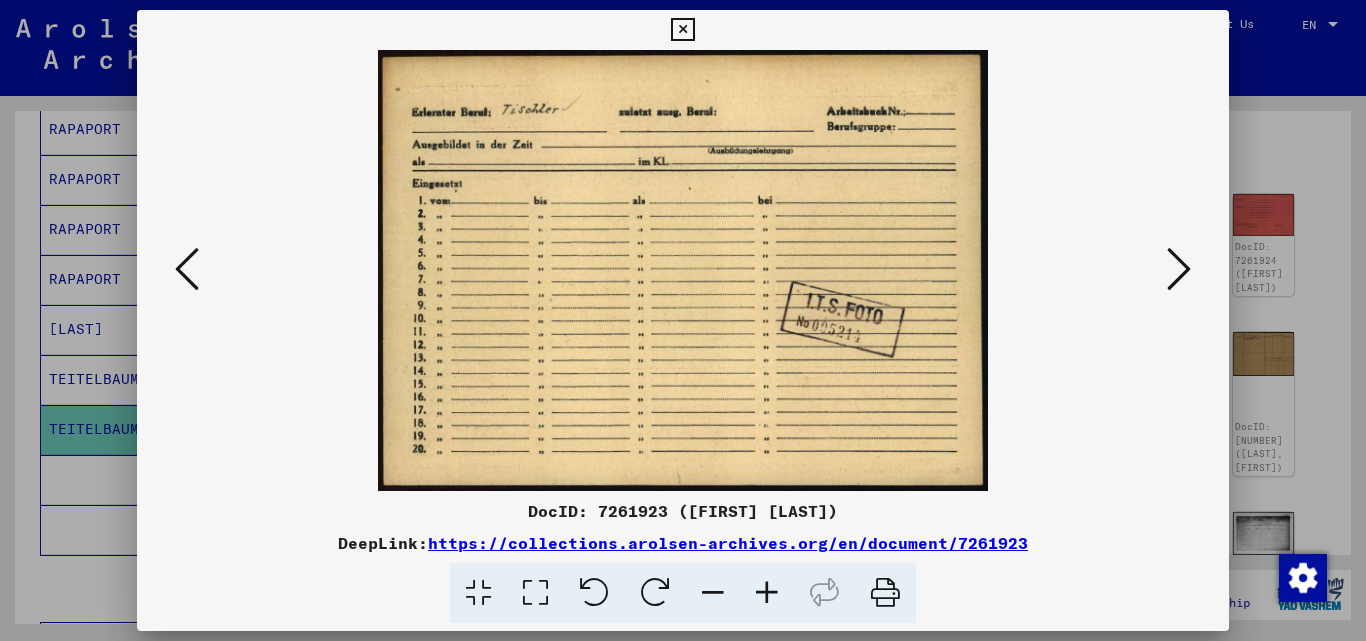 click at bounding box center (1179, 269) 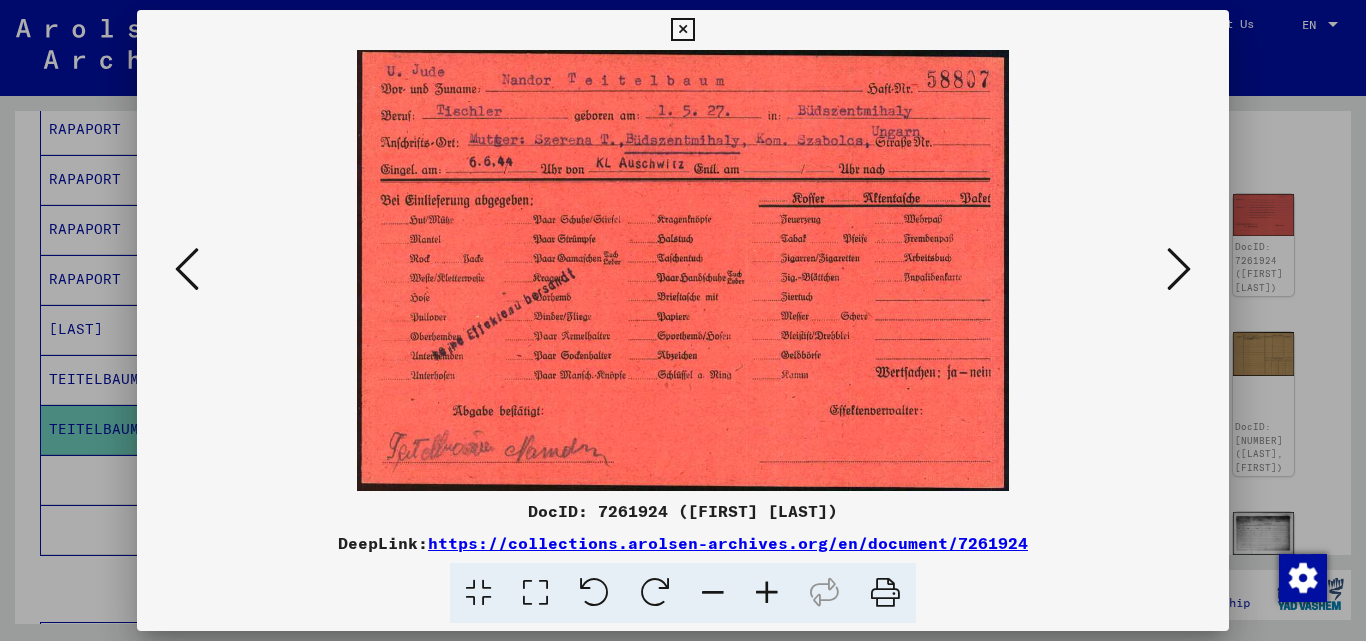 click at bounding box center (1179, 269) 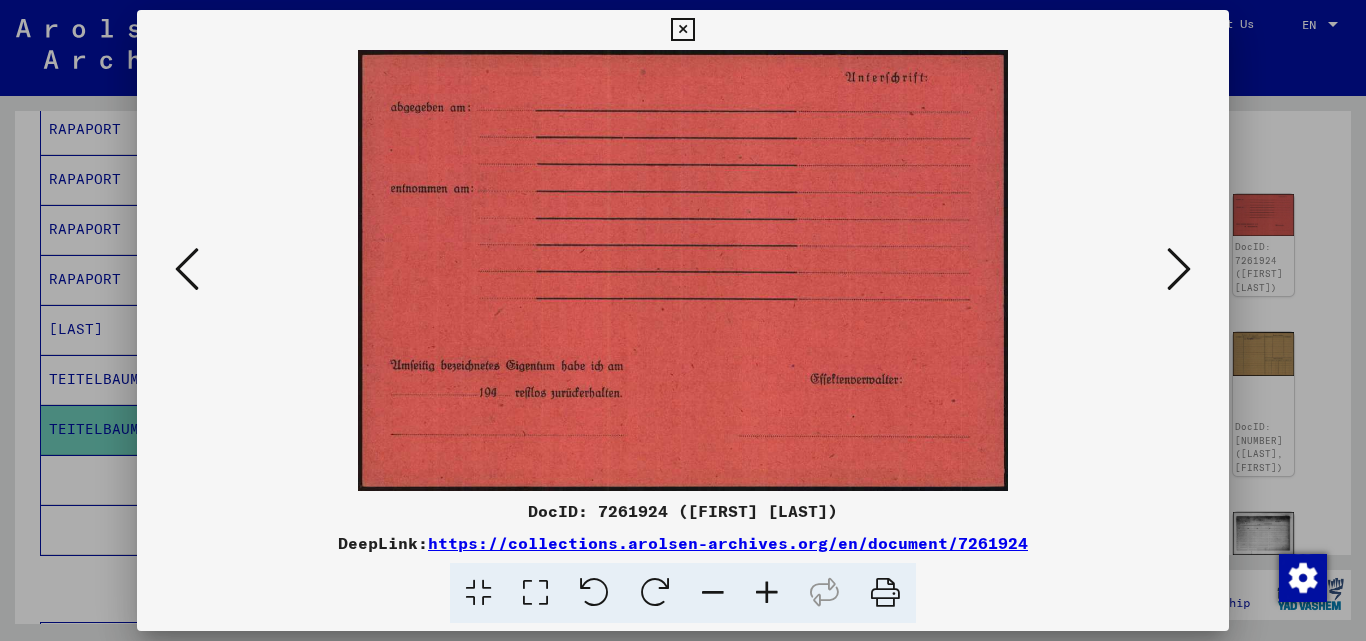 click at bounding box center [1179, 269] 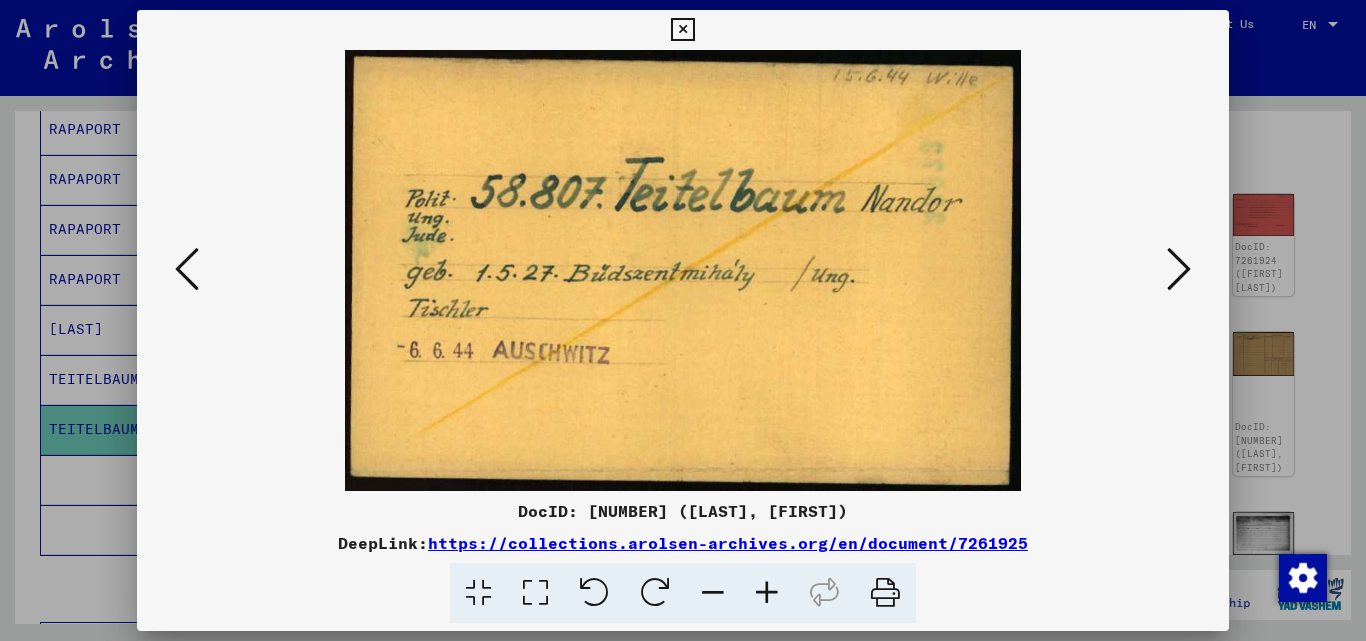 click at bounding box center [1179, 269] 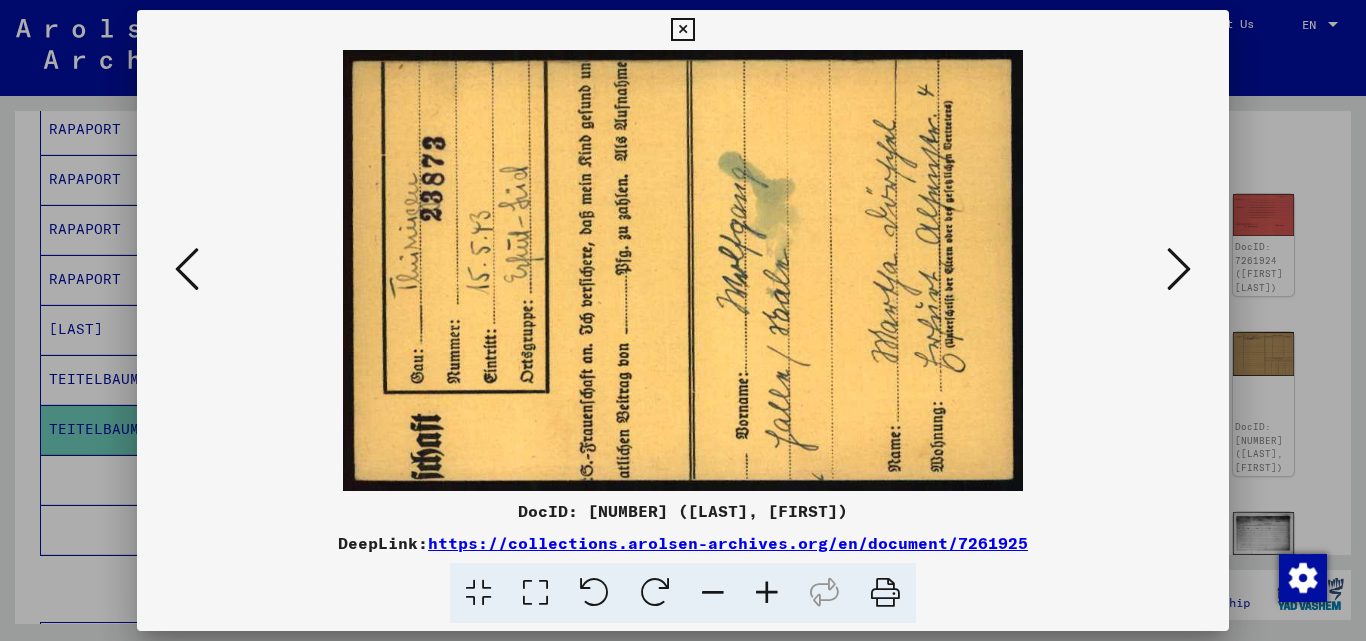 click at bounding box center (1179, 269) 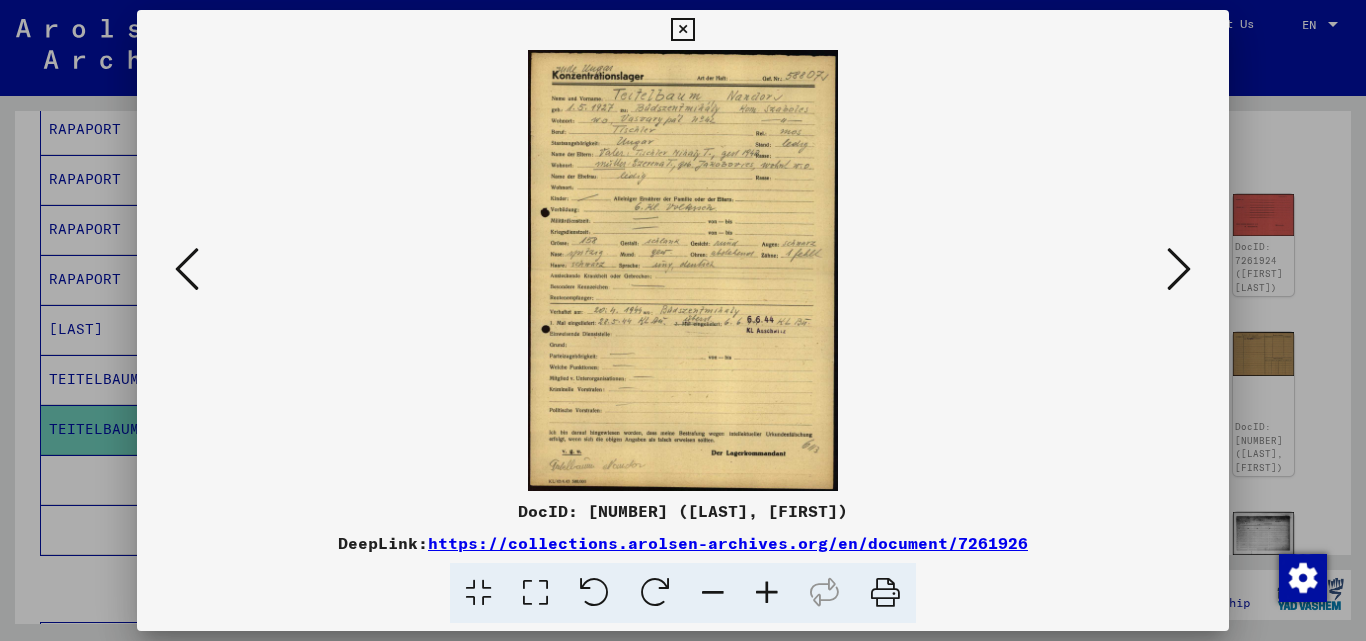 click at bounding box center [767, 593] 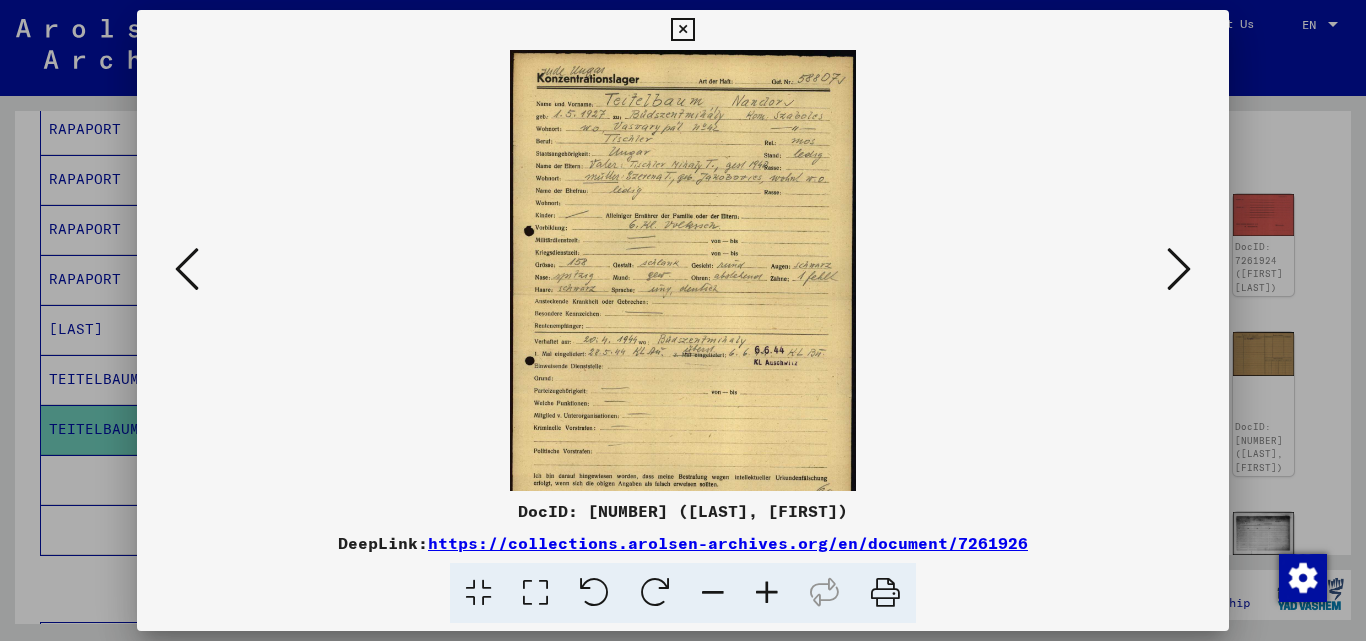 click at bounding box center (767, 593) 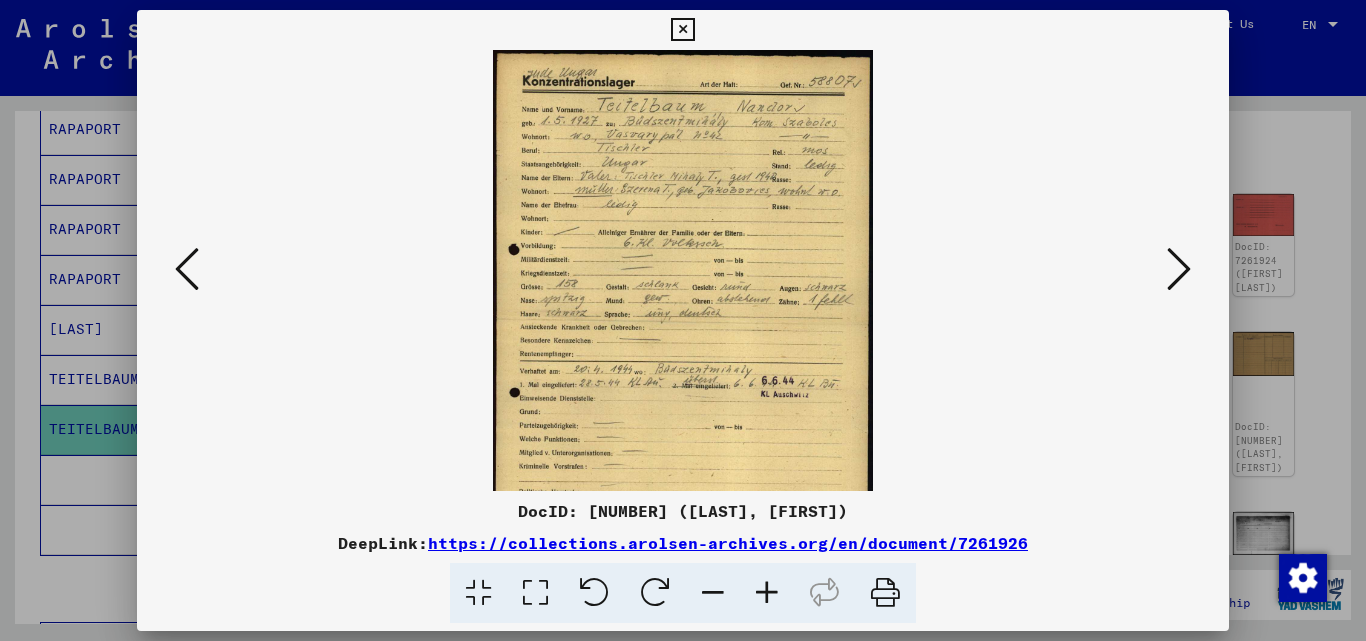 click at bounding box center (767, 593) 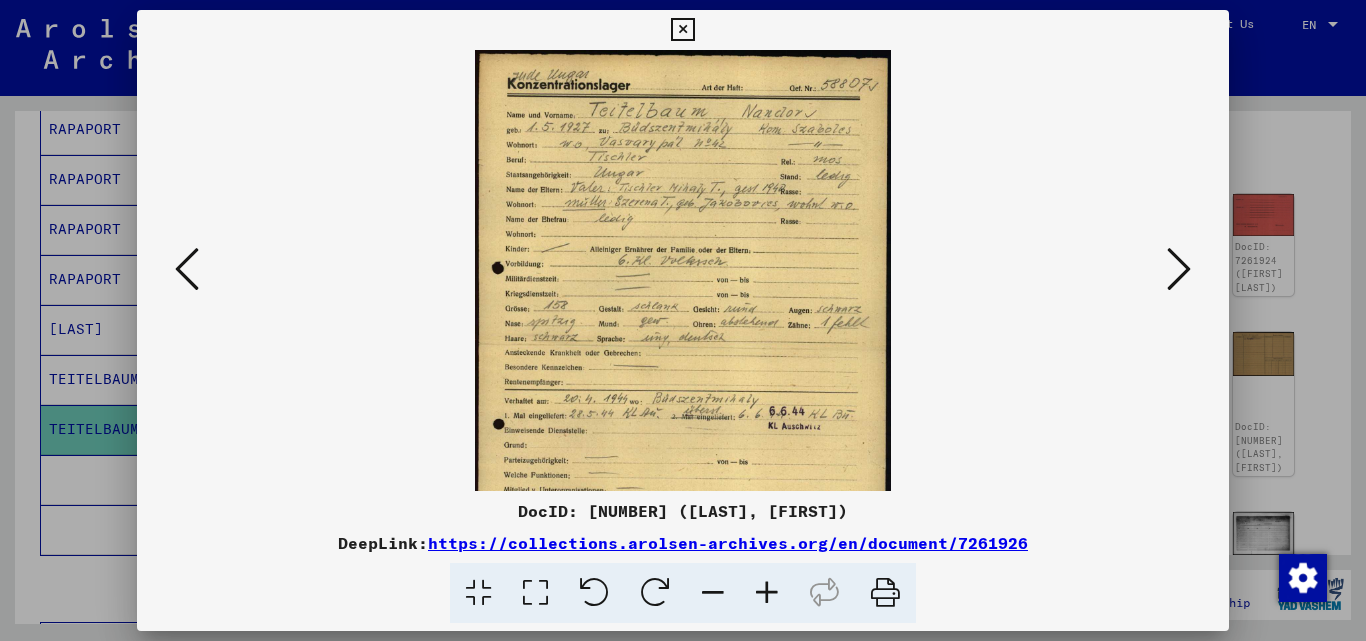 click at bounding box center (767, 593) 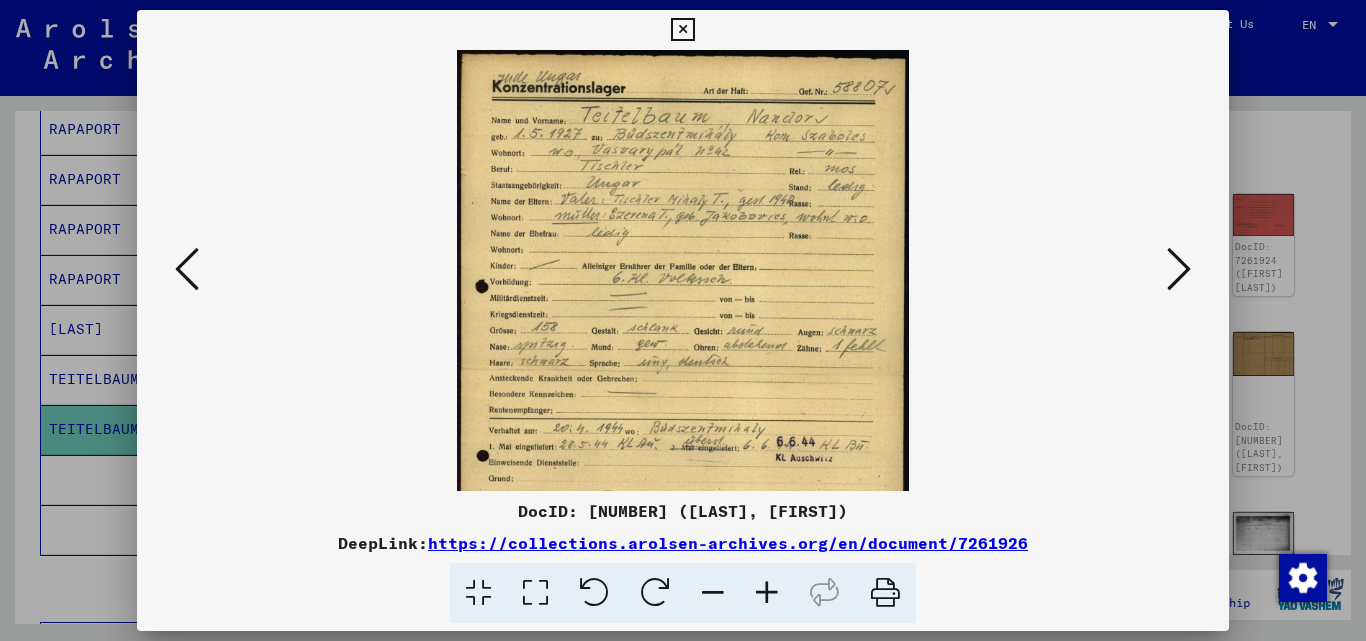 click at bounding box center (767, 593) 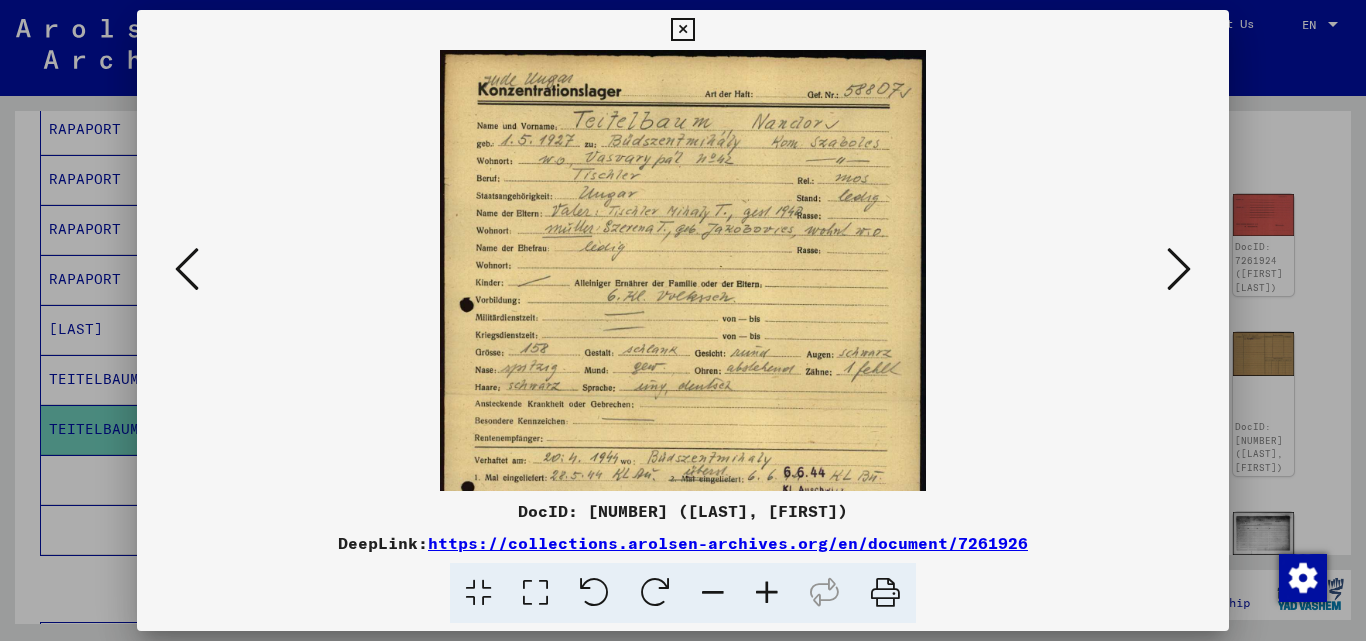 click at bounding box center [767, 593] 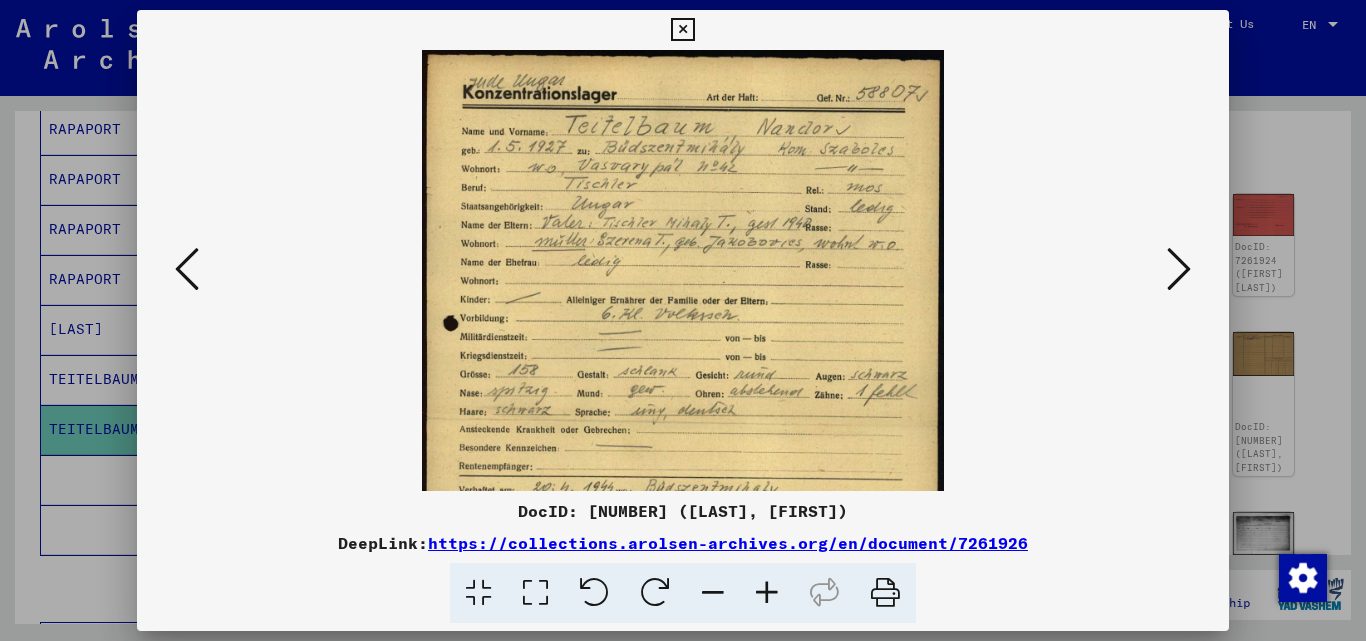 click at bounding box center [767, 593] 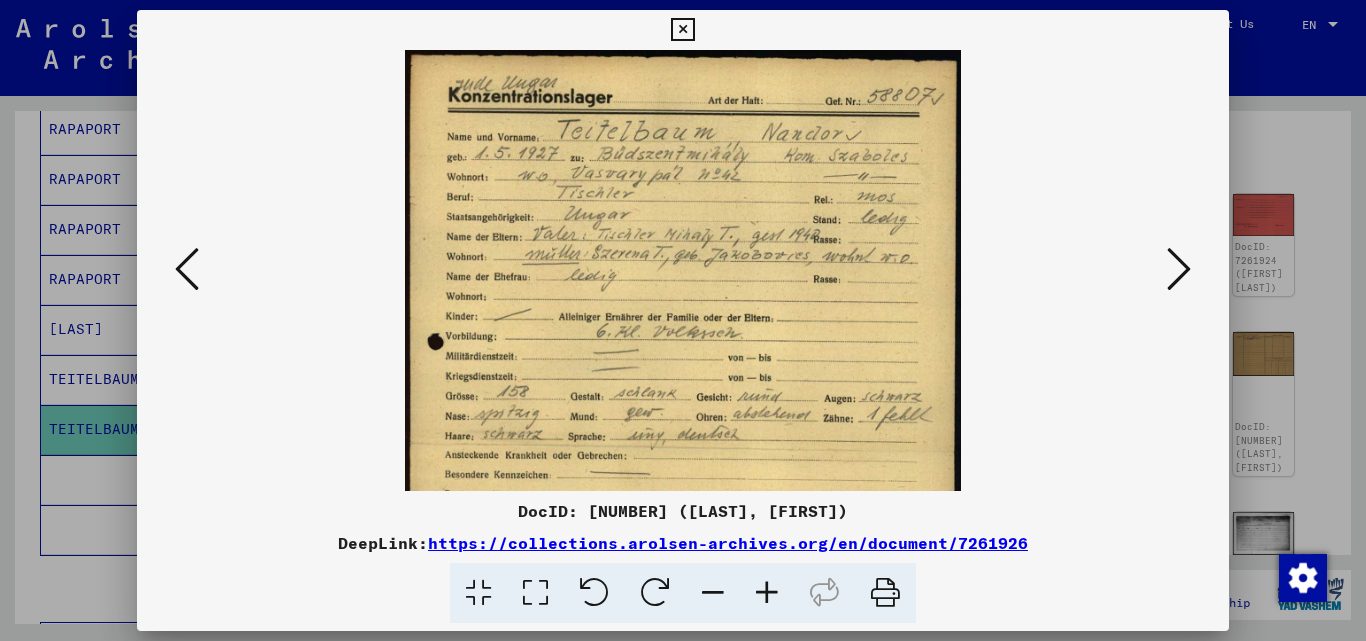 click at bounding box center [767, 593] 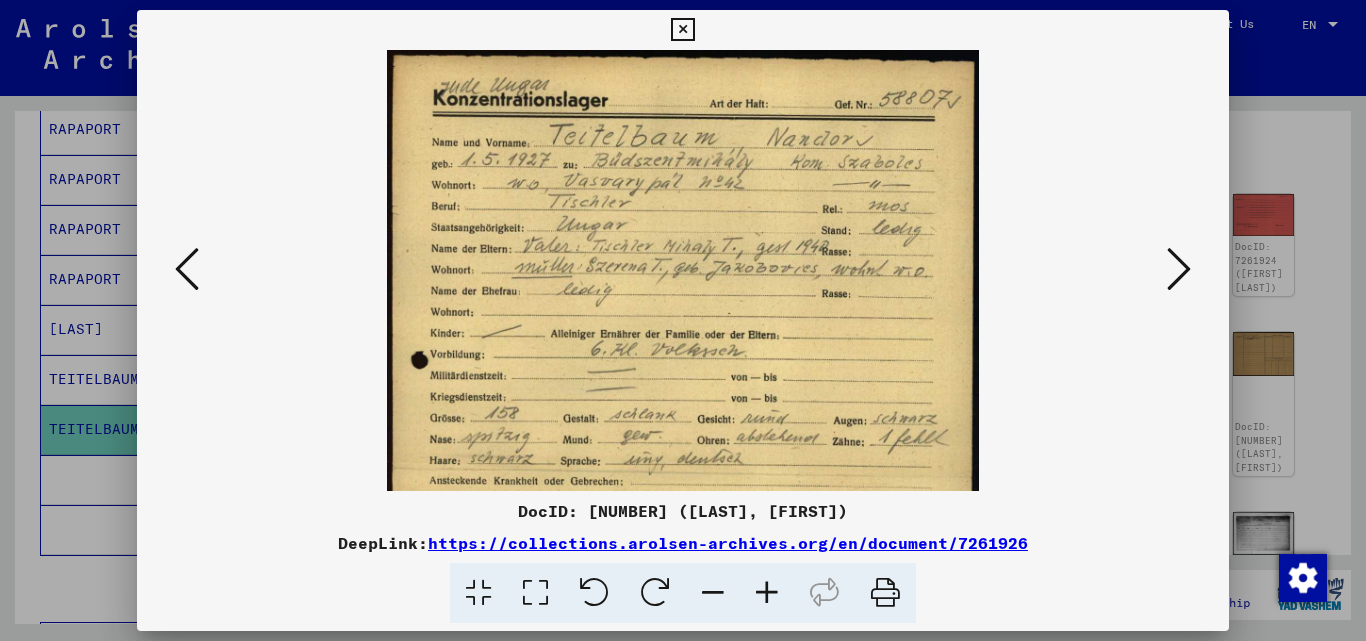 click at bounding box center [767, 593] 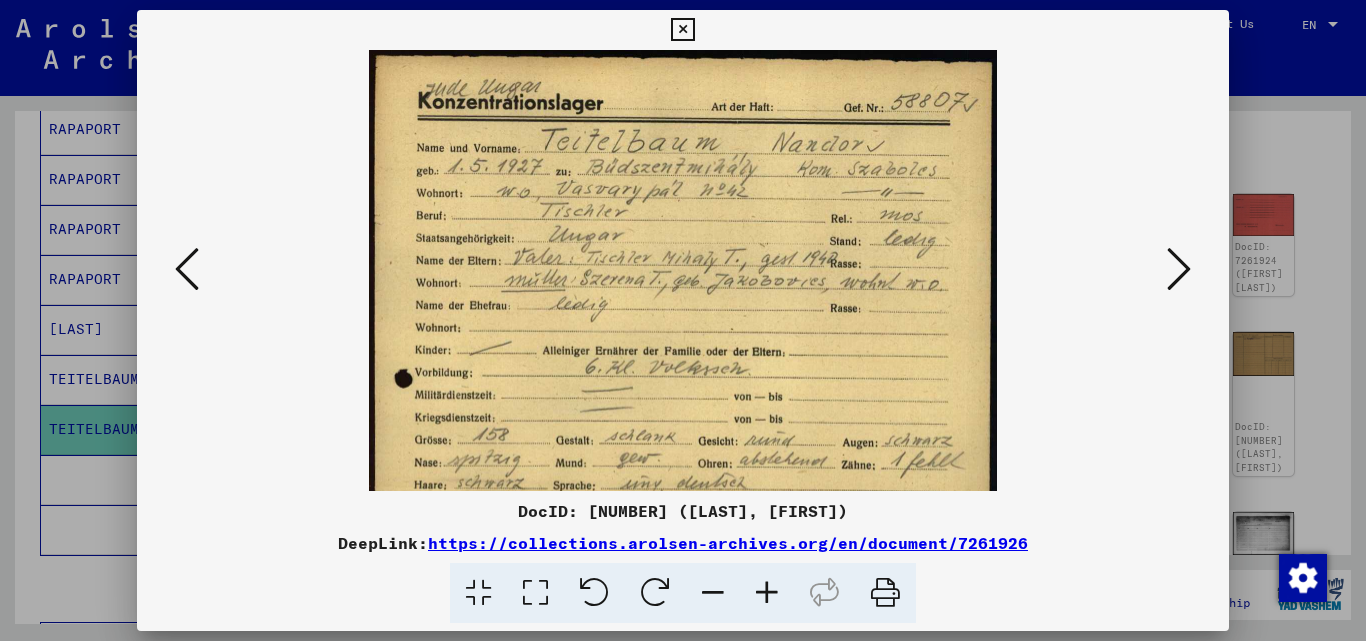 click at bounding box center (767, 593) 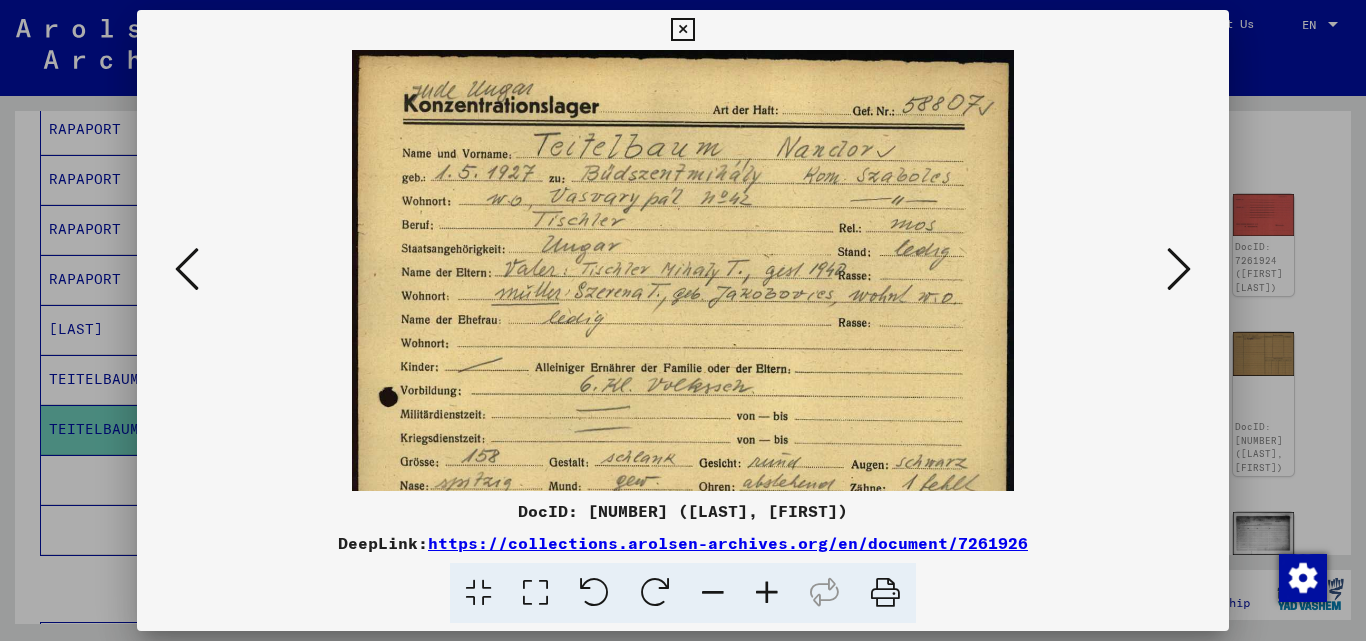 click at bounding box center (767, 593) 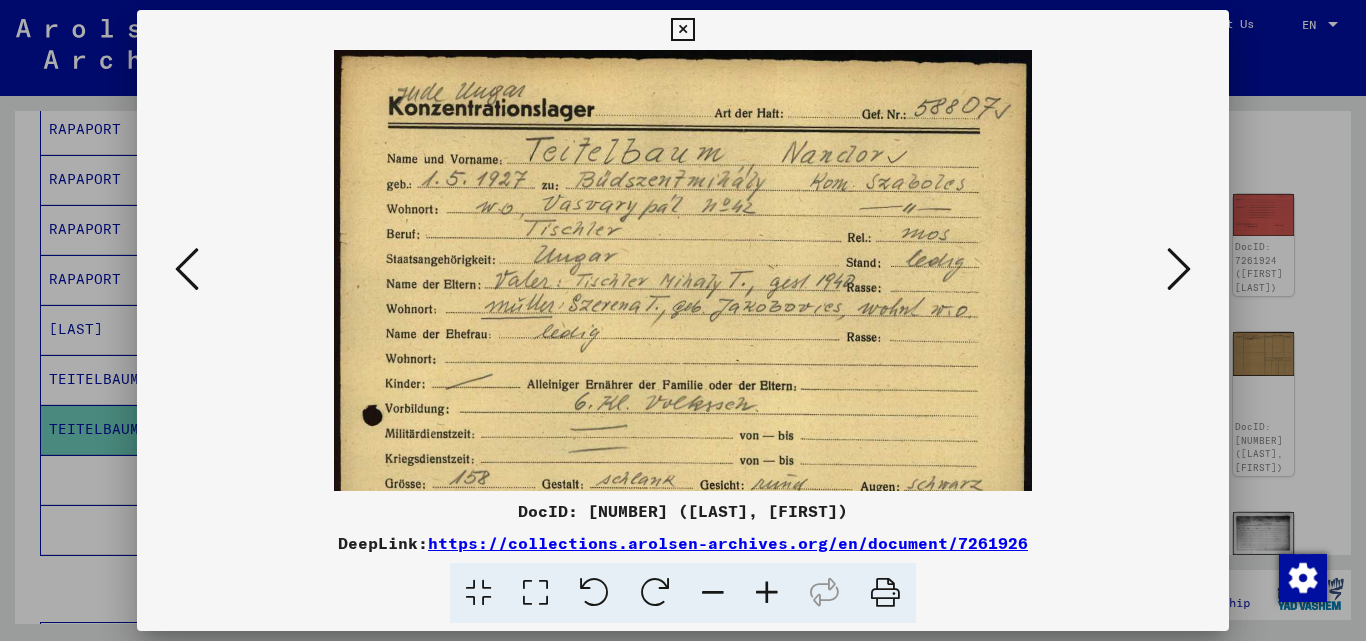 click at bounding box center [682, 30] 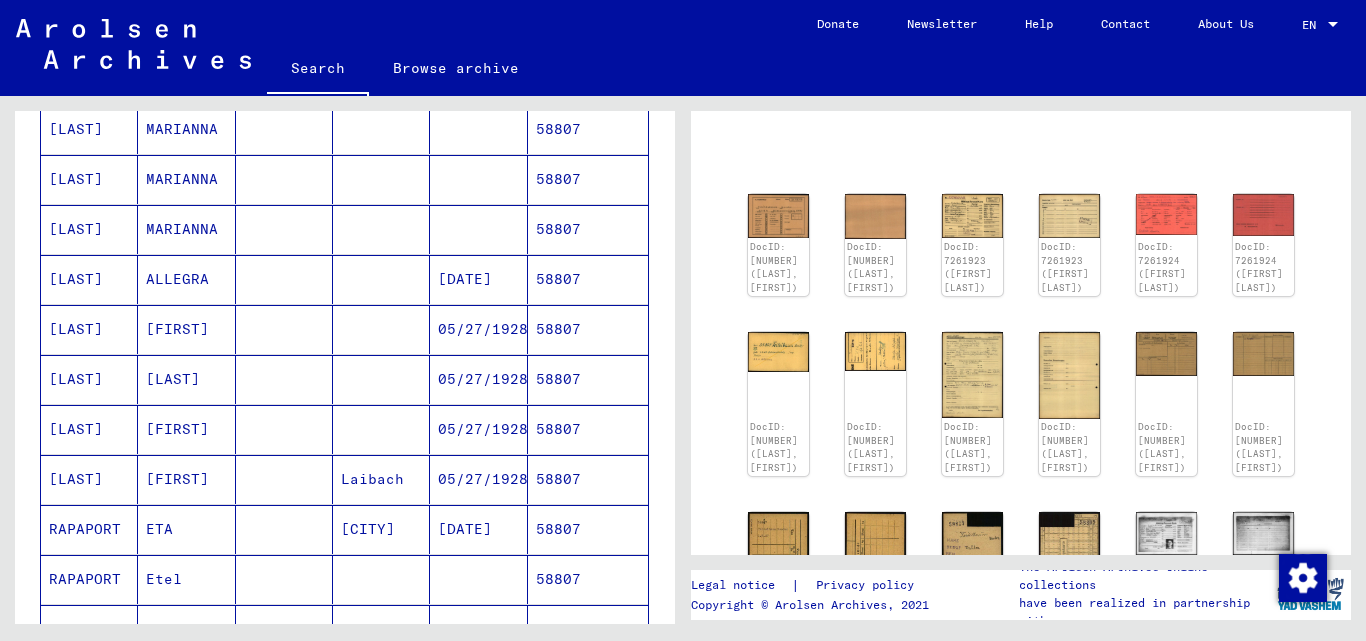 scroll, scrollTop: 0, scrollLeft: 0, axis: both 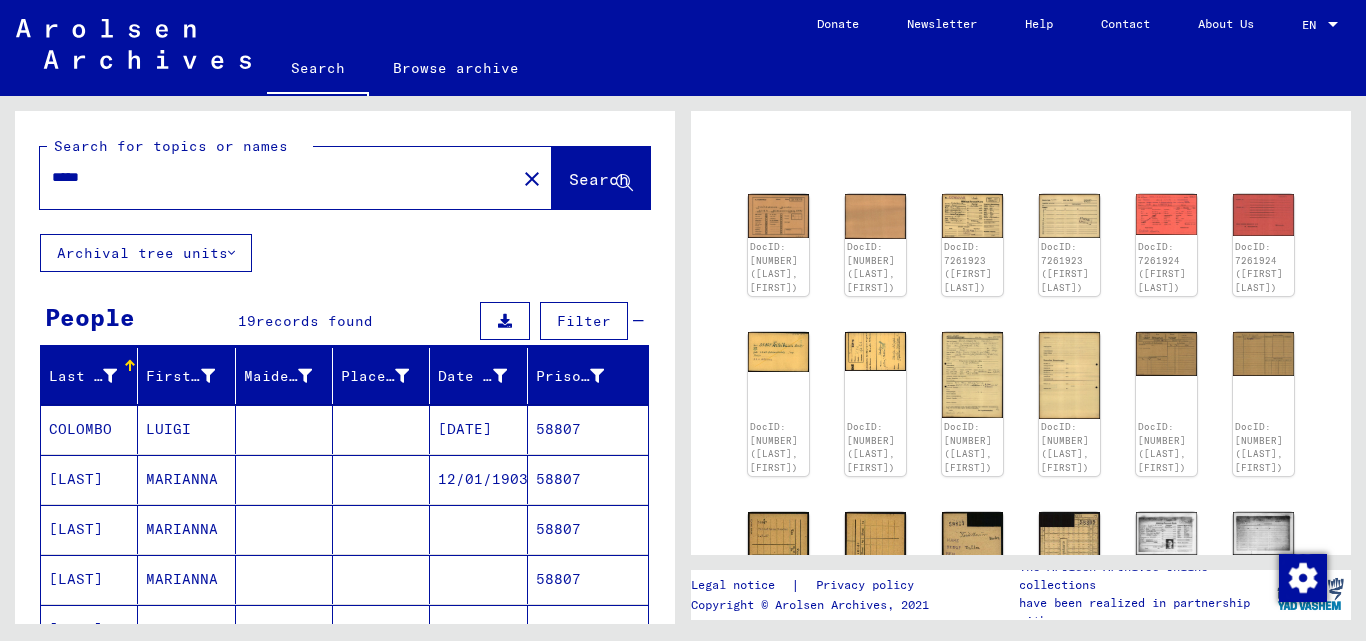click on "*****" at bounding box center (278, 177) 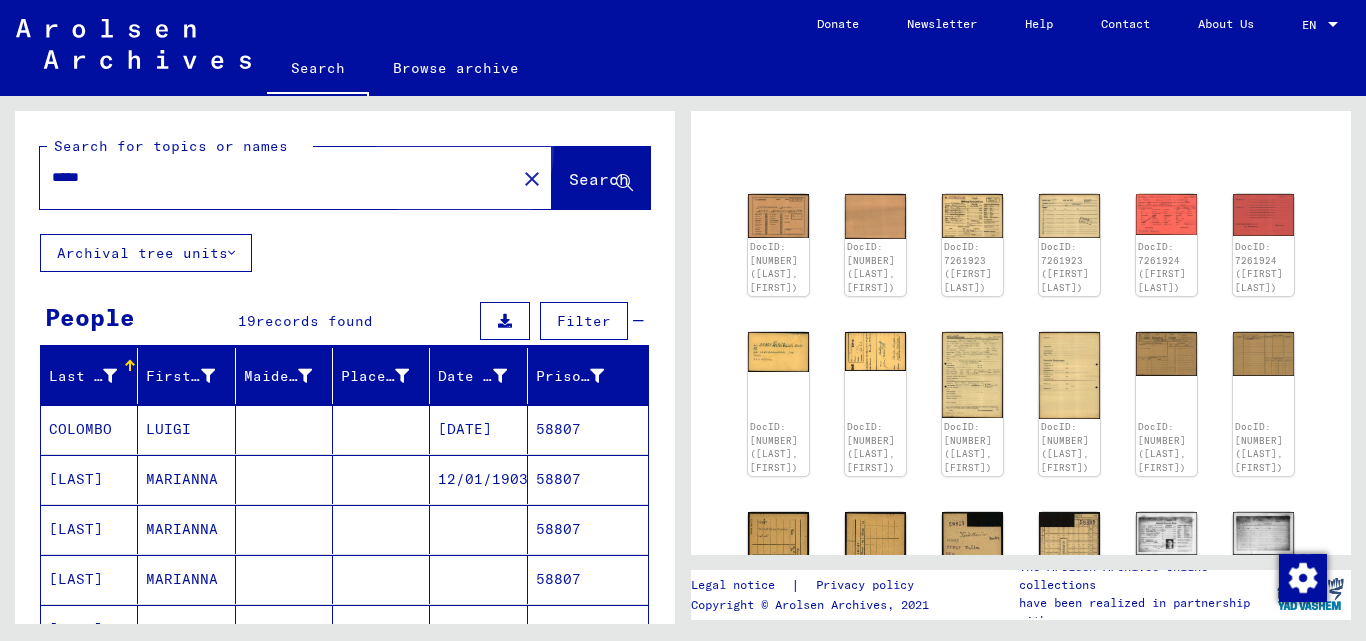 click on "Search" 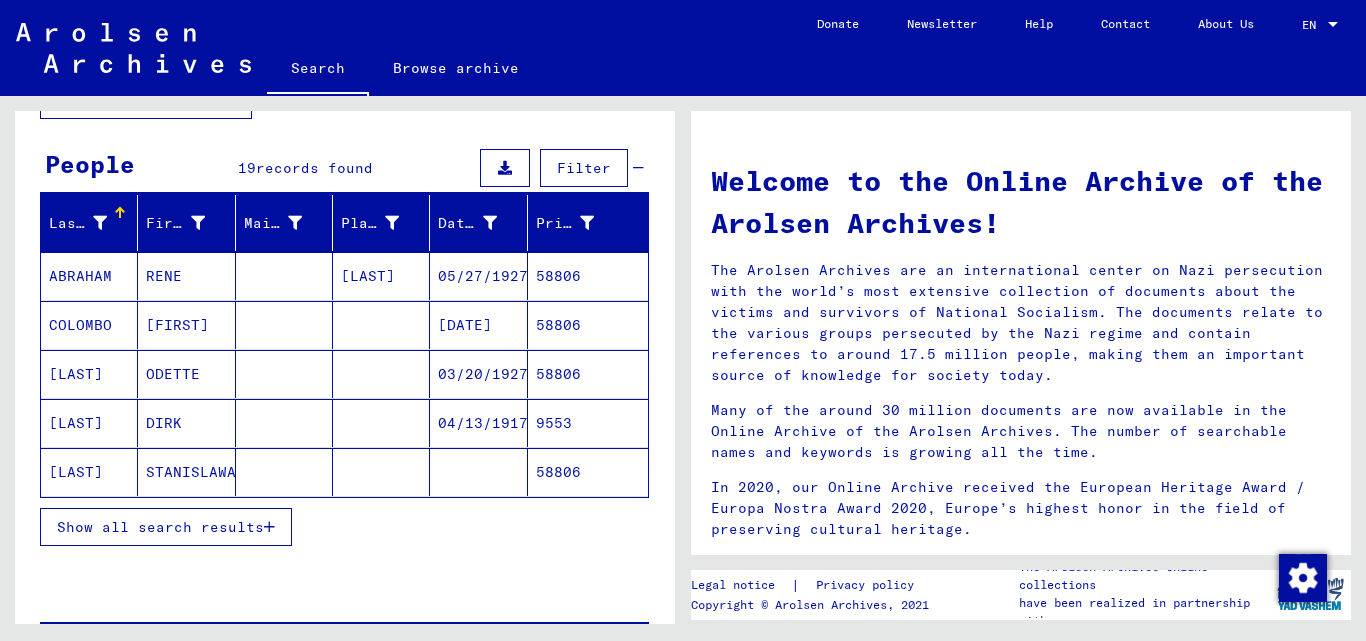 scroll, scrollTop: 200, scrollLeft: 0, axis: vertical 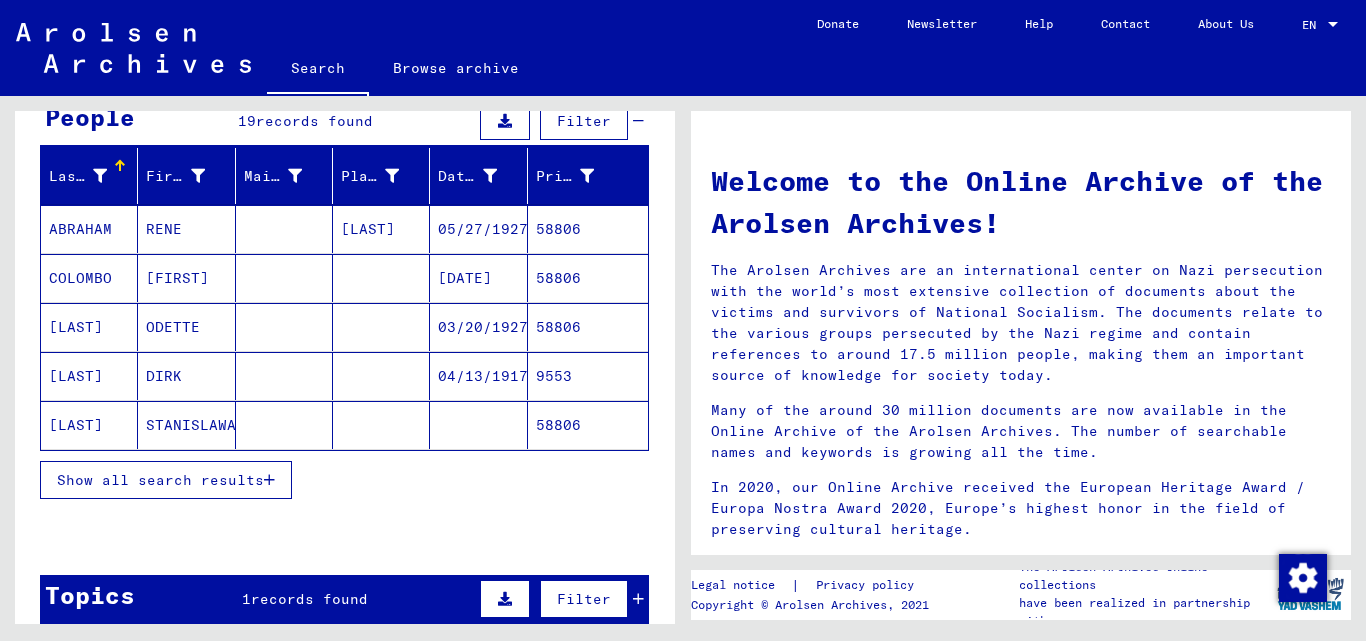 click on "Show all search results" at bounding box center [166, 480] 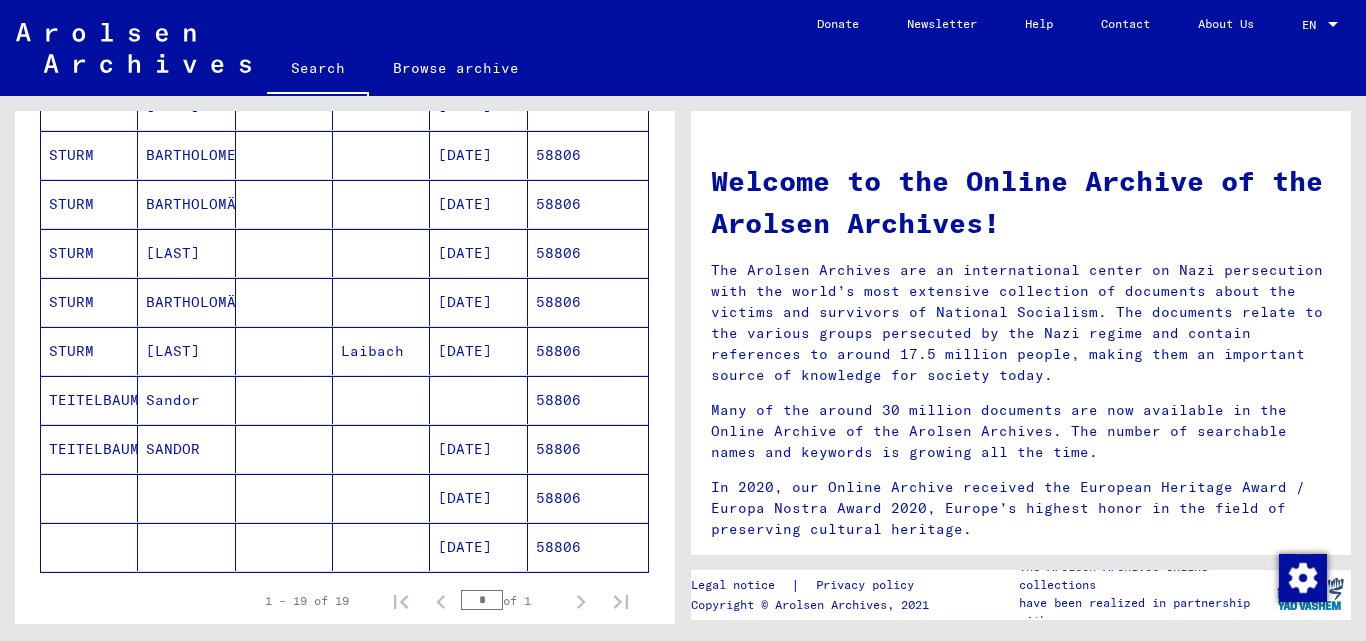 scroll, scrollTop: 800, scrollLeft: 0, axis: vertical 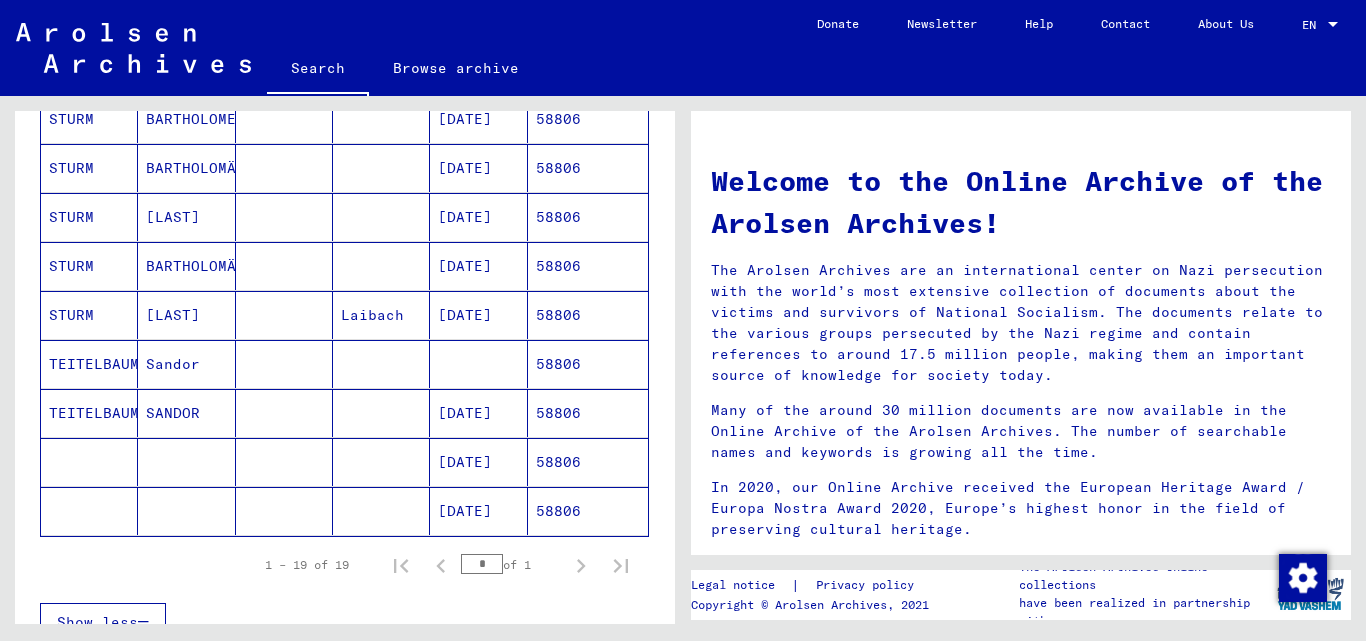 click on "58806" at bounding box center (588, 462) 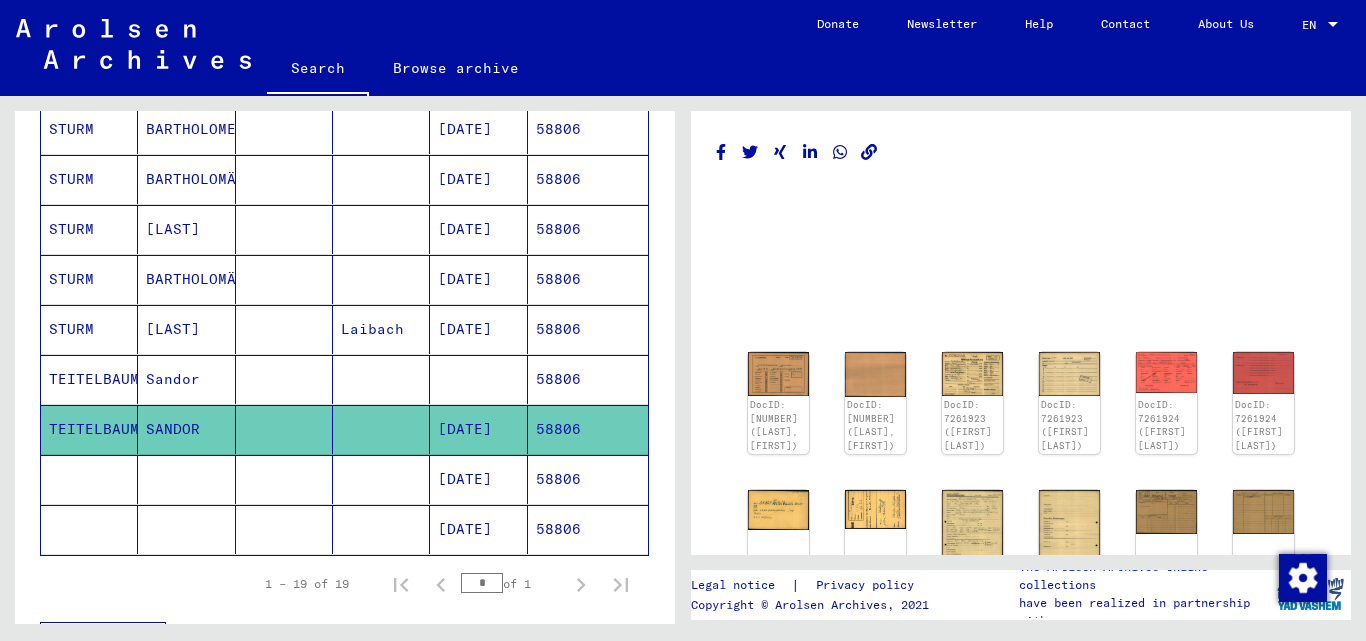 scroll, scrollTop: 810, scrollLeft: 0, axis: vertical 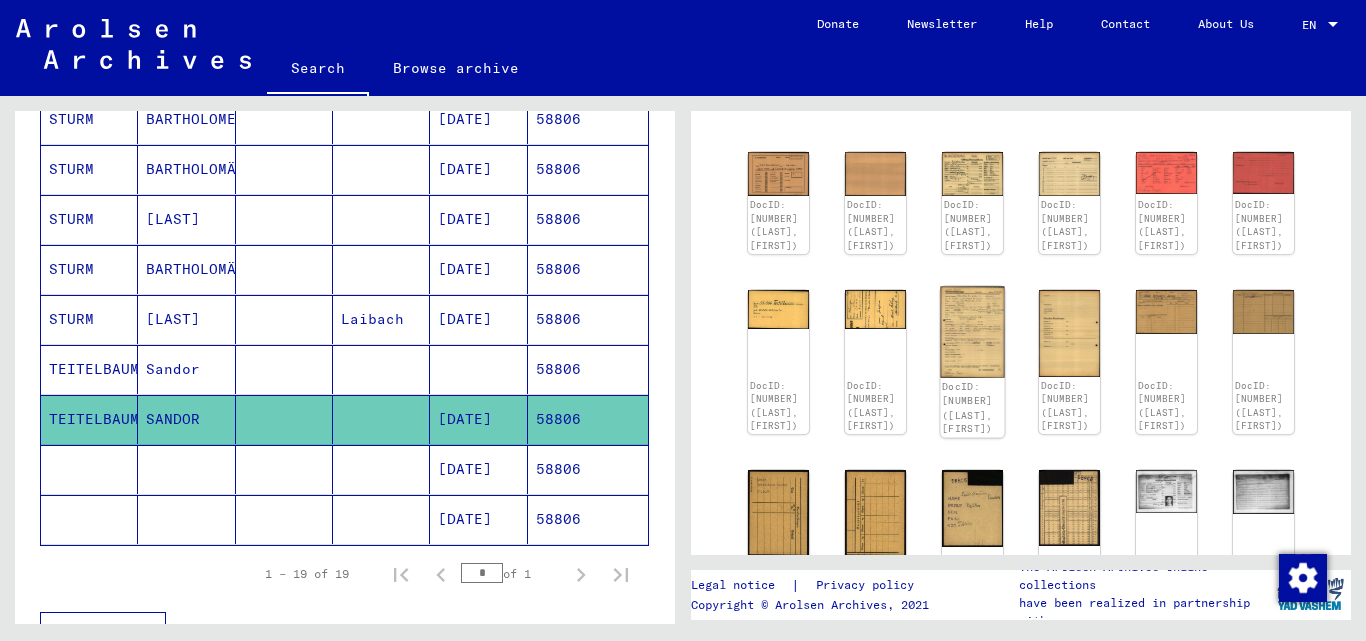 click 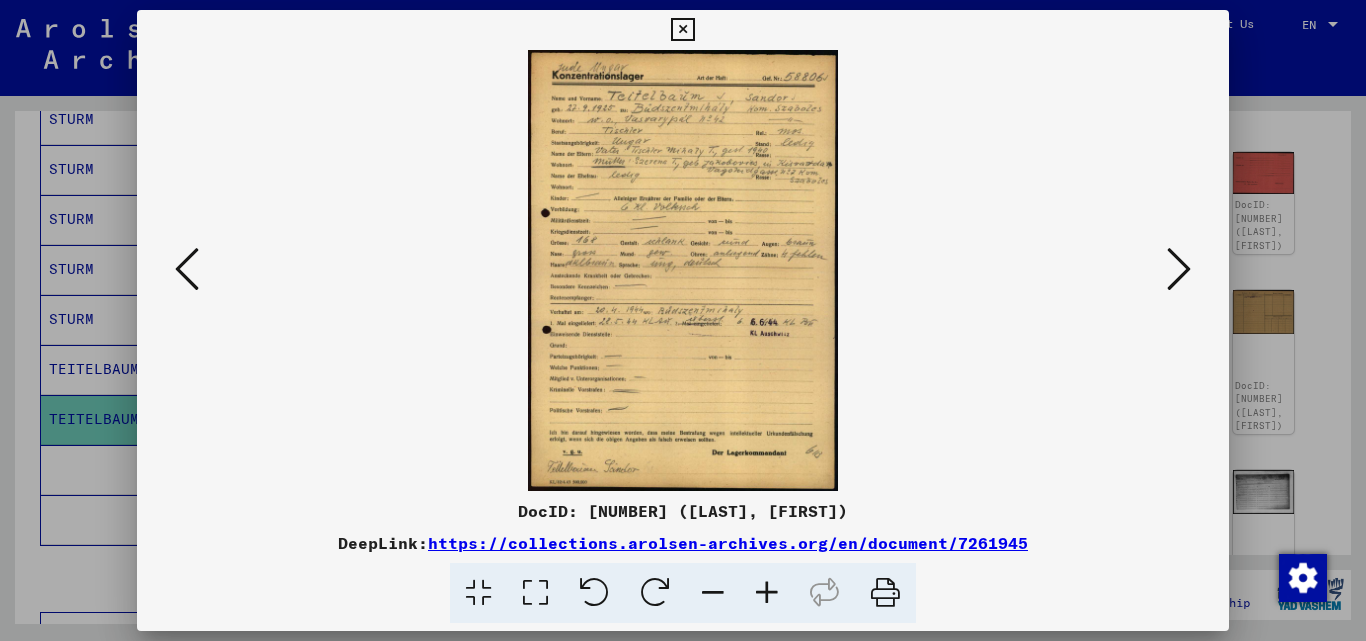 click at bounding box center (767, 593) 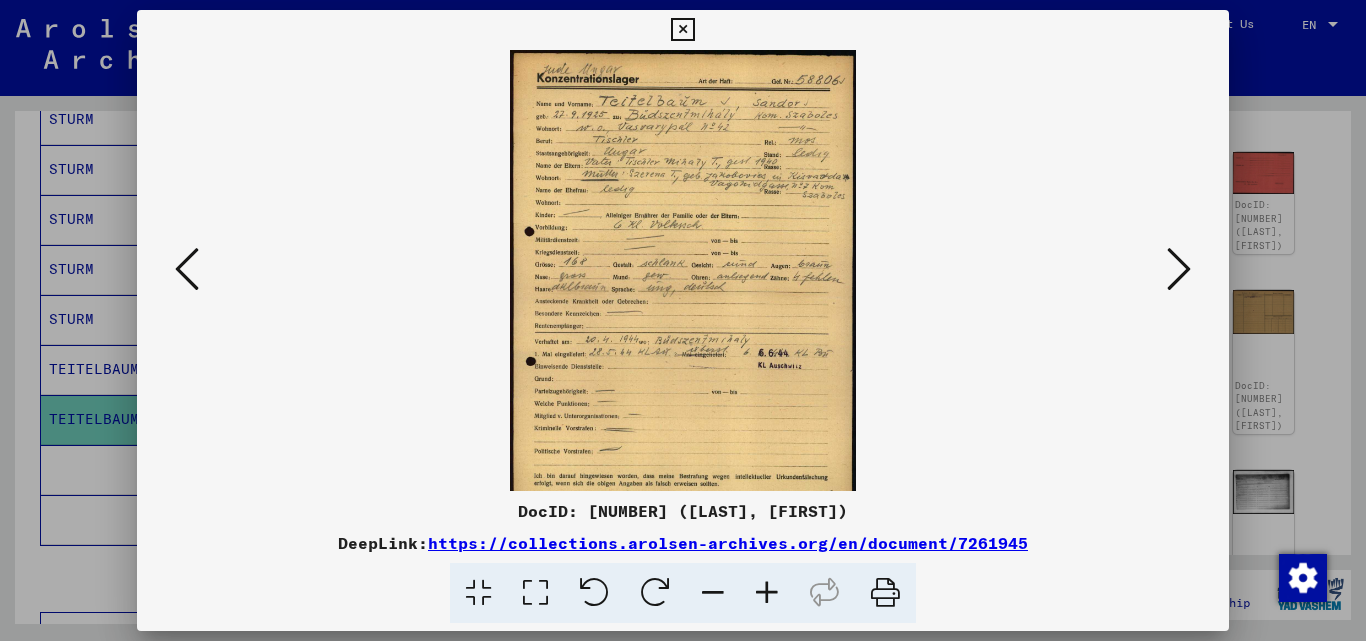 click at bounding box center (767, 593) 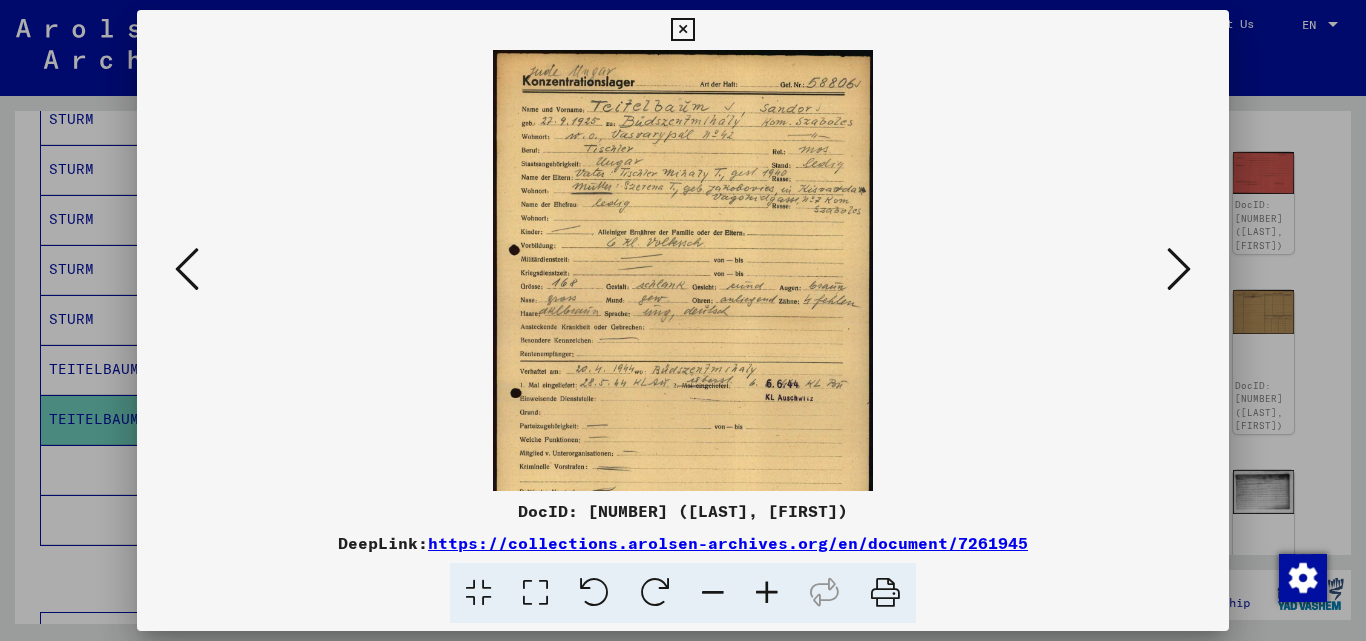 click at bounding box center (767, 593) 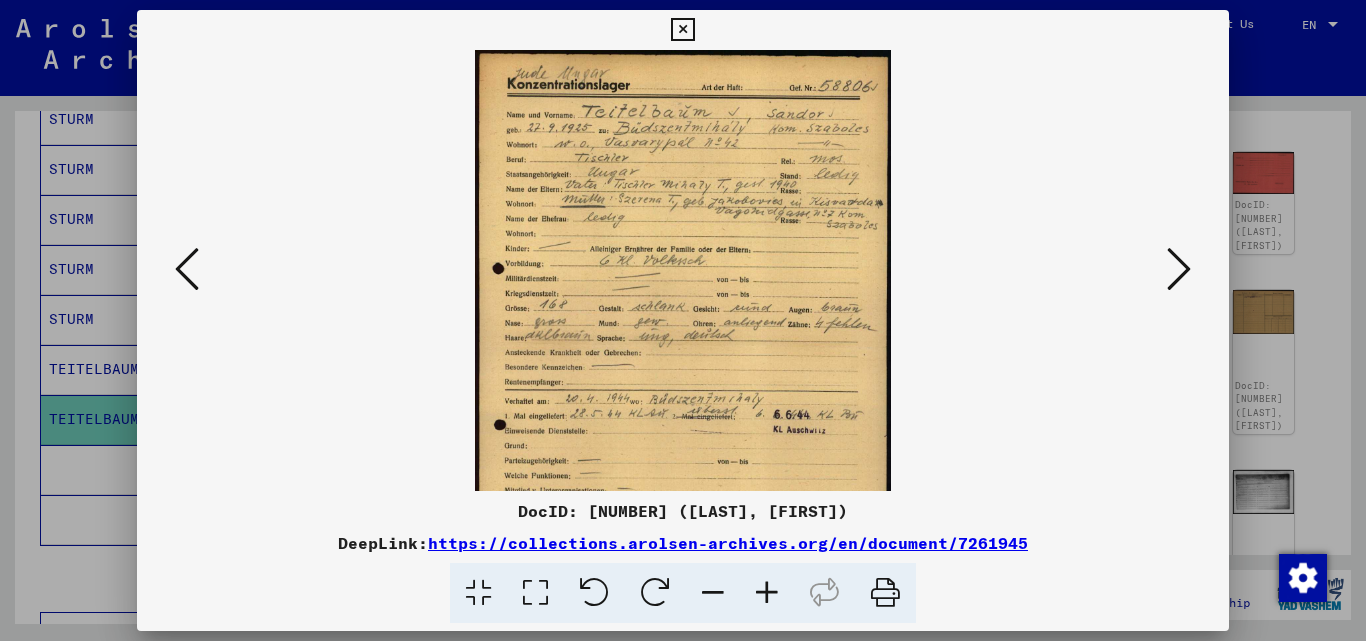 click at bounding box center (767, 593) 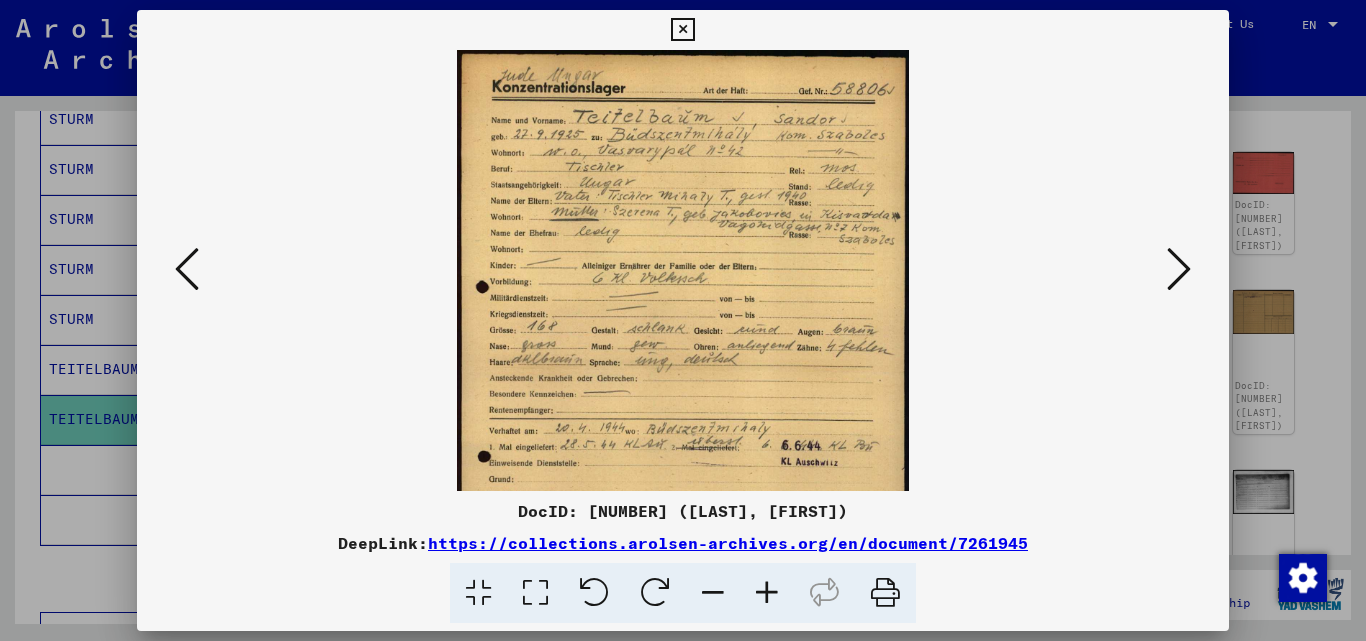 click at bounding box center [767, 593] 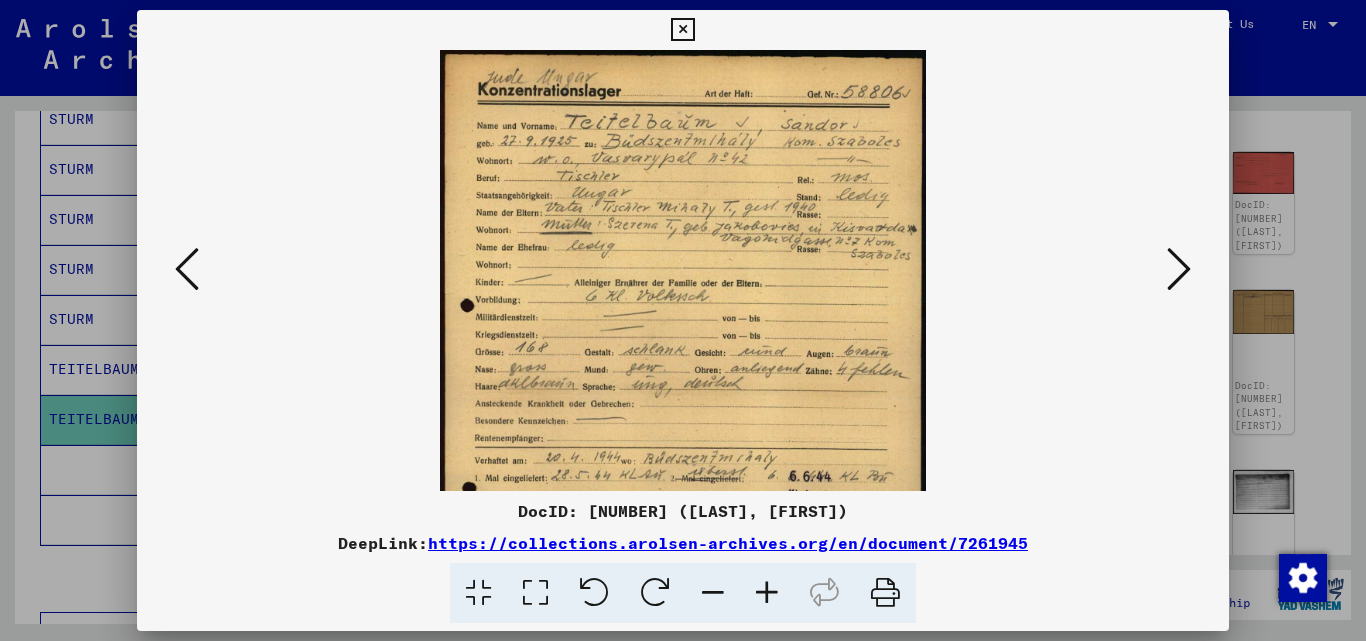 click at bounding box center [767, 593] 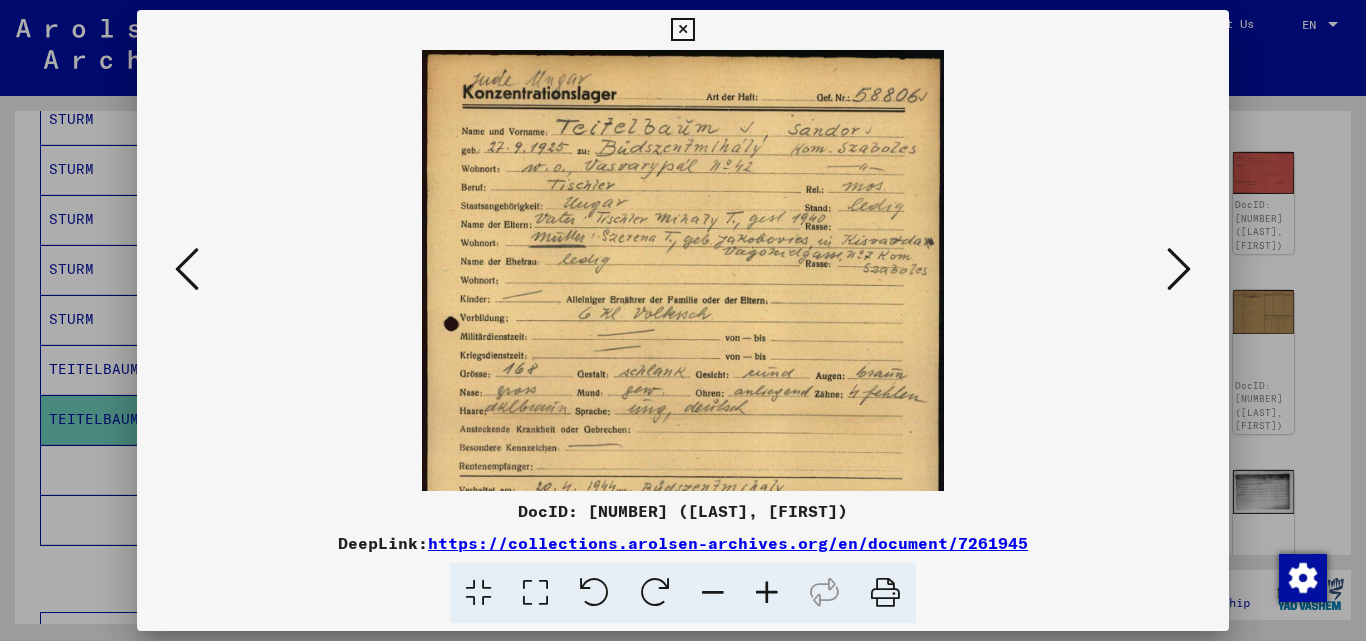 click at bounding box center [767, 593] 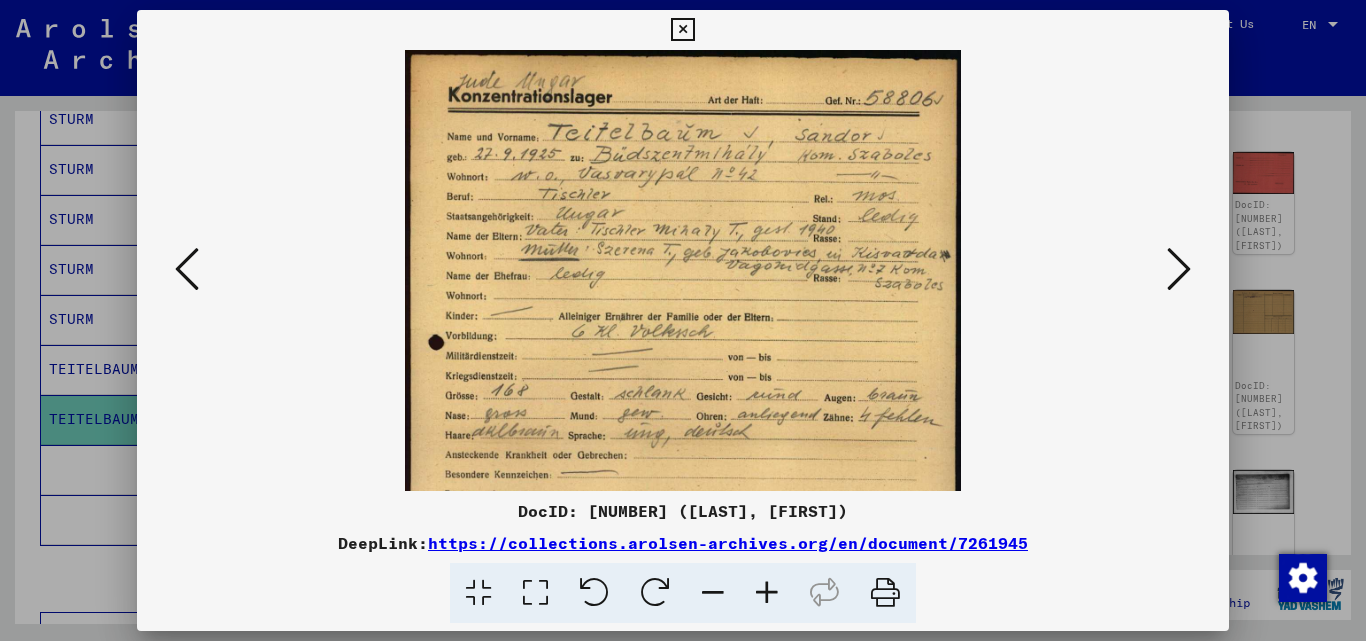 click at bounding box center (767, 593) 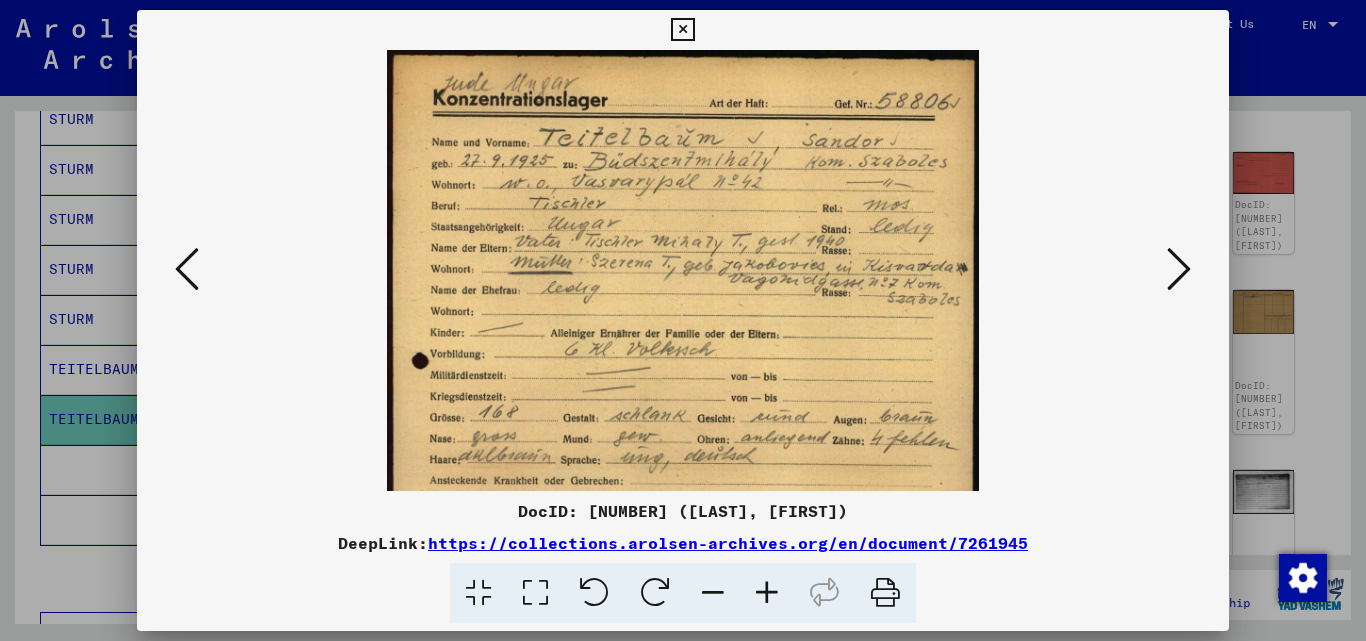 click at bounding box center [767, 593] 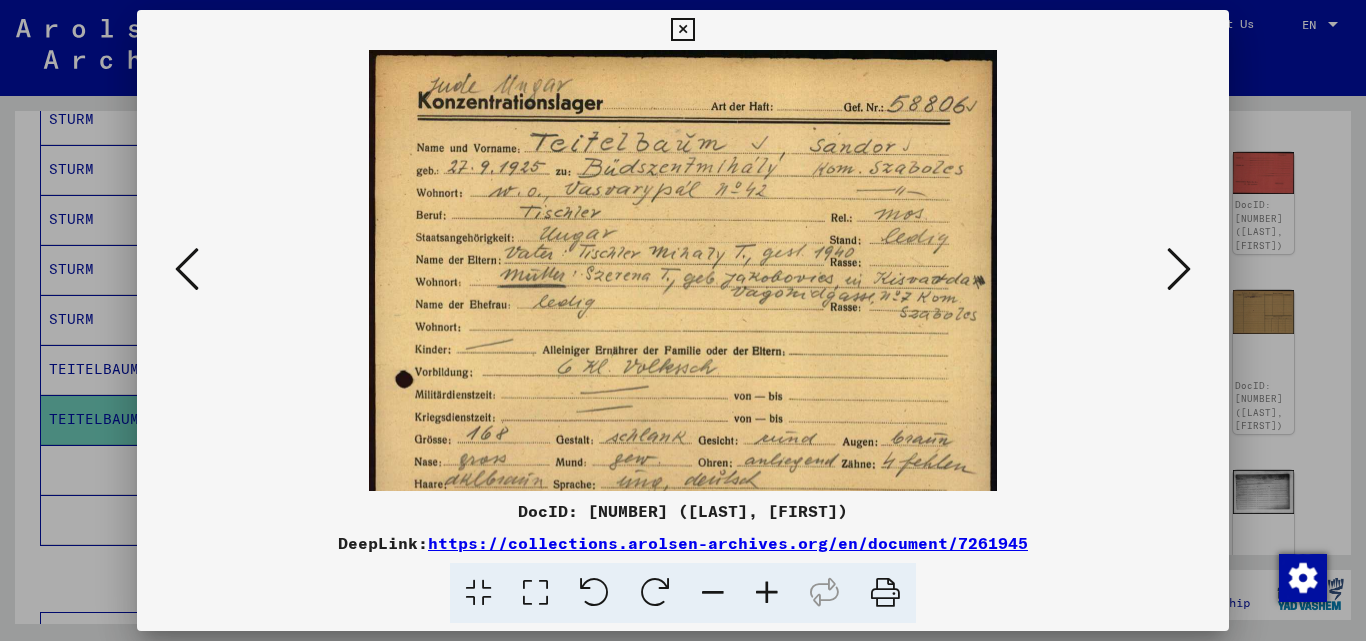 click at bounding box center [682, 30] 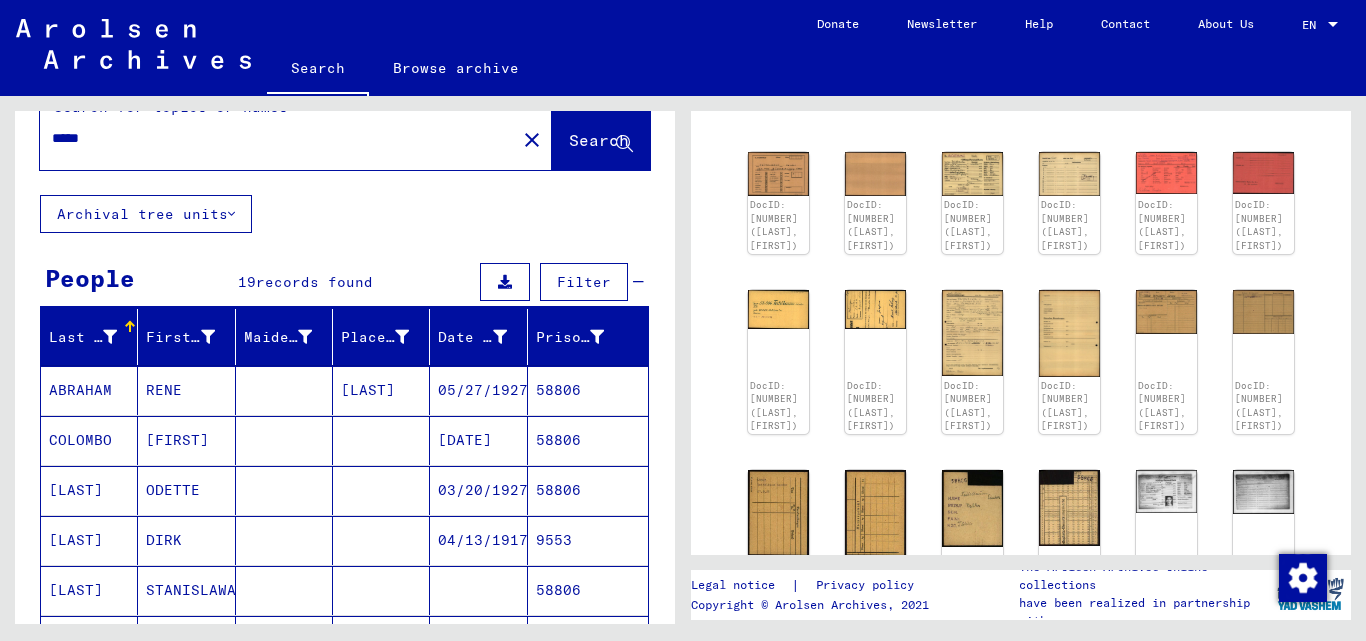 scroll, scrollTop: 0, scrollLeft: 0, axis: both 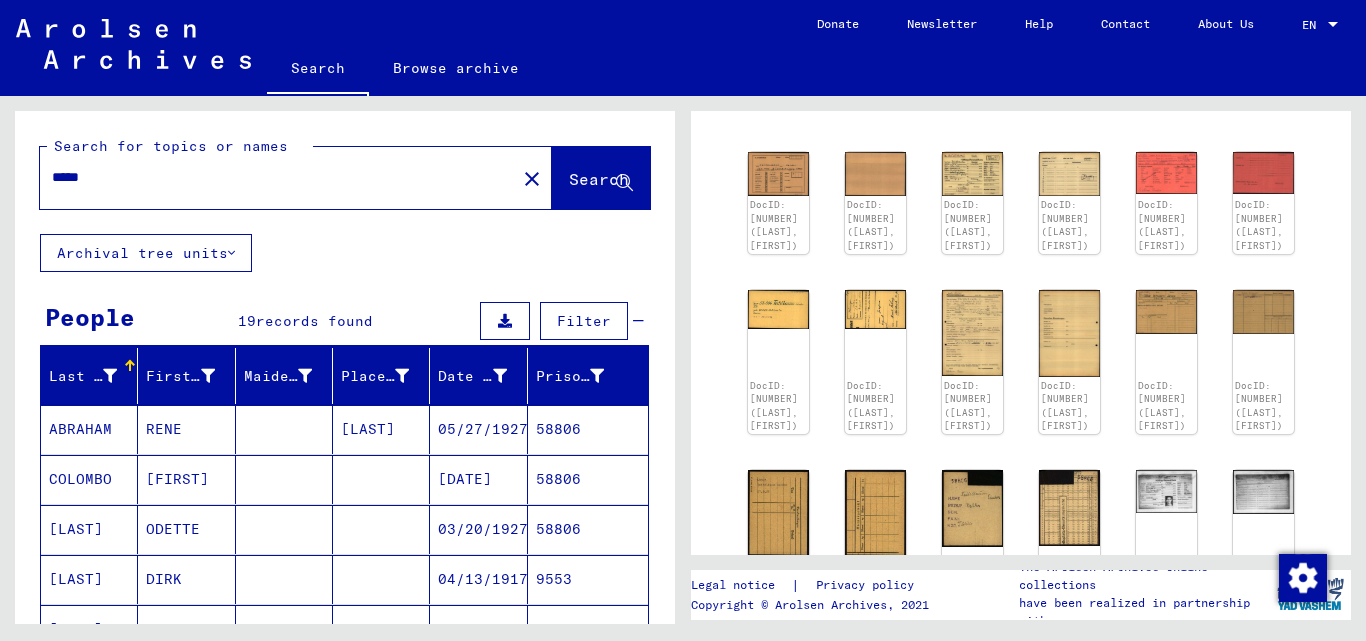 click on "*****" at bounding box center (278, 177) 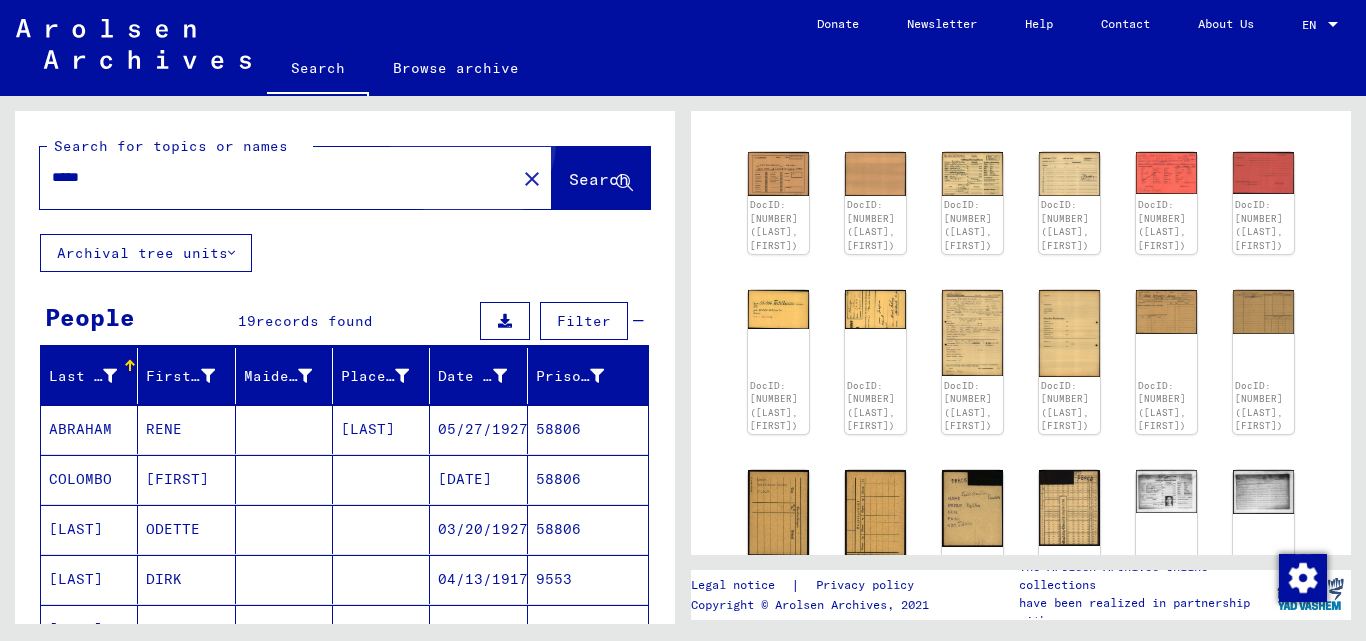 click on "Search" 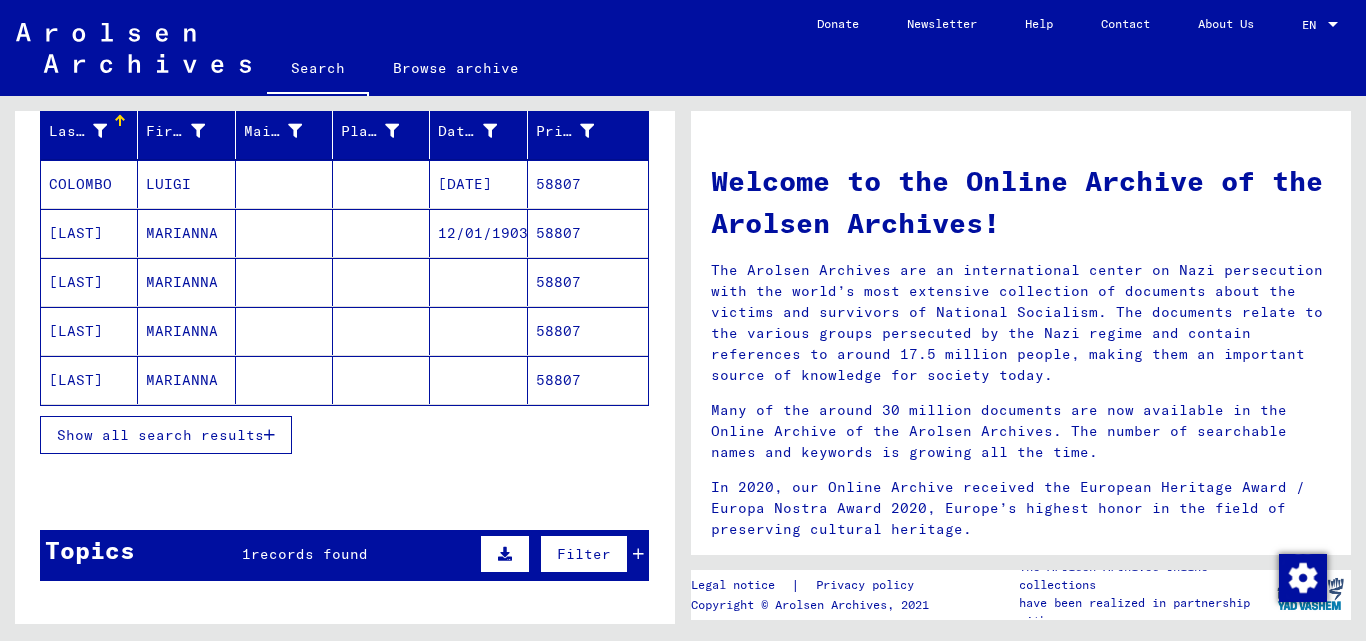 scroll, scrollTop: 300, scrollLeft: 0, axis: vertical 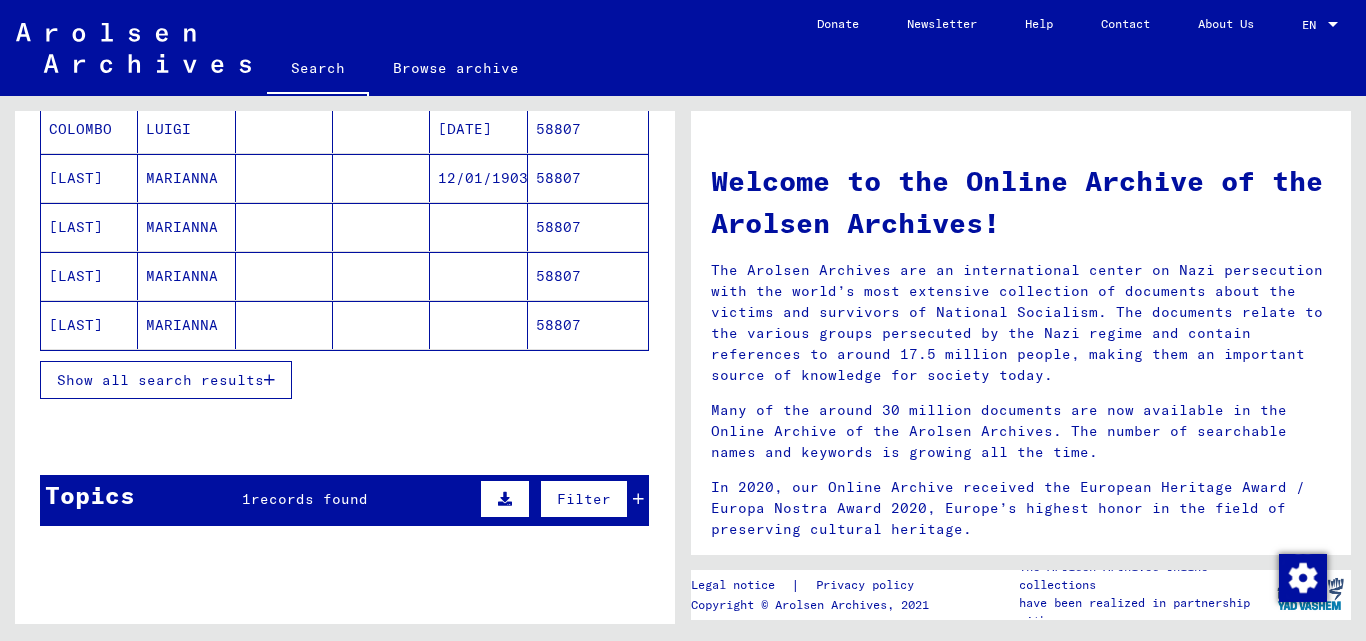 click on "Show all search results" at bounding box center (166, 380) 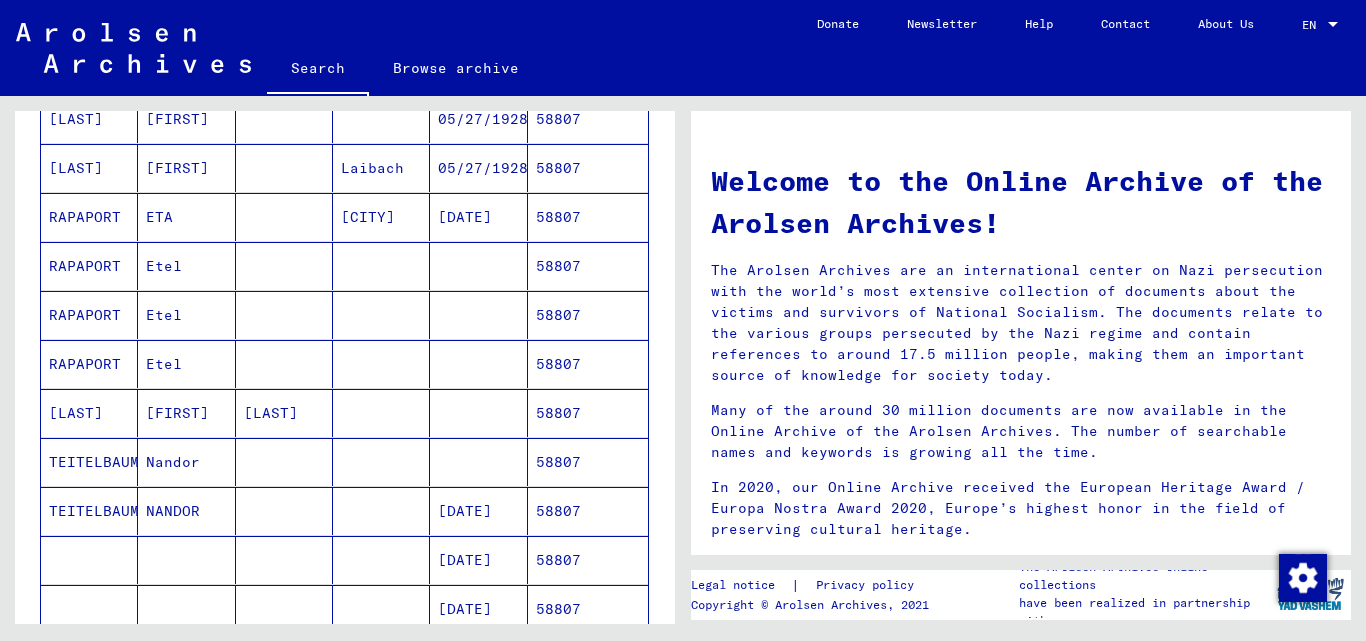 scroll, scrollTop: 800, scrollLeft: 0, axis: vertical 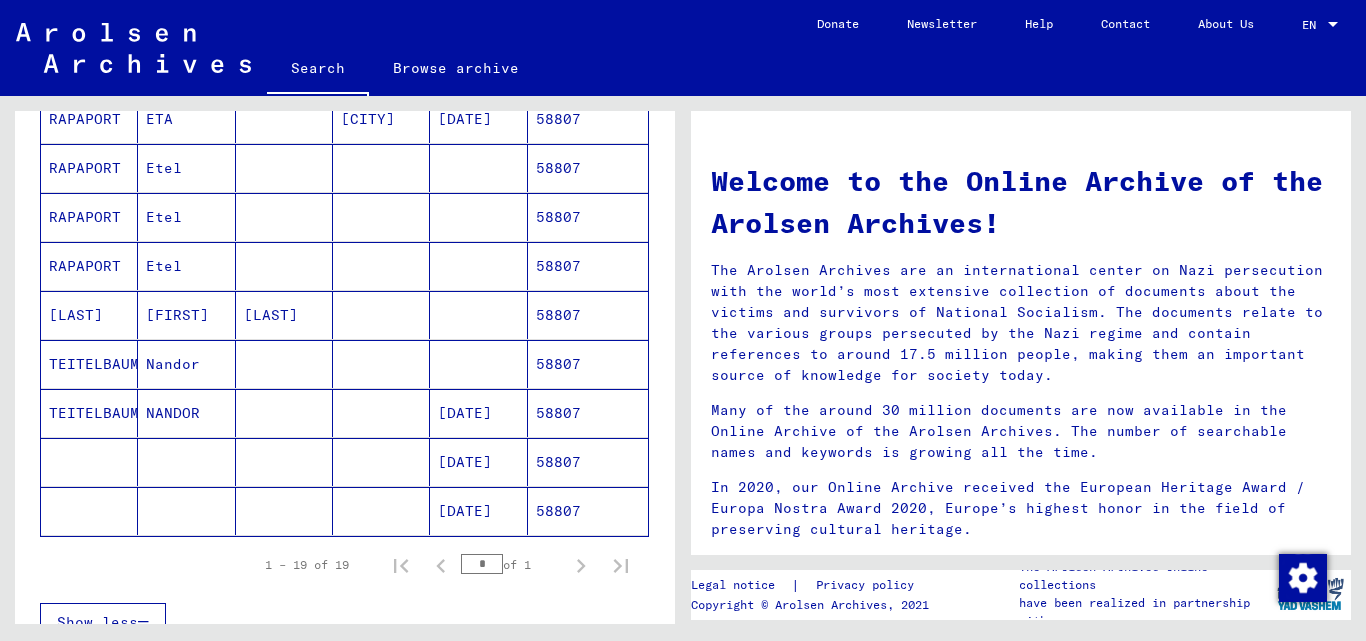 click on "58807" at bounding box center (588, 462) 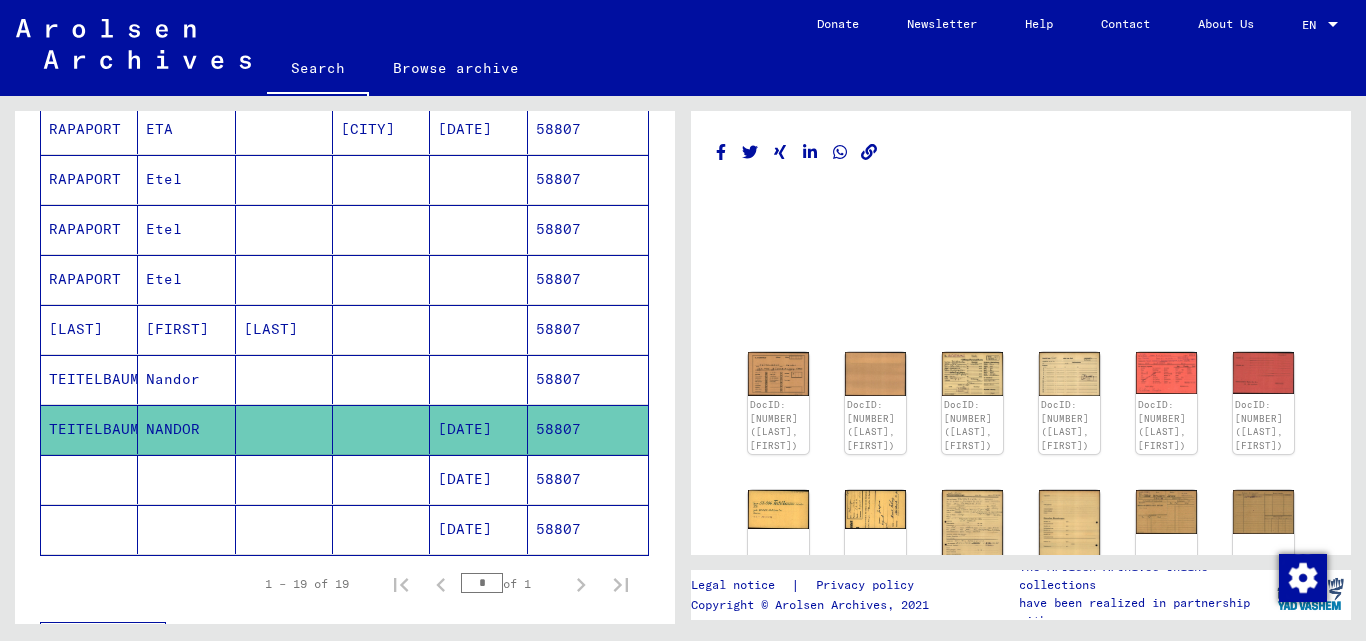 scroll, scrollTop: 810, scrollLeft: 0, axis: vertical 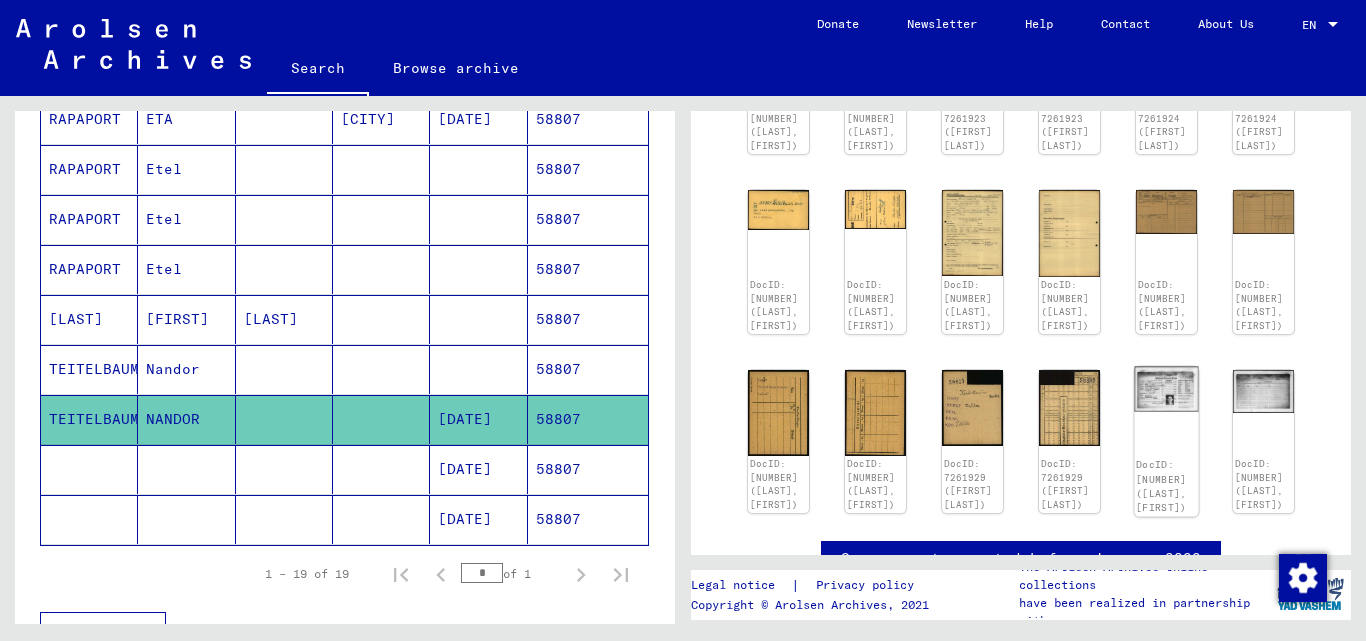 click 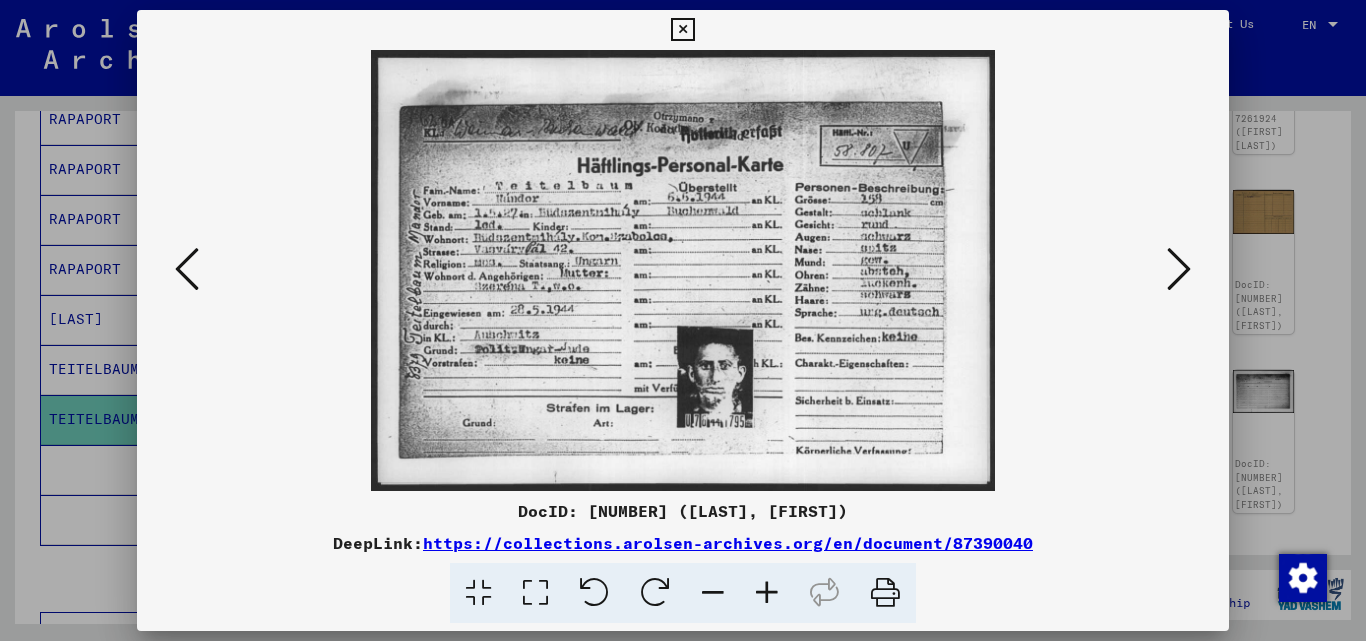 click at bounding box center [187, 269] 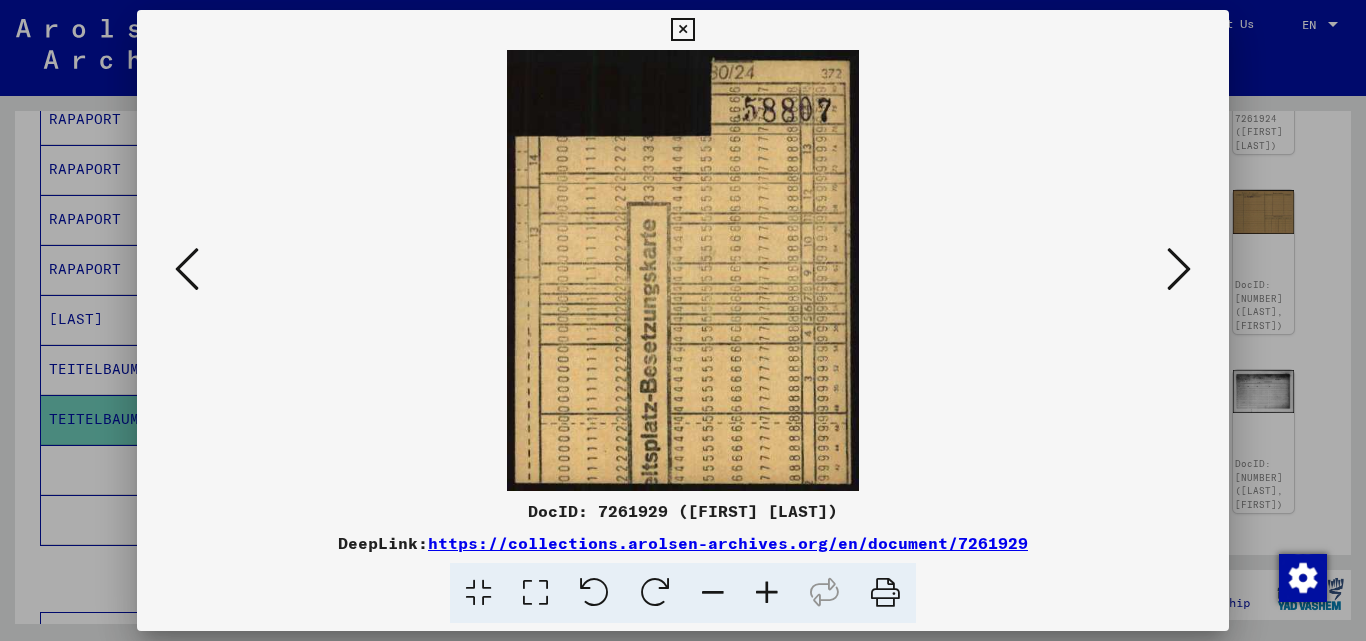 click at bounding box center [187, 269] 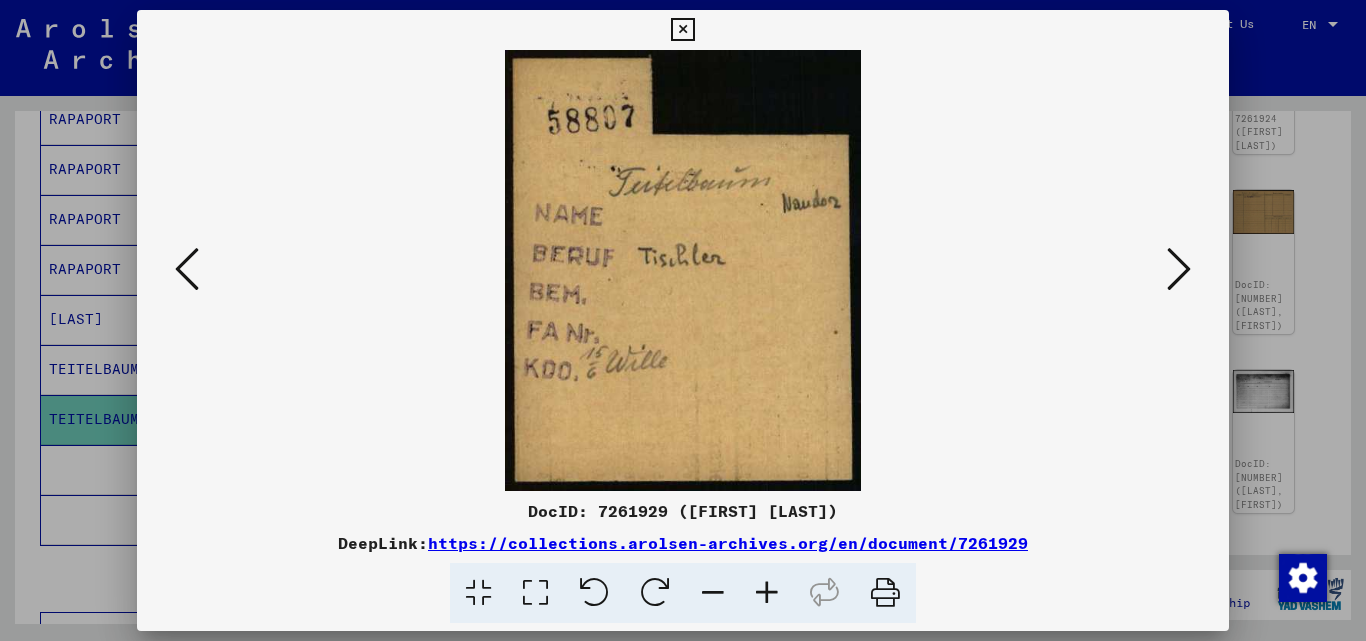 click at bounding box center (187, 269) 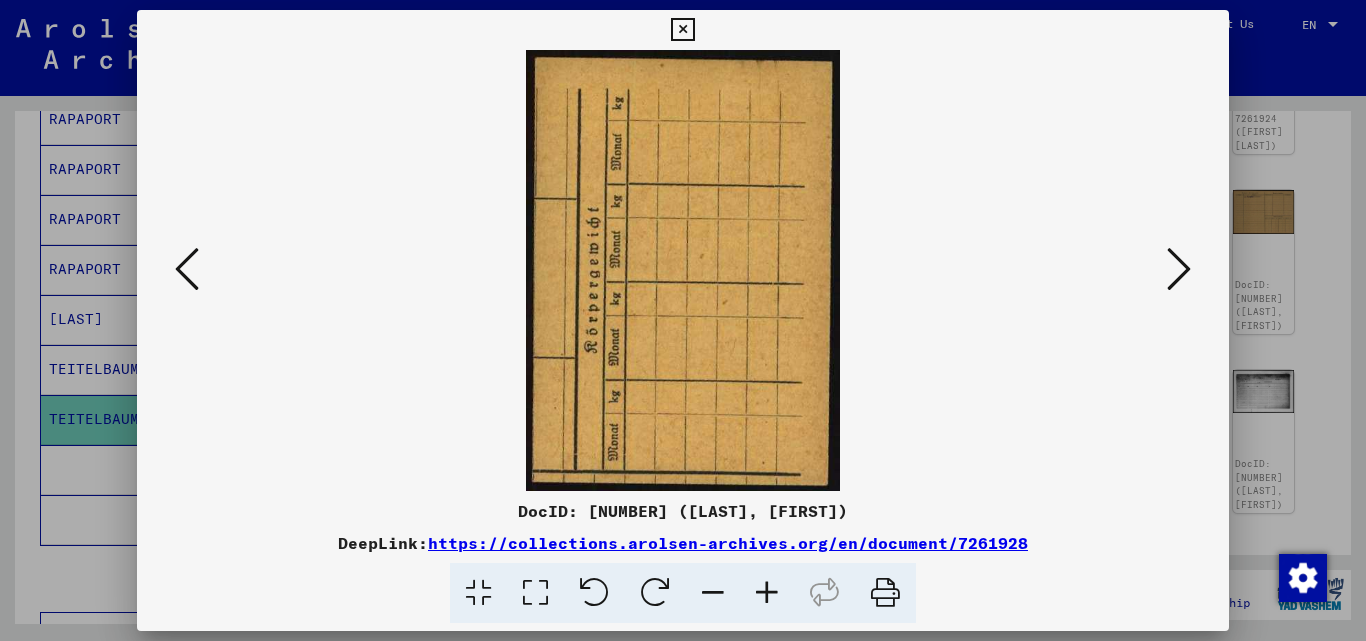 click at bounding box center [187, 269] 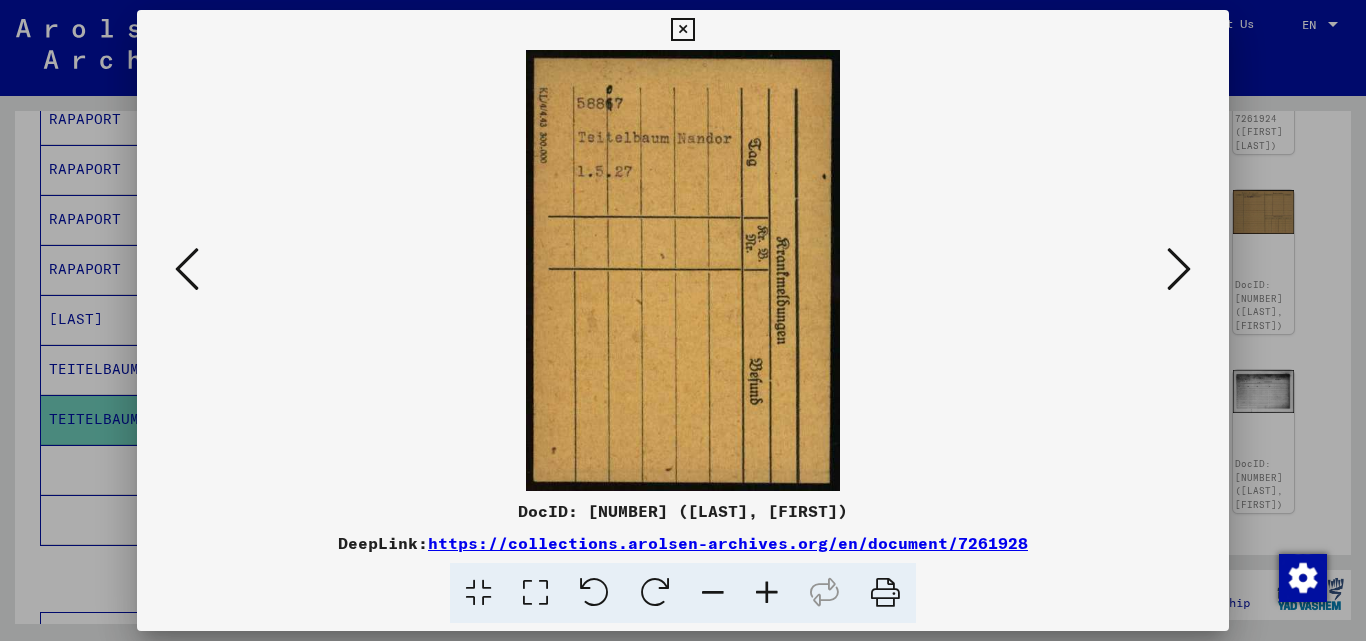 drag, startPoint x: 686, startPoint y: 35, endPoint x: 683, endPoint y: 45, distance: 10.440307 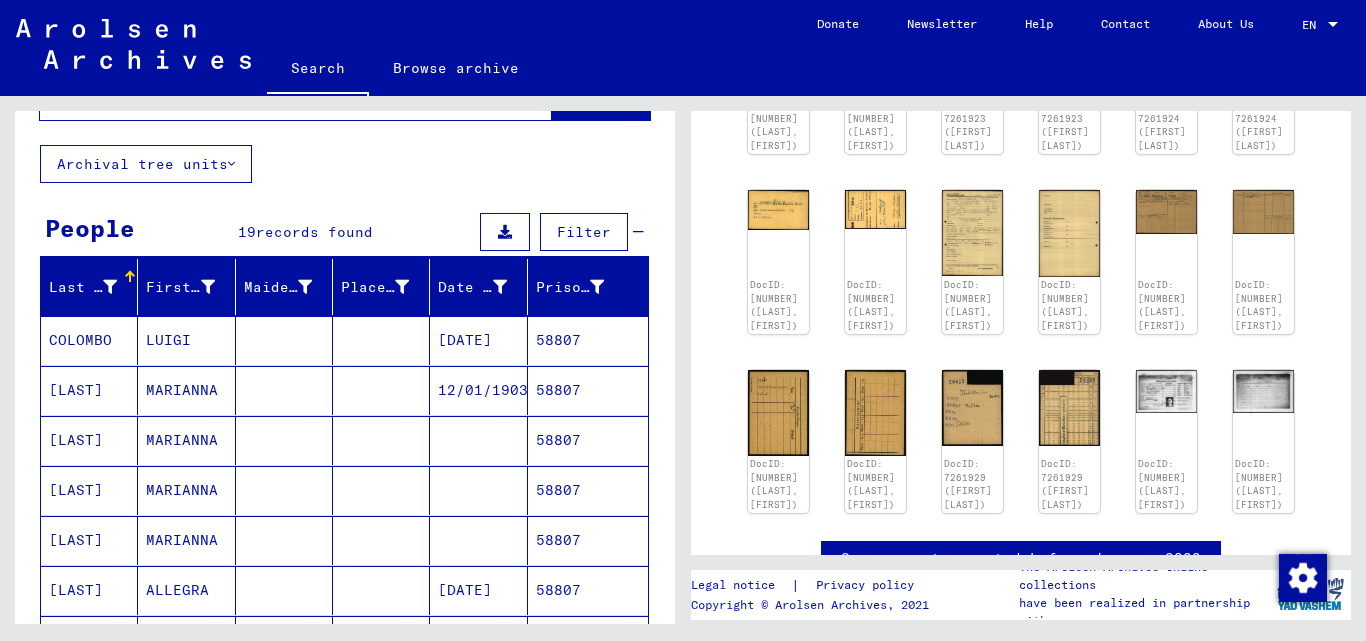 scroll, scrollTop: 10, scrollLeft: 0, axis: vertical 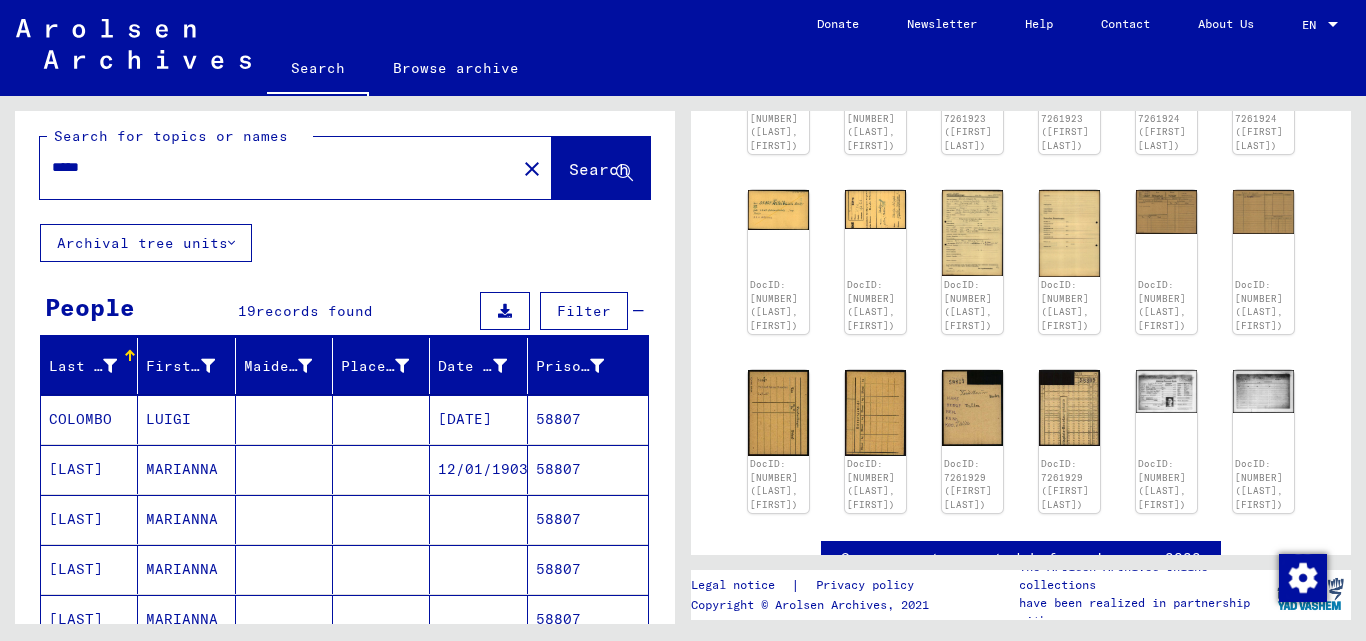 click on "*****" at bounding box center (278, 167) 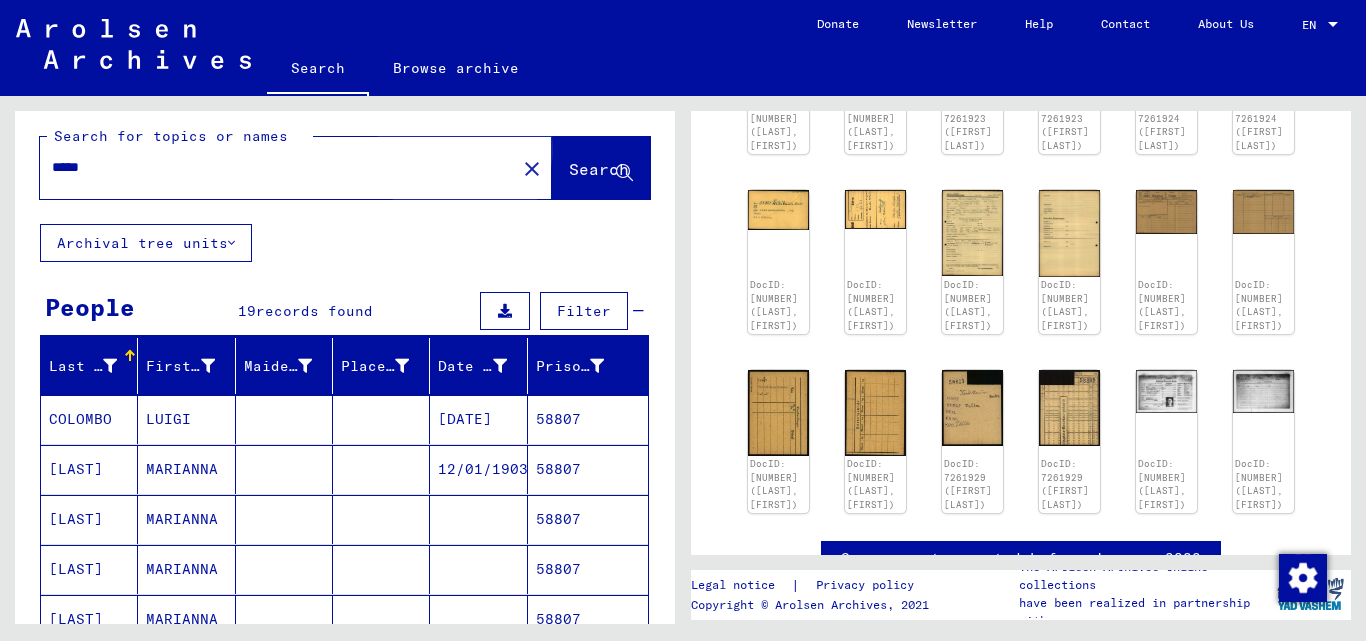 click on "Search" 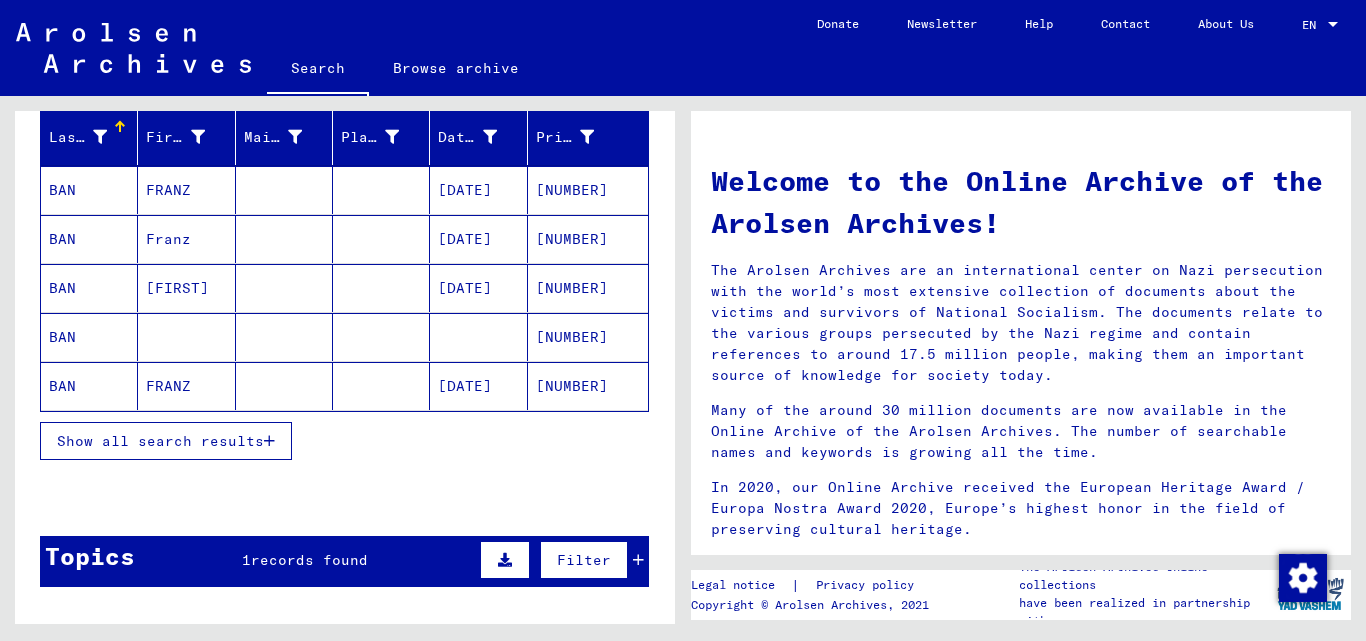 scroll, scrollTop: 300, scrollLeft: 0, axis: vertical 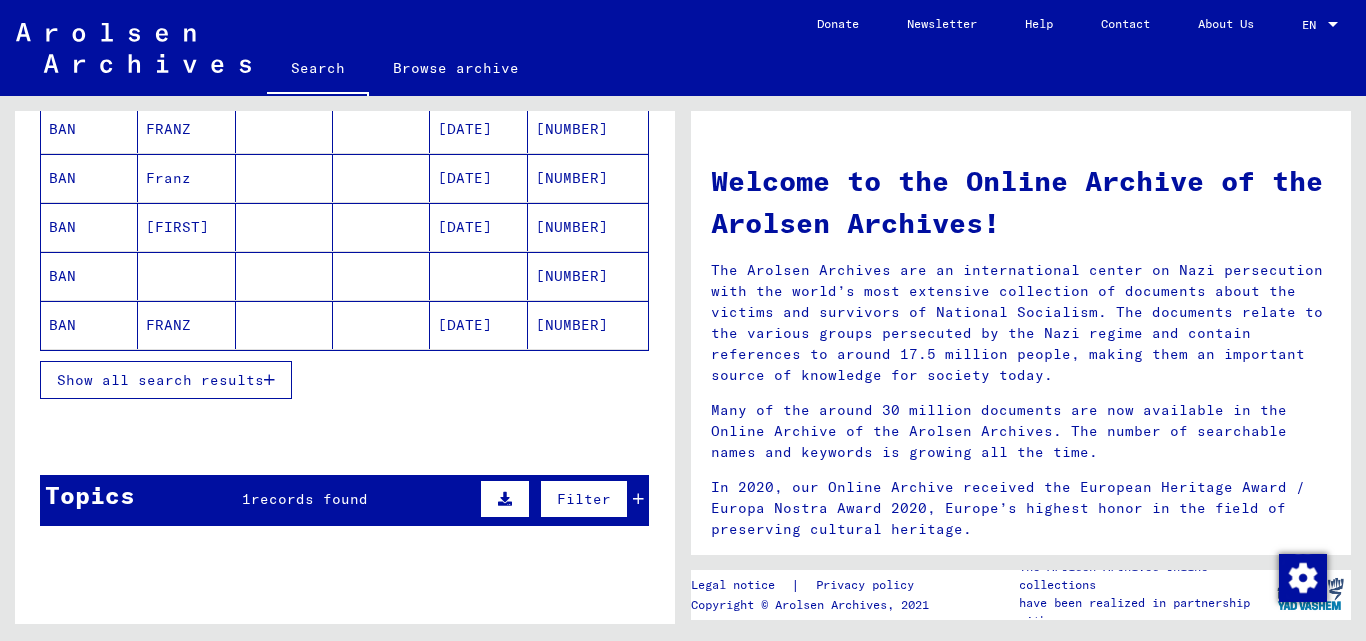 click on "Show all search results" at bounding box center (166, 380) 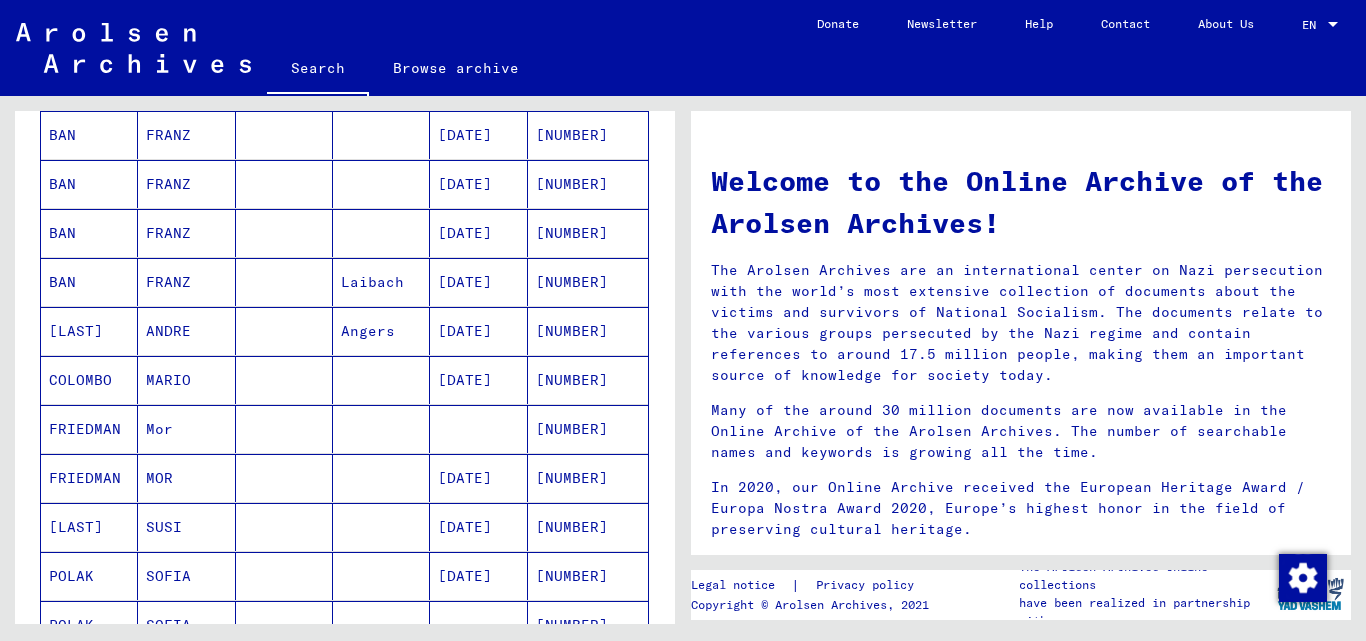 scroll, scrollTop: 700, scrollLeft: 0, axis: vertical 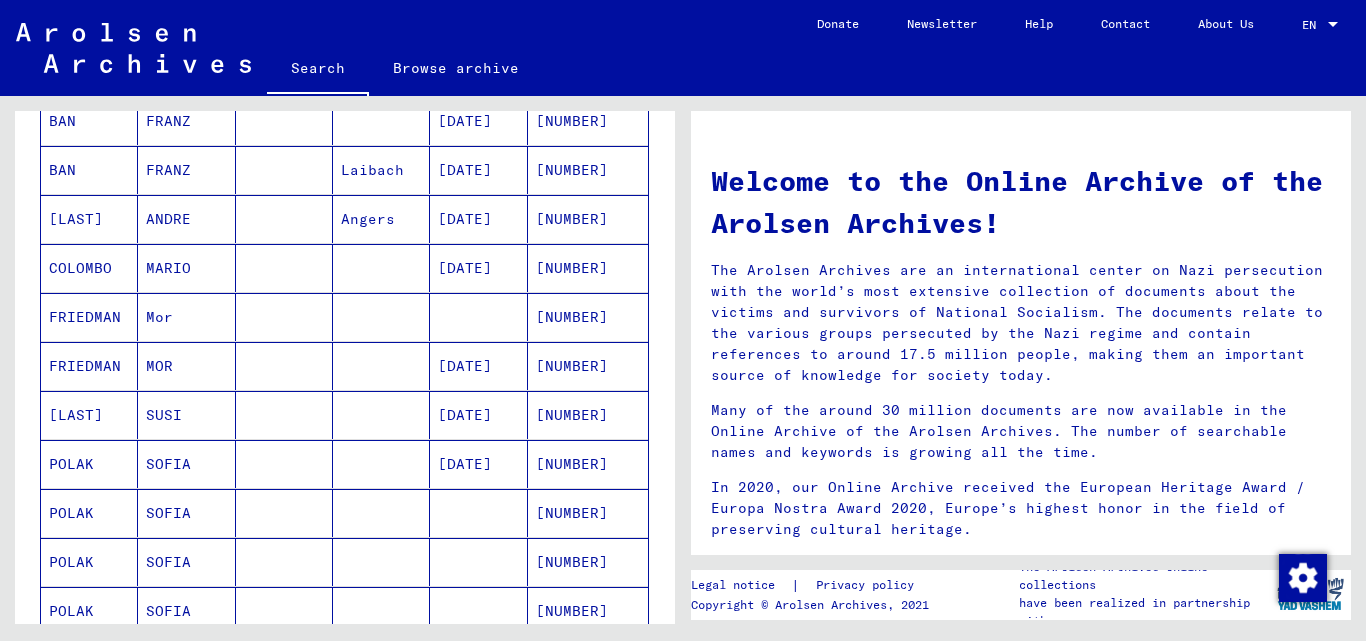click on "[NUMBER]" at bounding box center (588, 415) 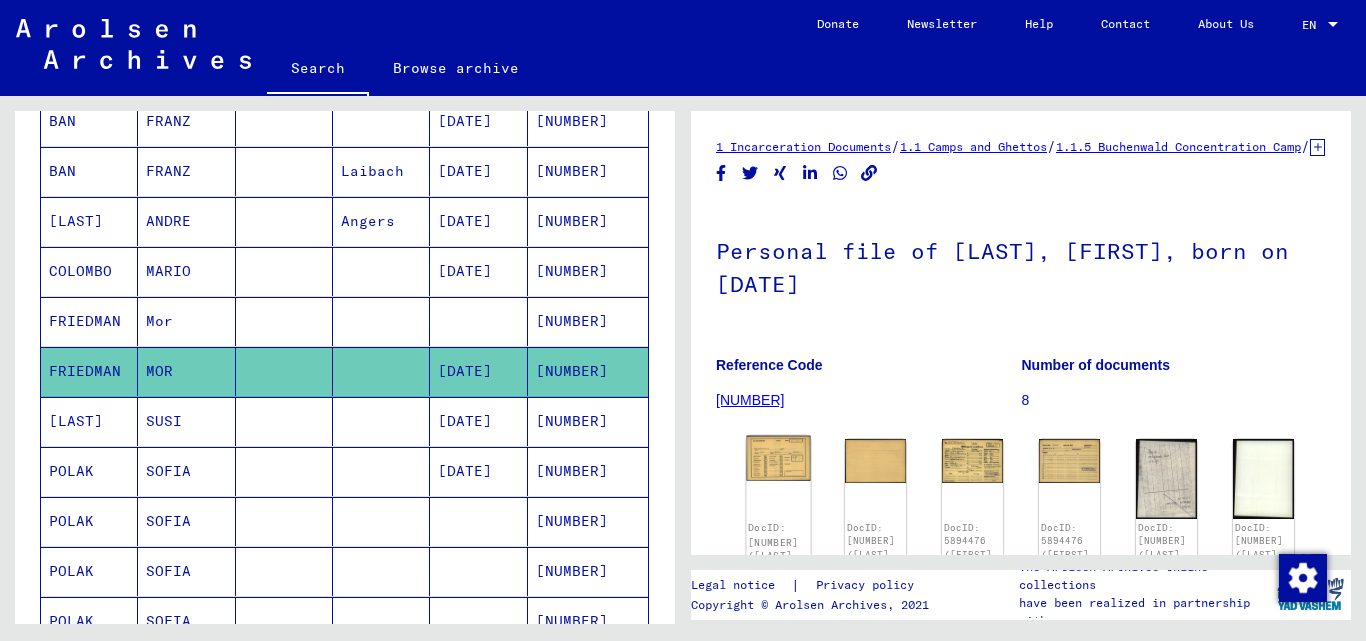 click 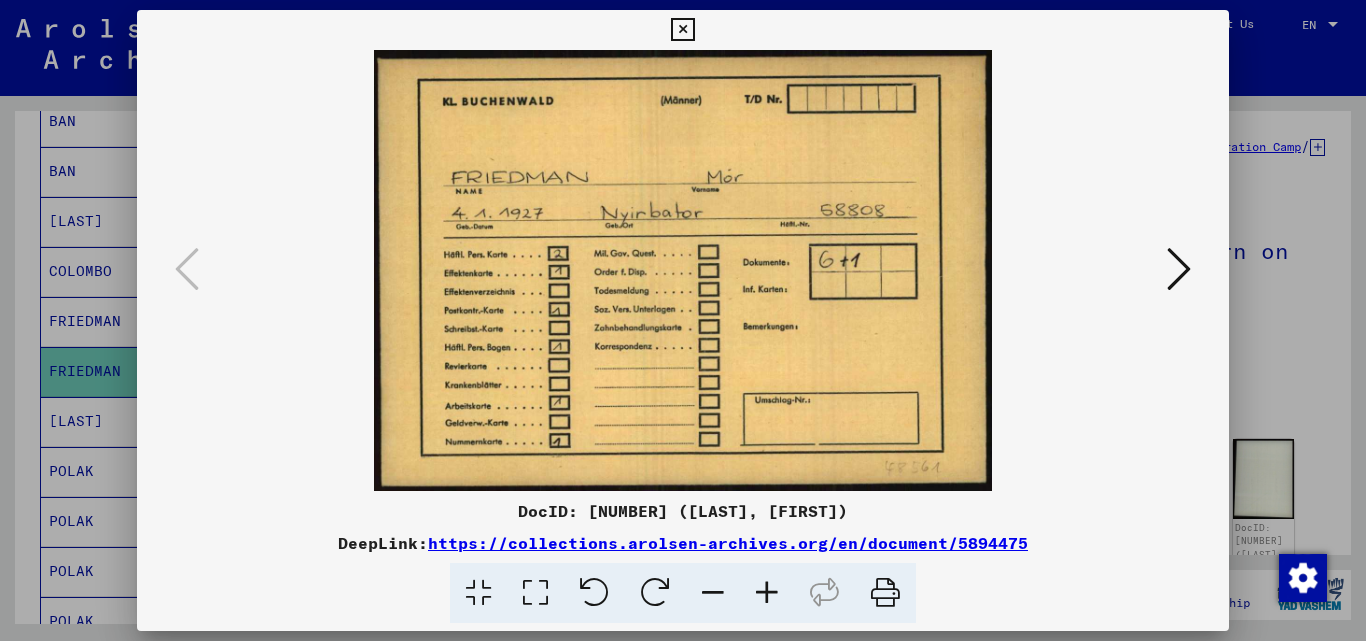 click at bounding box center (1179, 269) 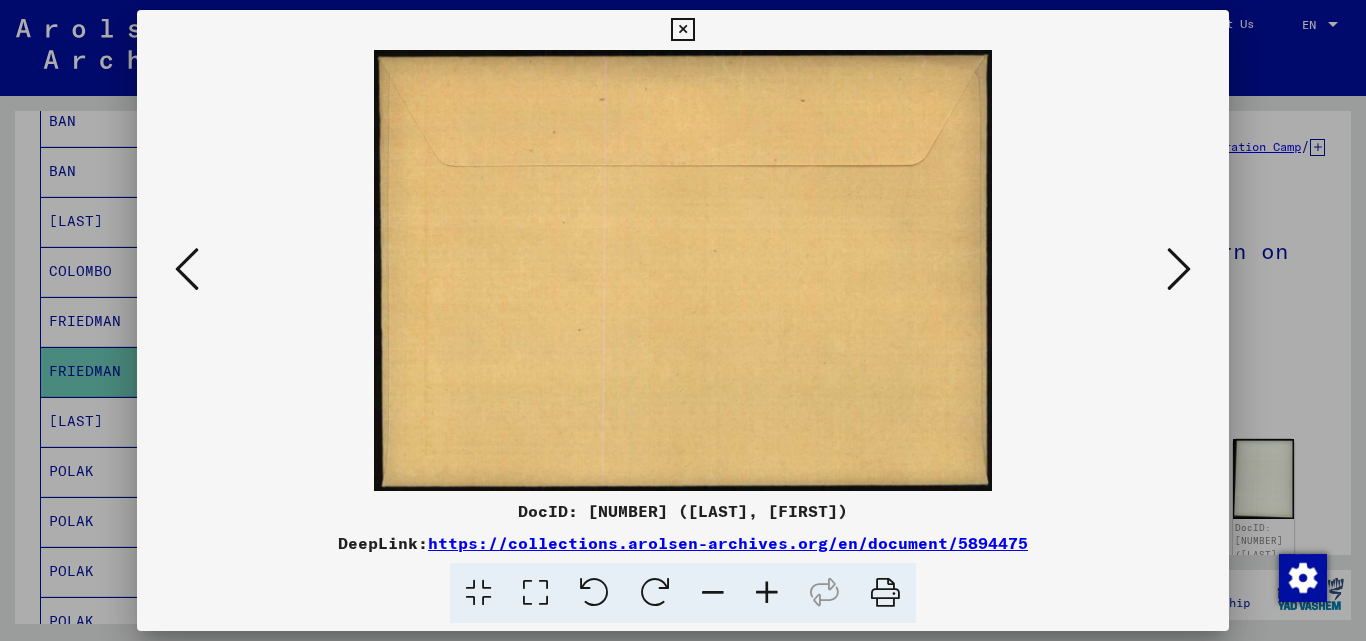 click at bounding box center [1179, 269] 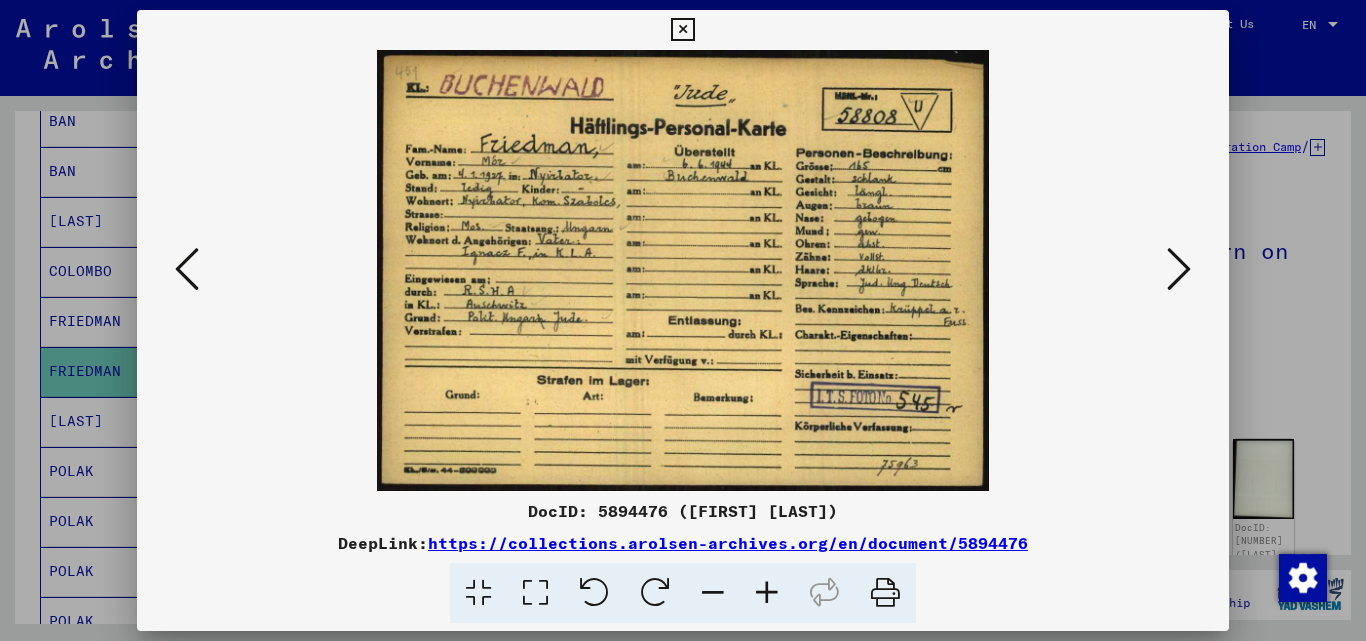 click at bounding box center (1179, 269) 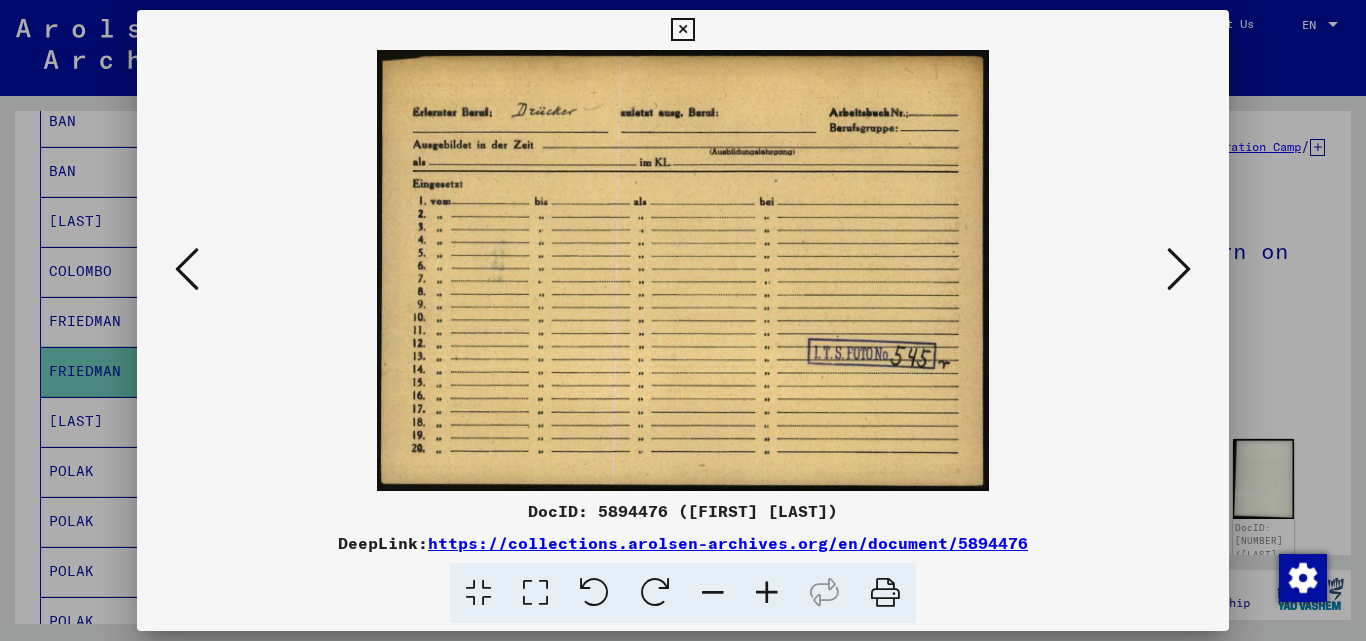 click at bounding box center (1179, 269) 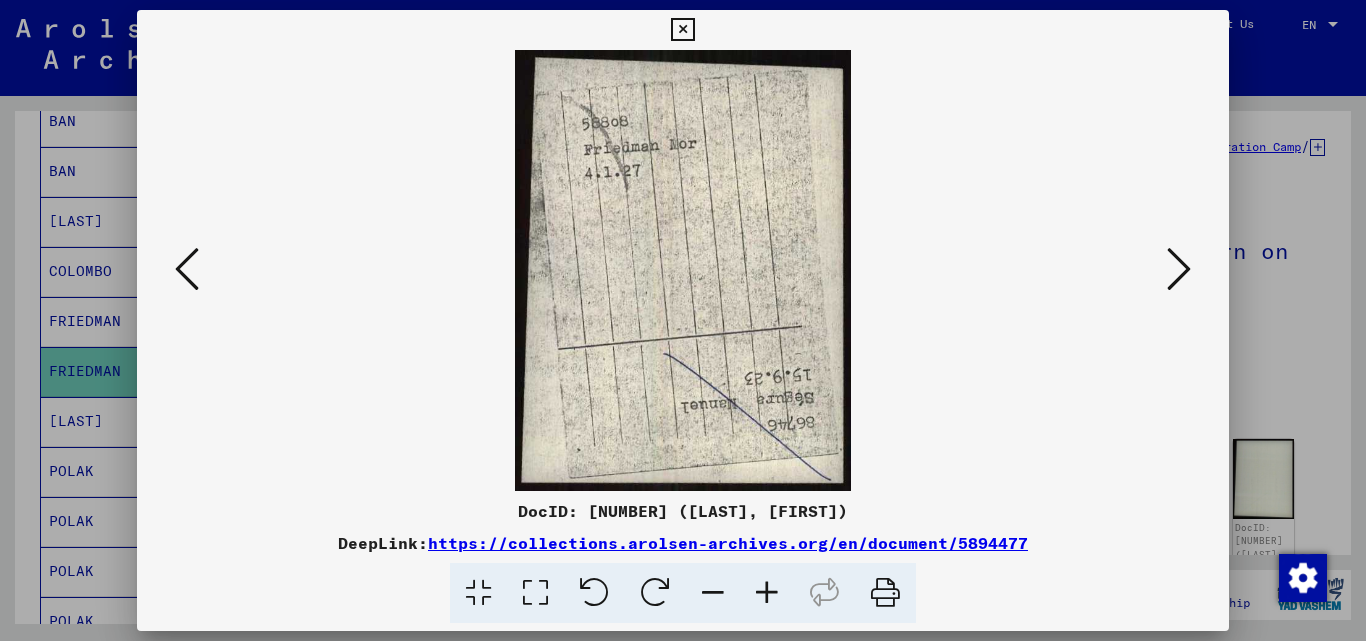 click at bounding box center [1179, 269] 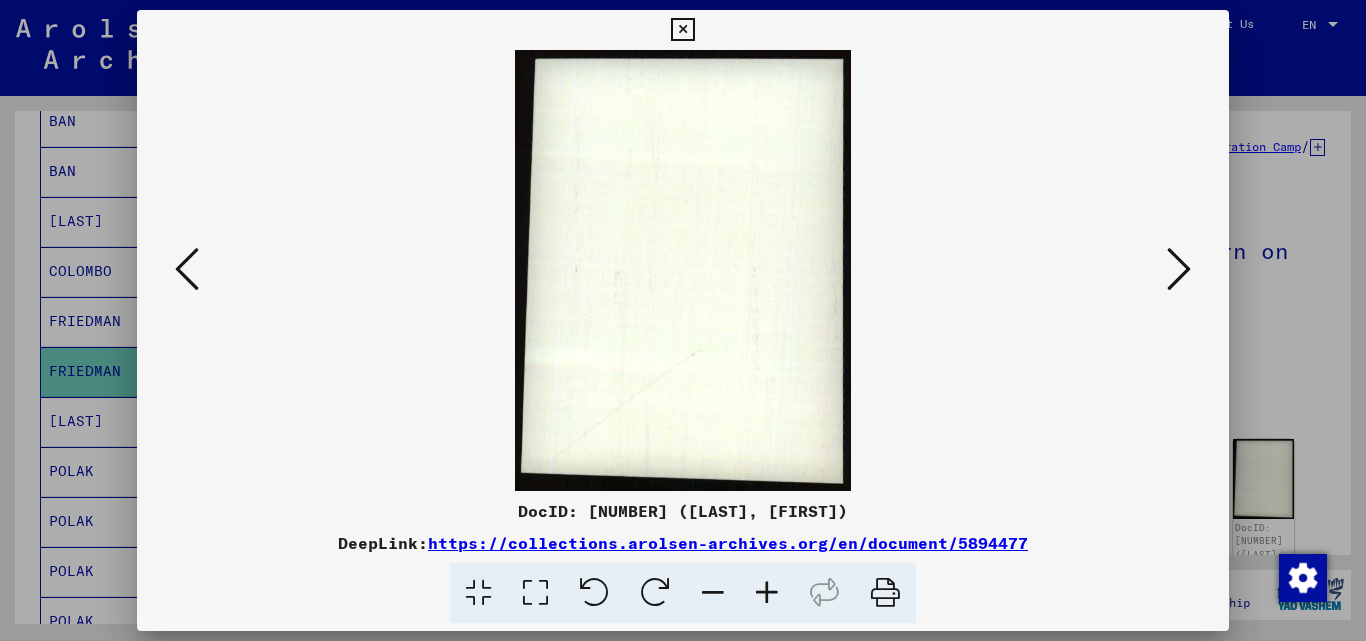 click at bounding box center [1179, 269] 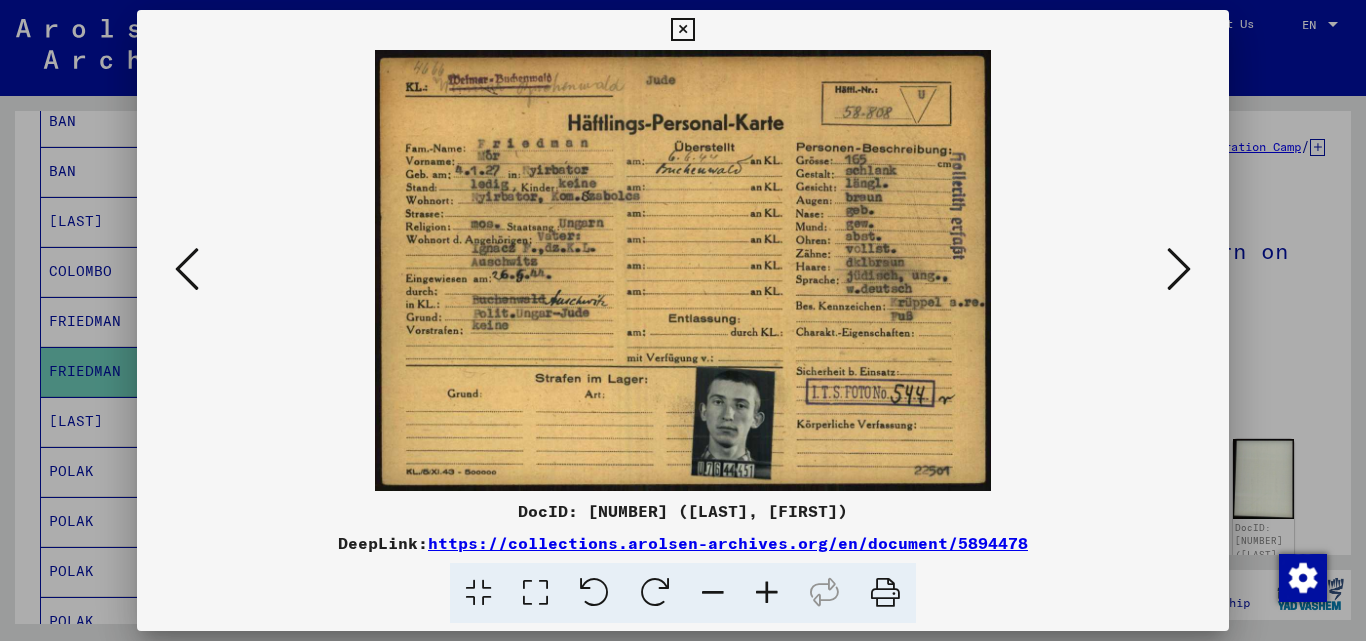 click at bounding box center [1179, 269] 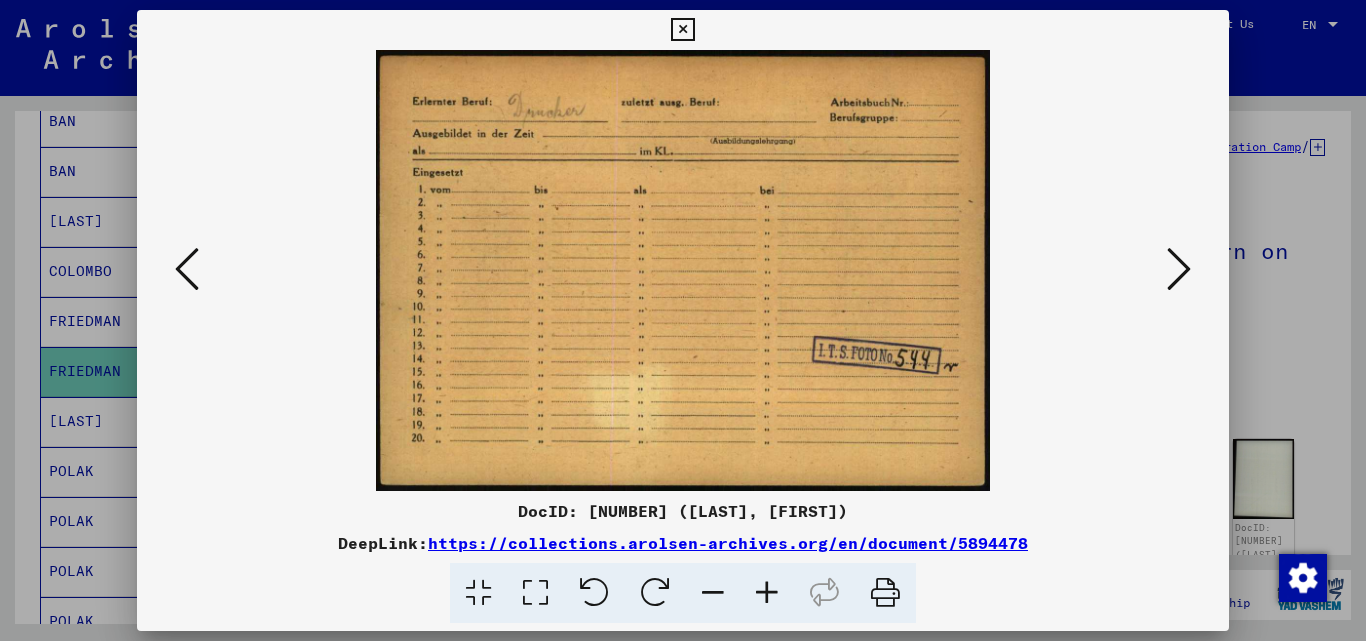 click at bounding box center [1179, 269] 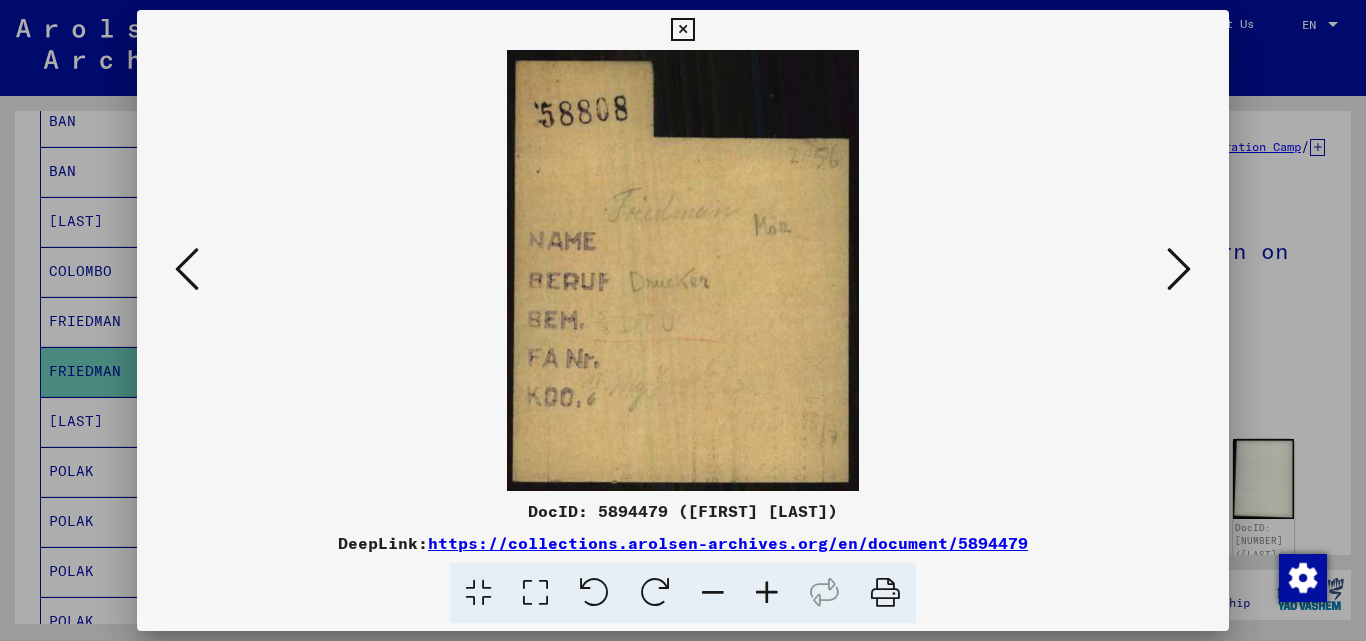 click at bounding box center (1179, 269) 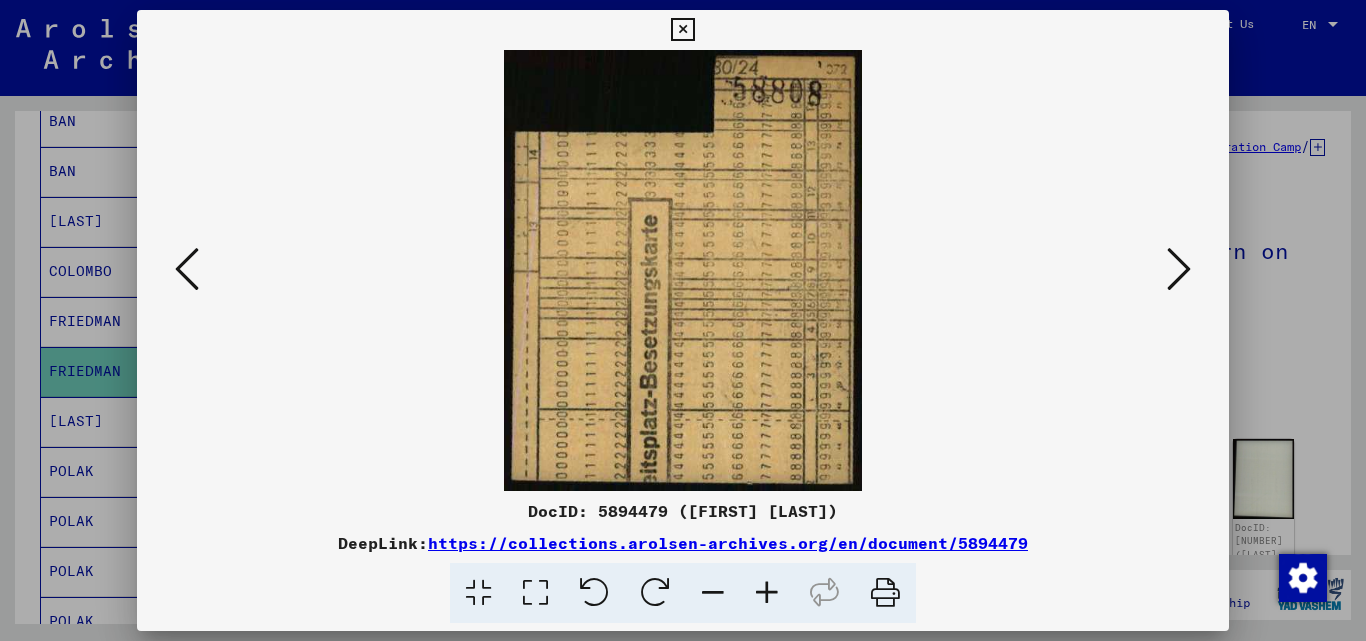 click at bounding box center [1179, 269] 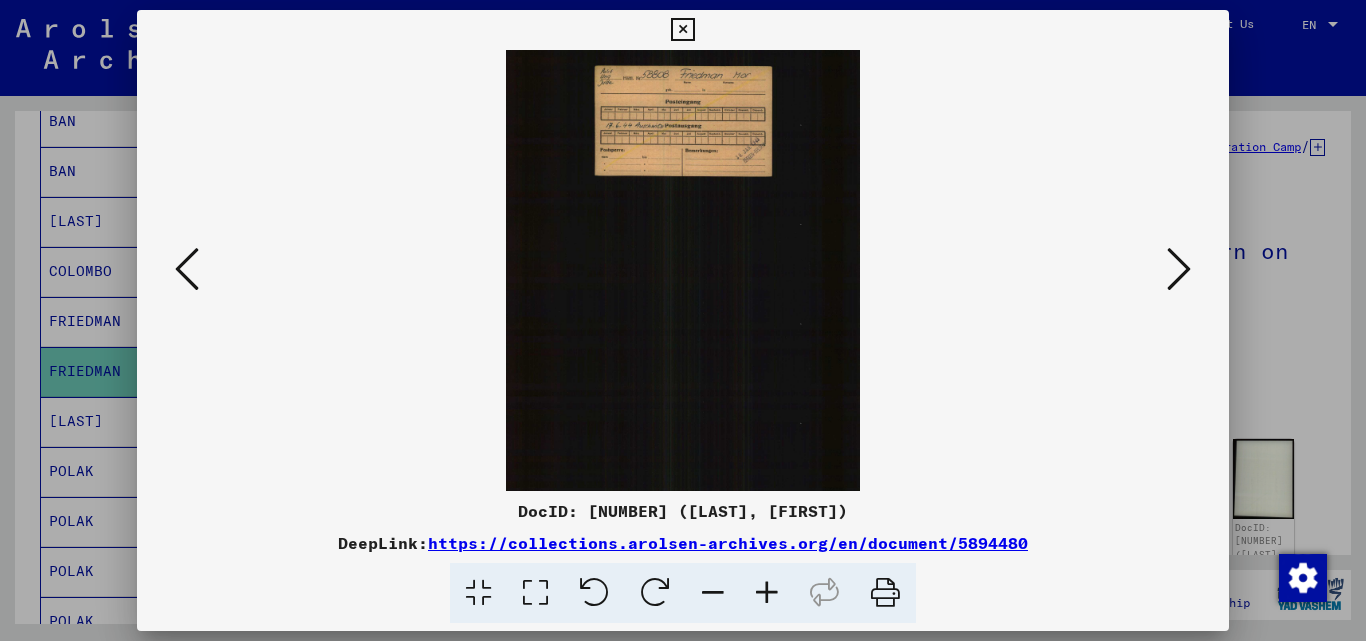 click at bounding box center [1179, 269] 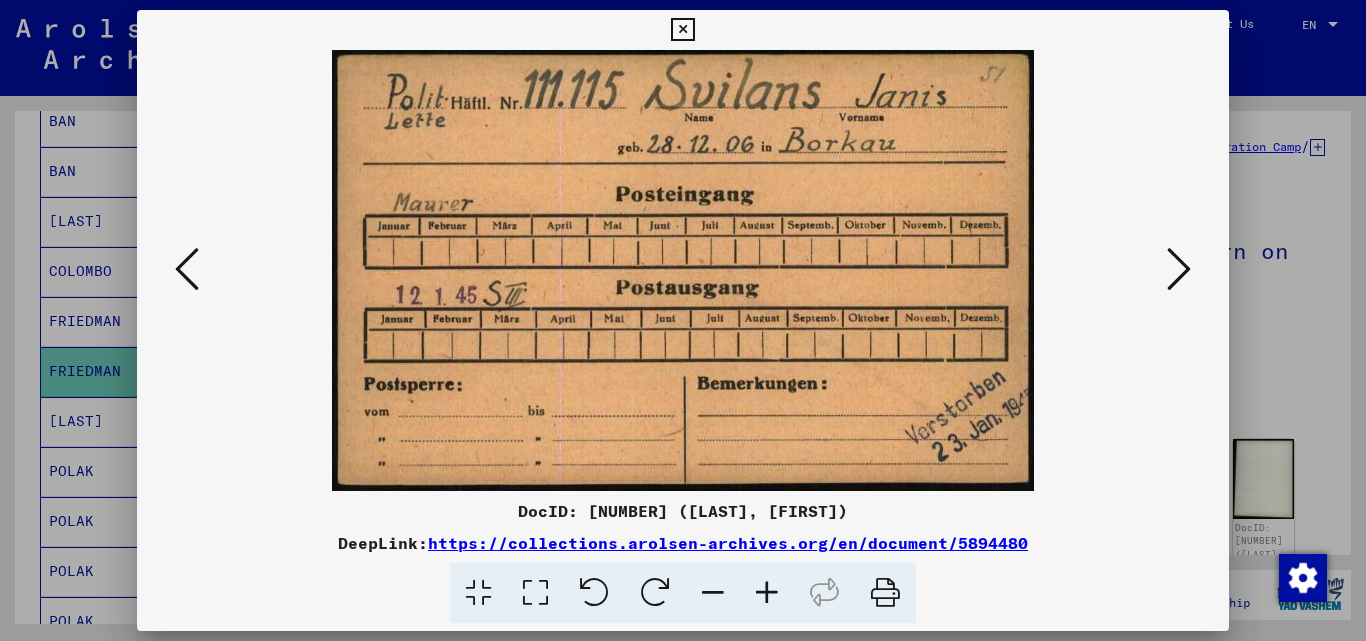 click at bounding box center (1179, 269) 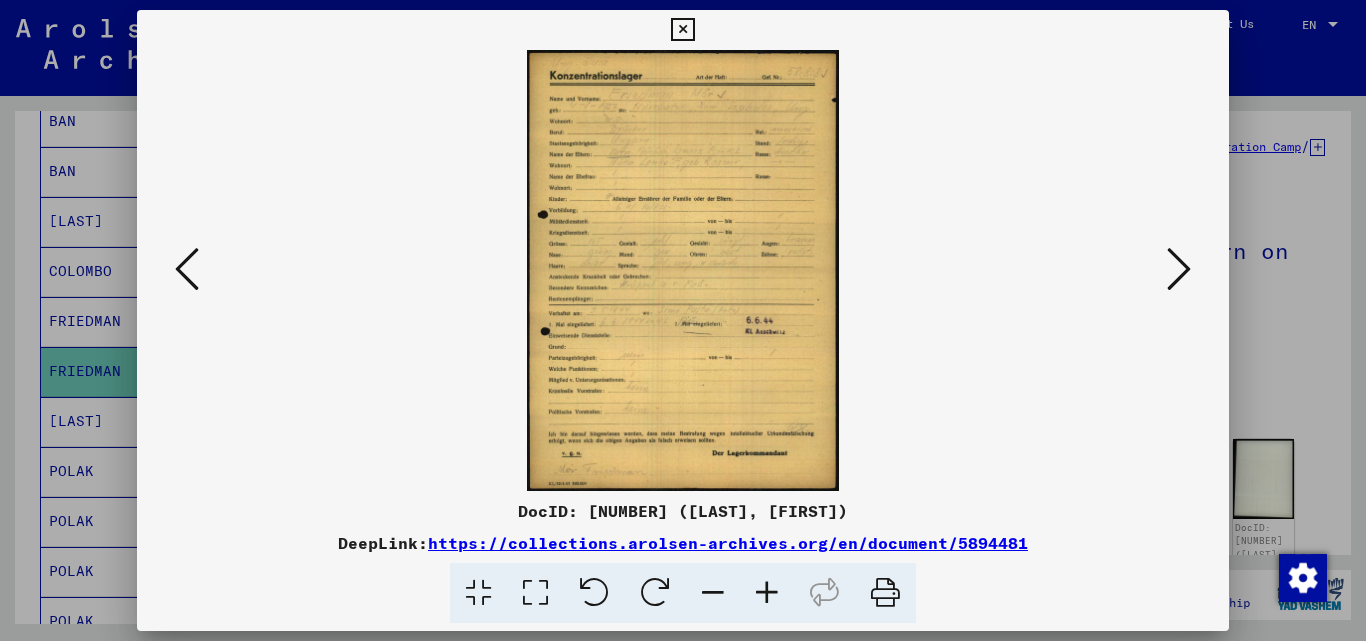 click at bounding box center (1179, 269) 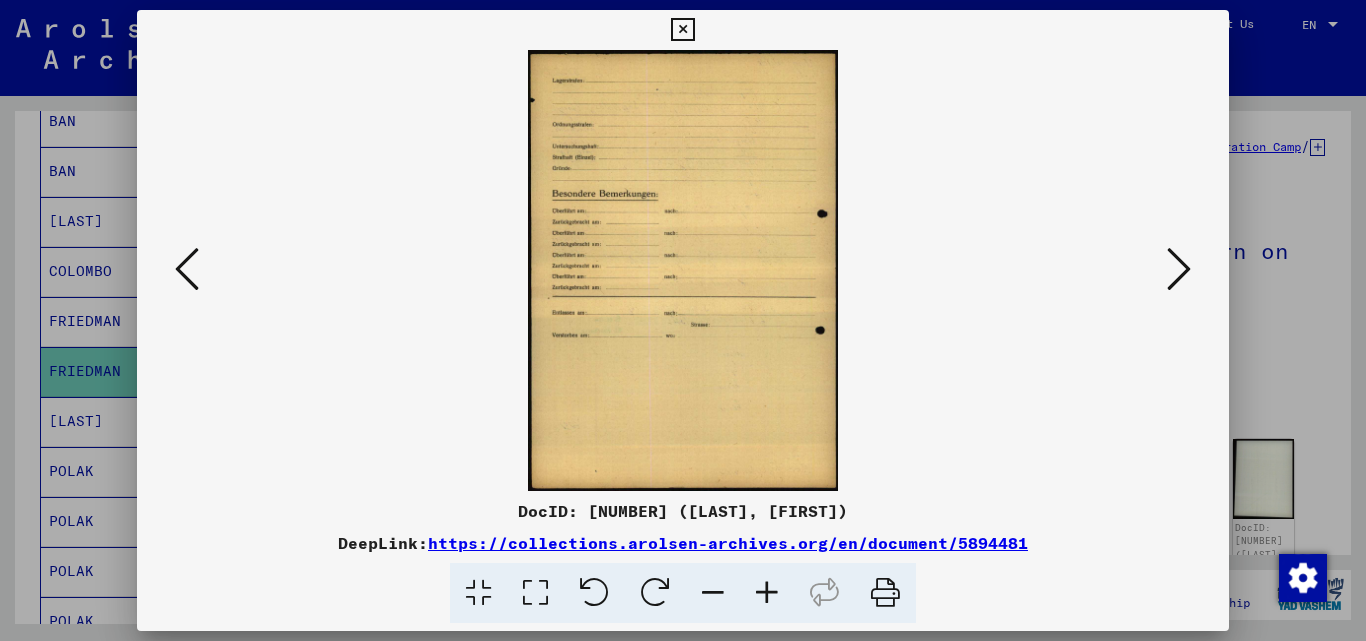 click at bounding box center (1179, 269) 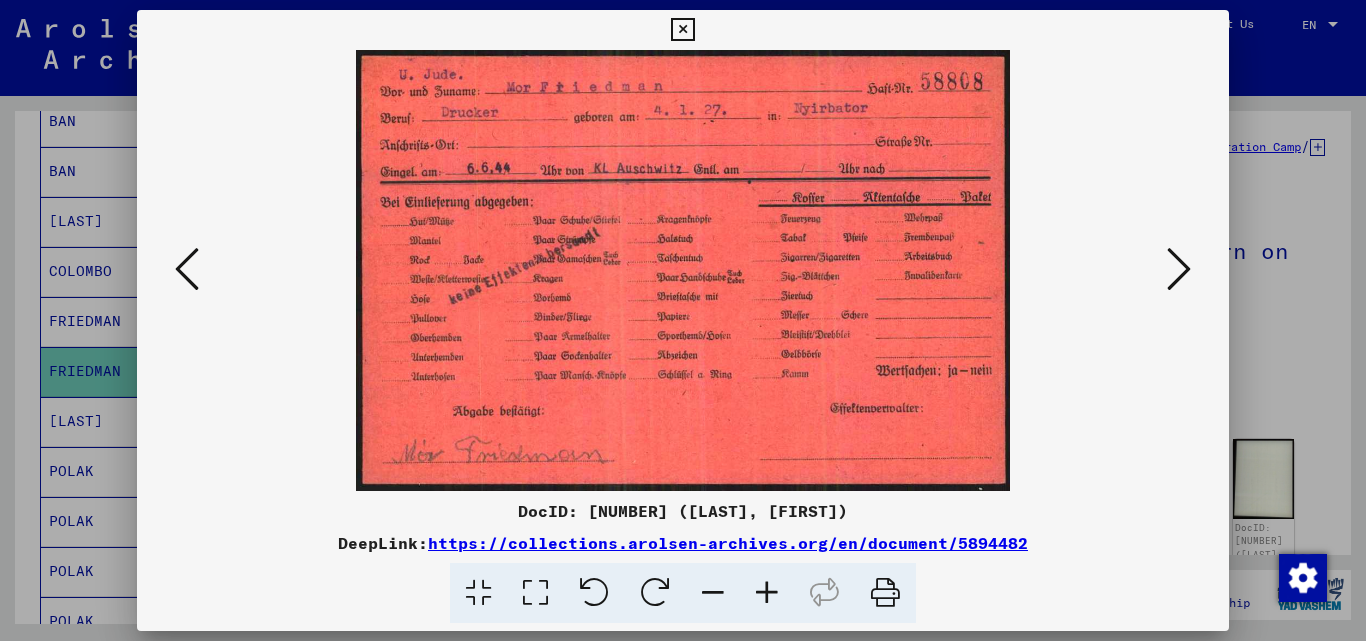 click at bounding box center [1179, 269] 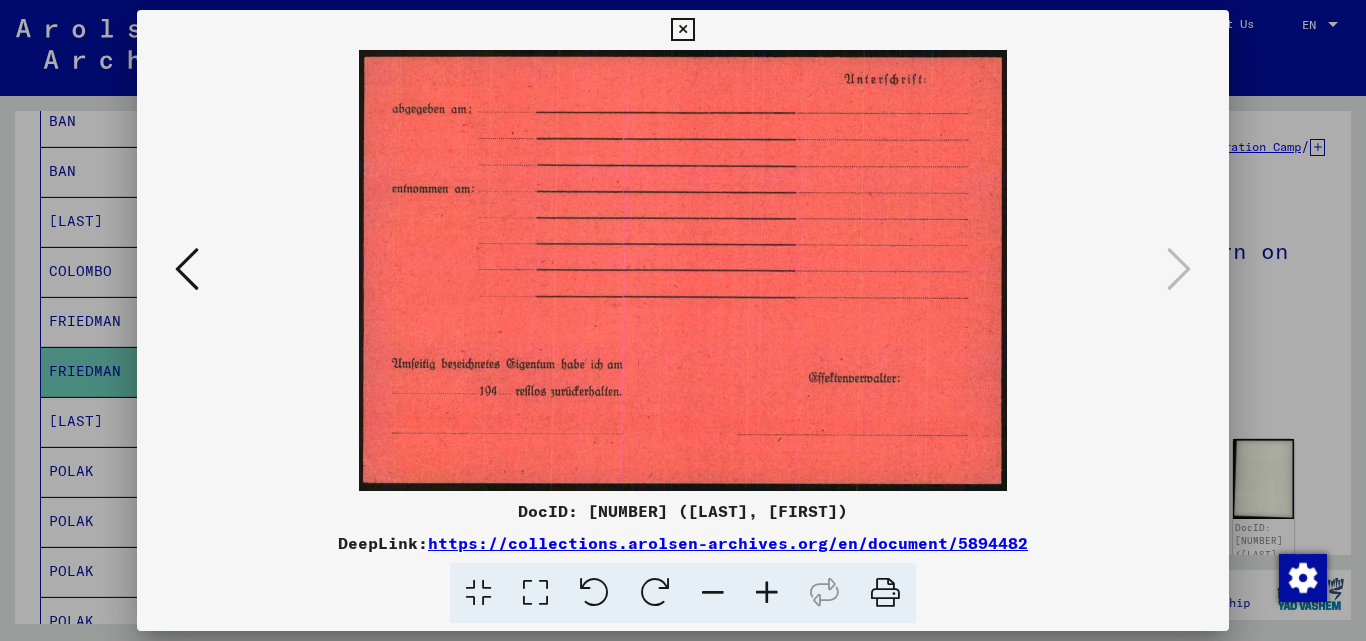 click at bounding box center (187, 269) 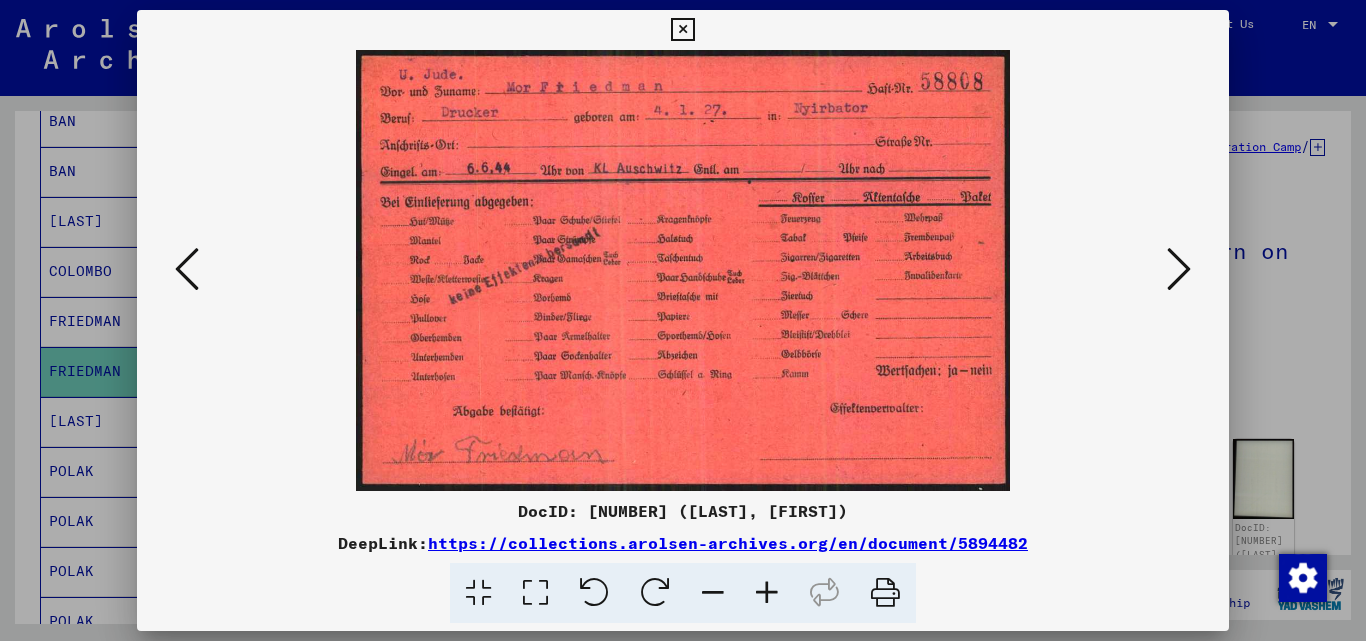 click at bounding box center (682, 30) 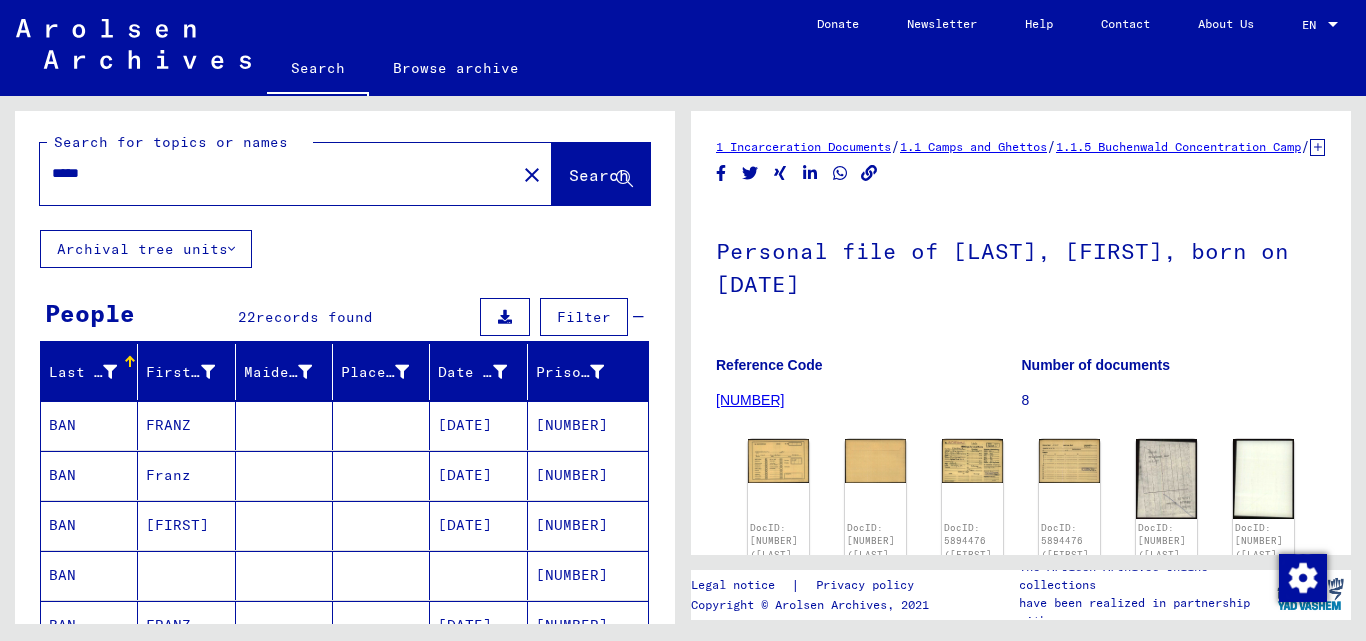 scroll, scrollTop: 0, scrollLeft: 0, axis: both 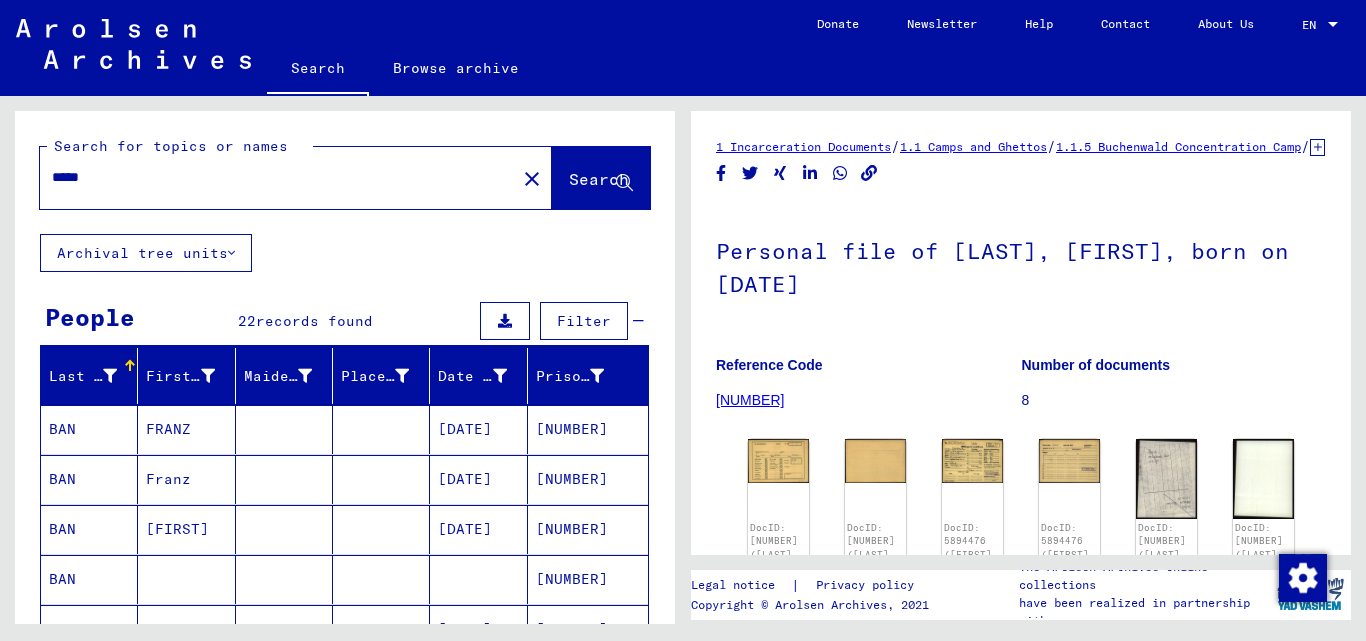 click on "*****" at bounding box center [278, 177] 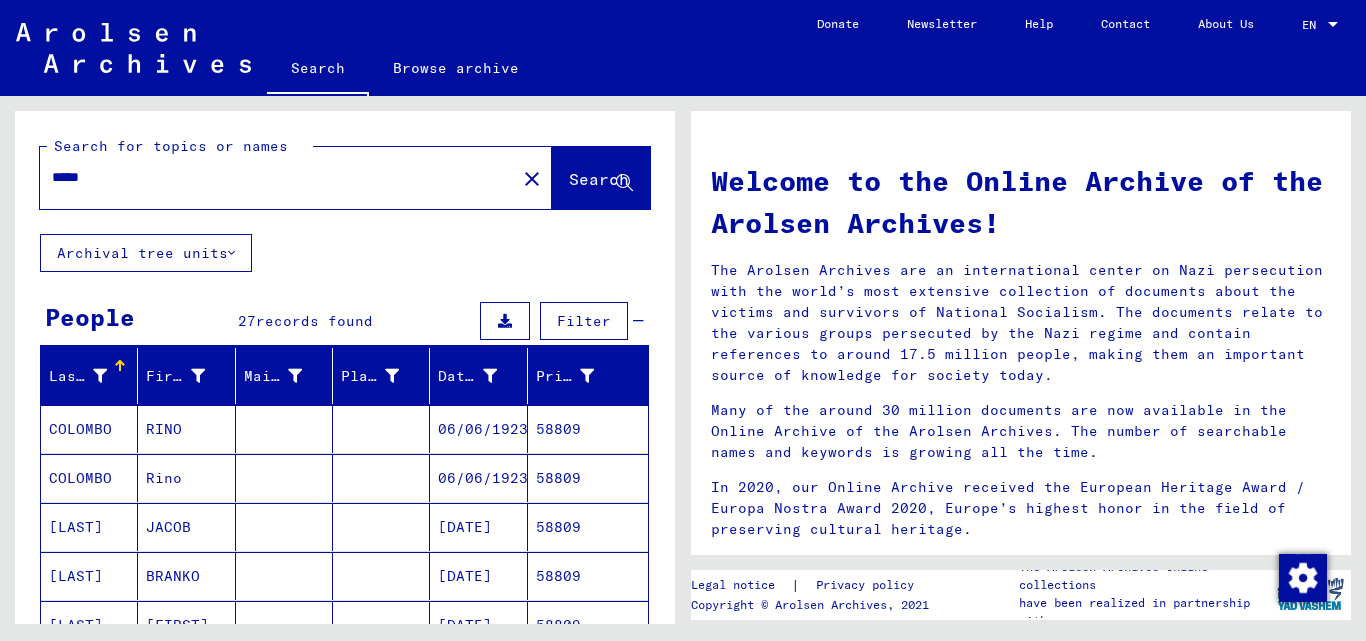 click on "58809" at bounding box center (588, 478) 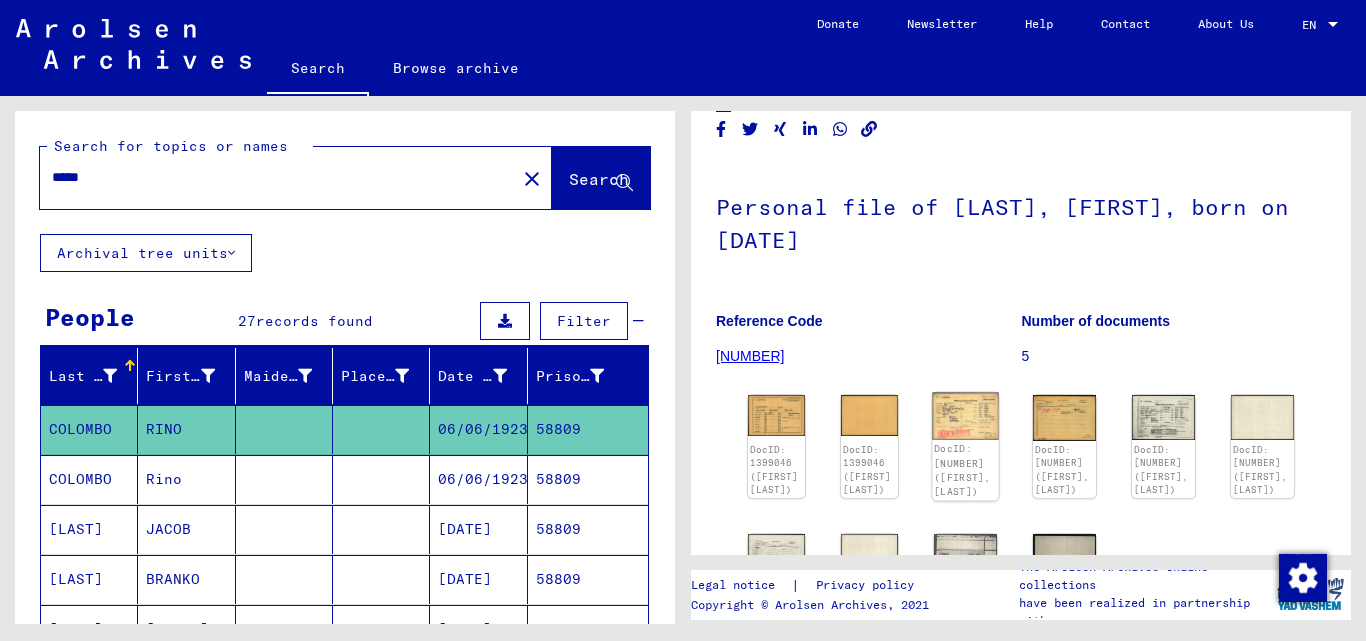 scroll, scrollTop: 100, scrollLeft: 0, axis: vertical 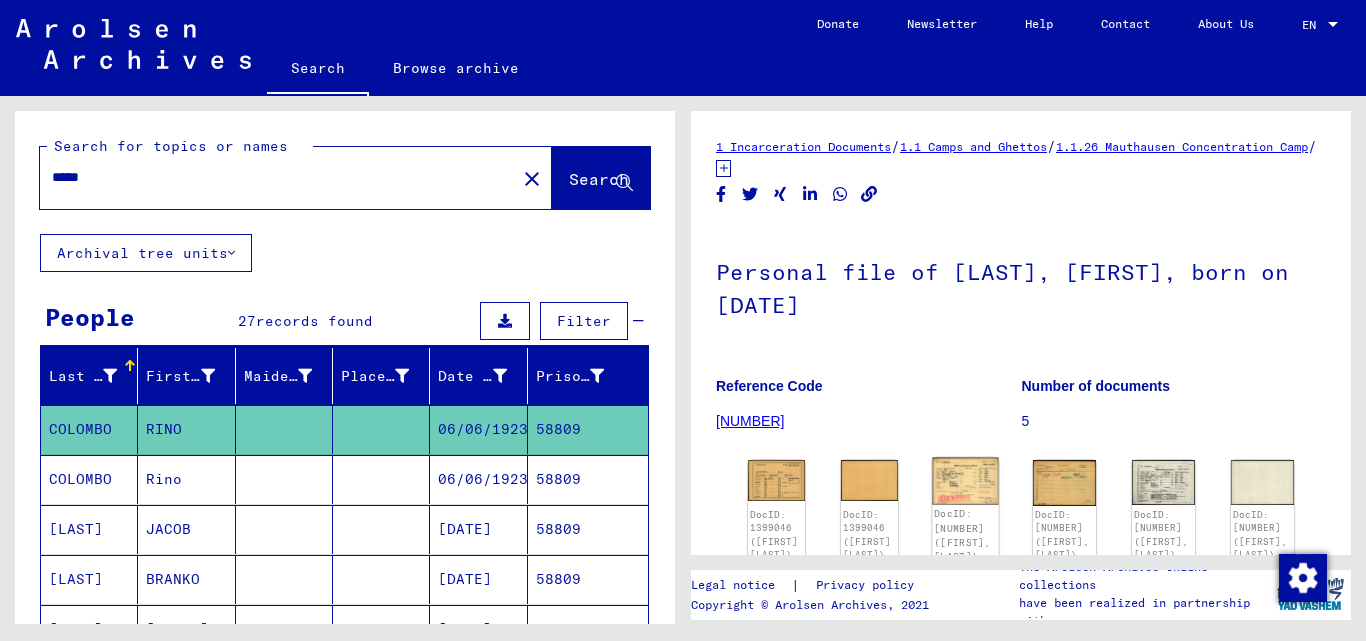 click 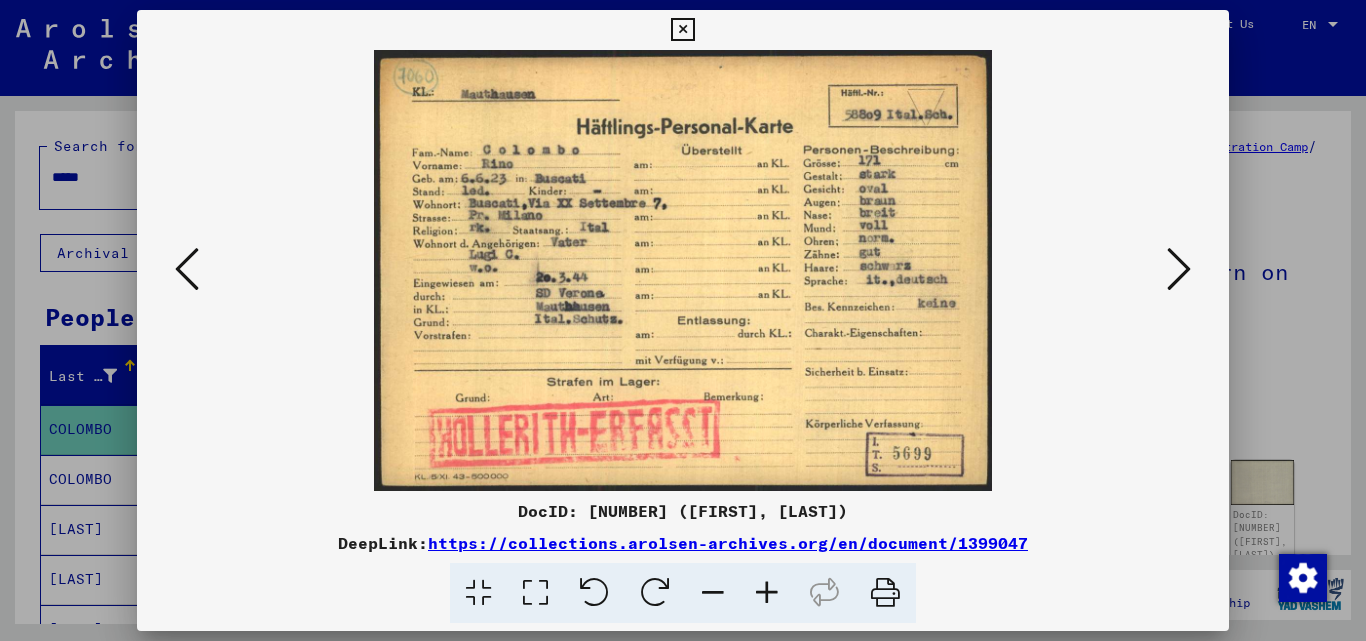 drag, startPoint x: 682, startPoint y: 35, endPoint x: 687, endPoint y: 52, distance: 17.720045 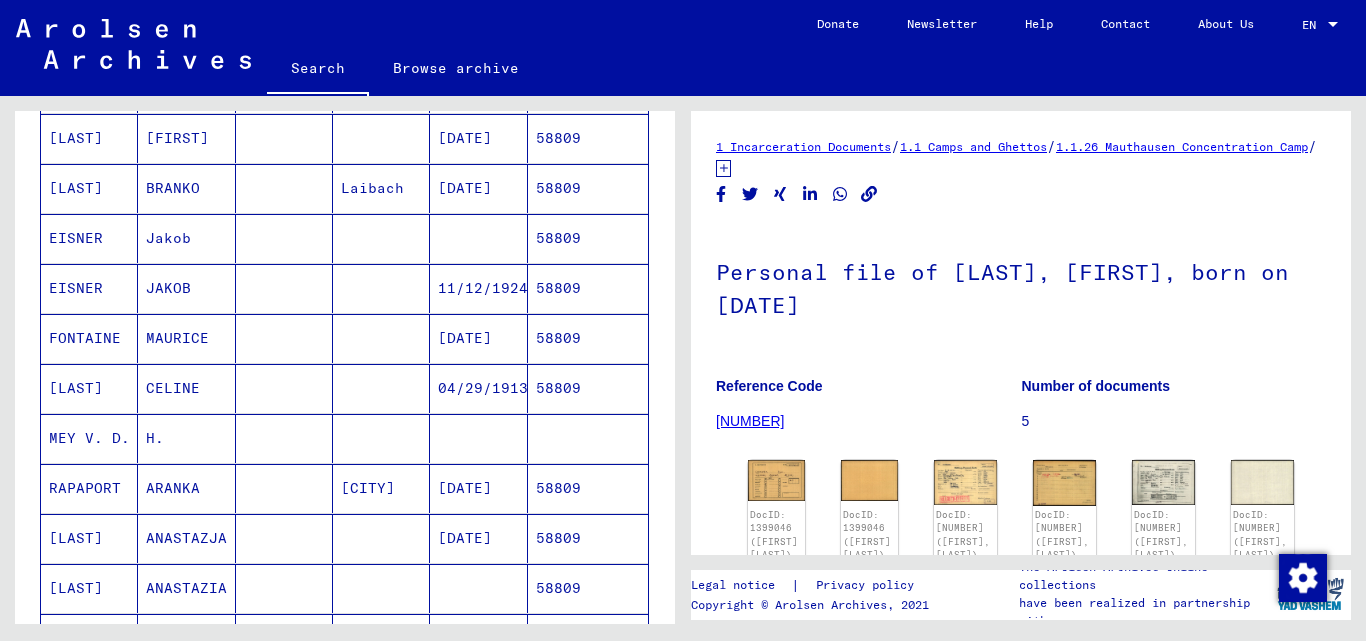 scroll, scrollTop: 1000, scrollLeft: 0, axis: vertical 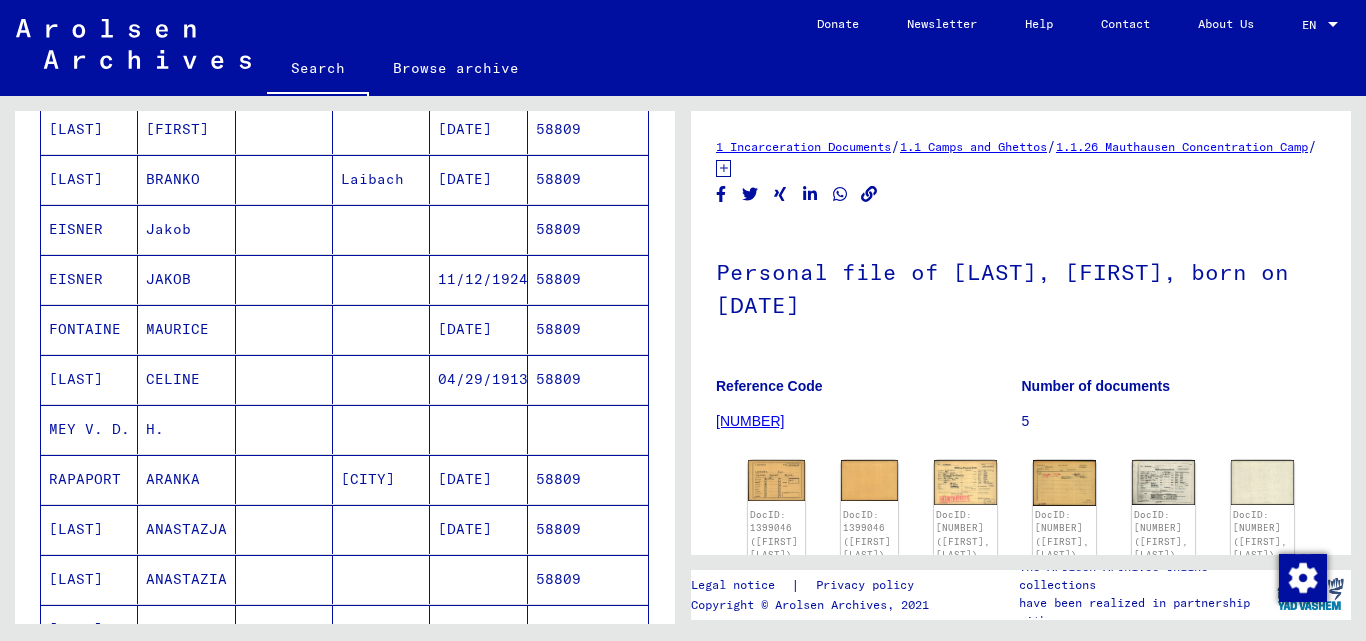 click on "58809" at bounding box center [588, 329] 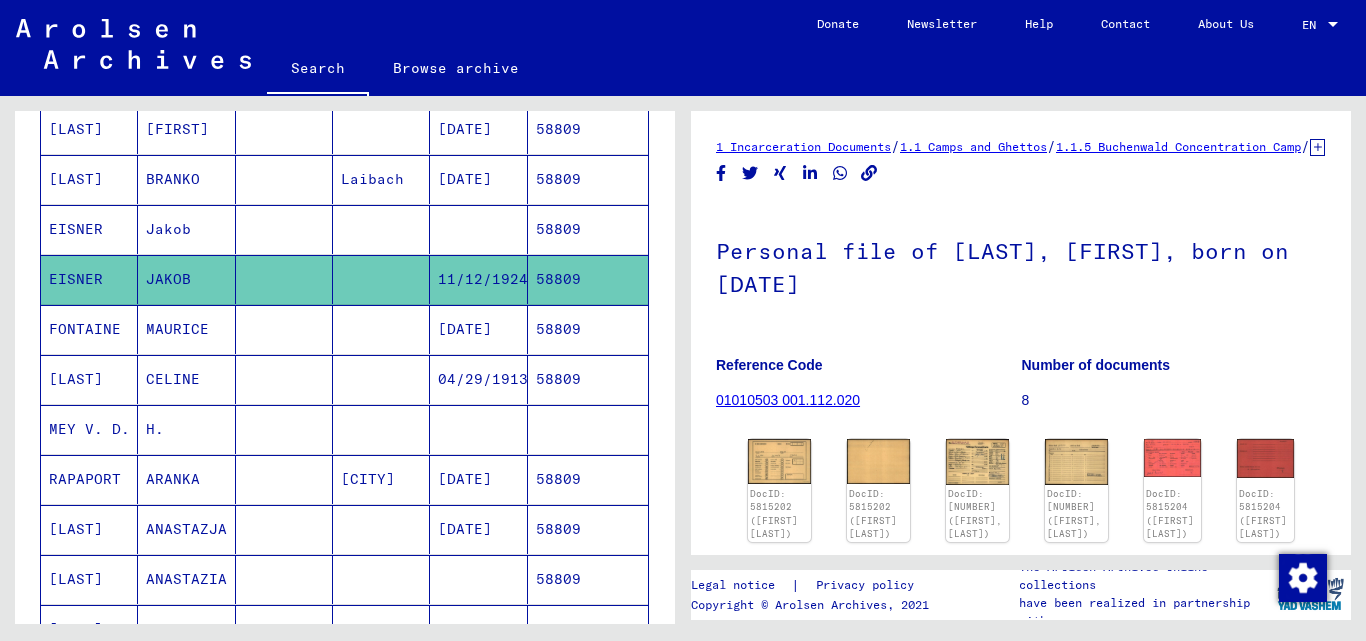 scroll, scrollTop: 0, scrollLeft: 0, axis: both 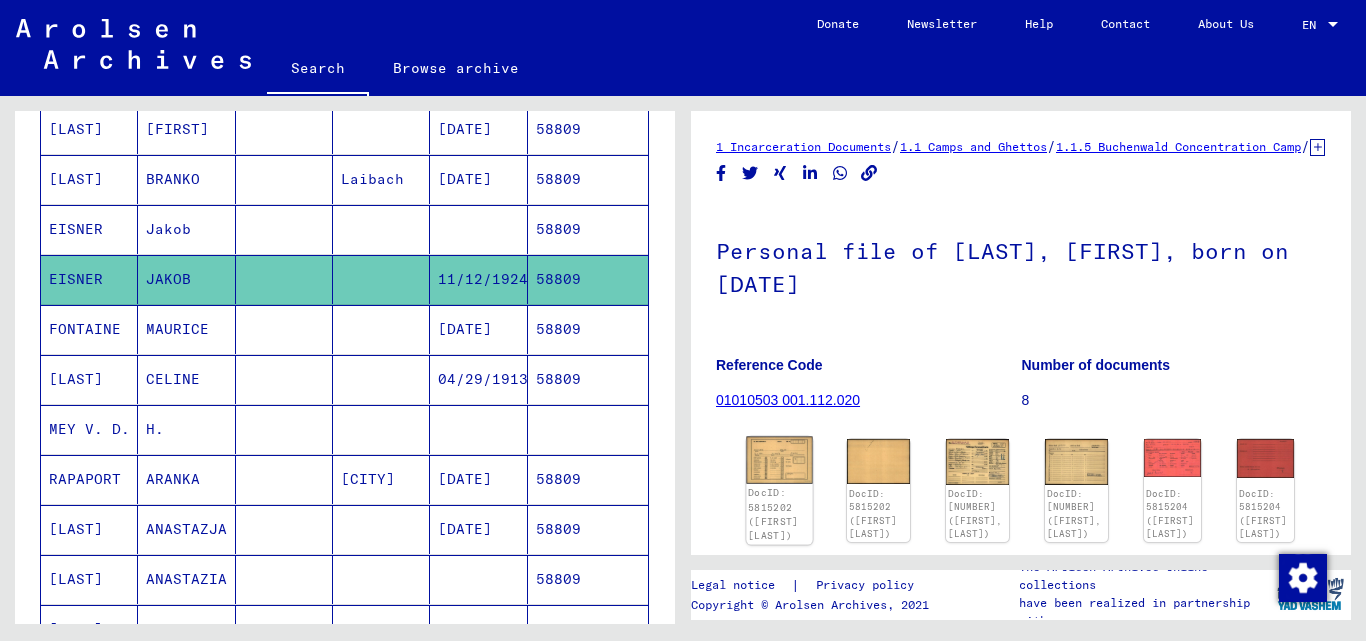 click 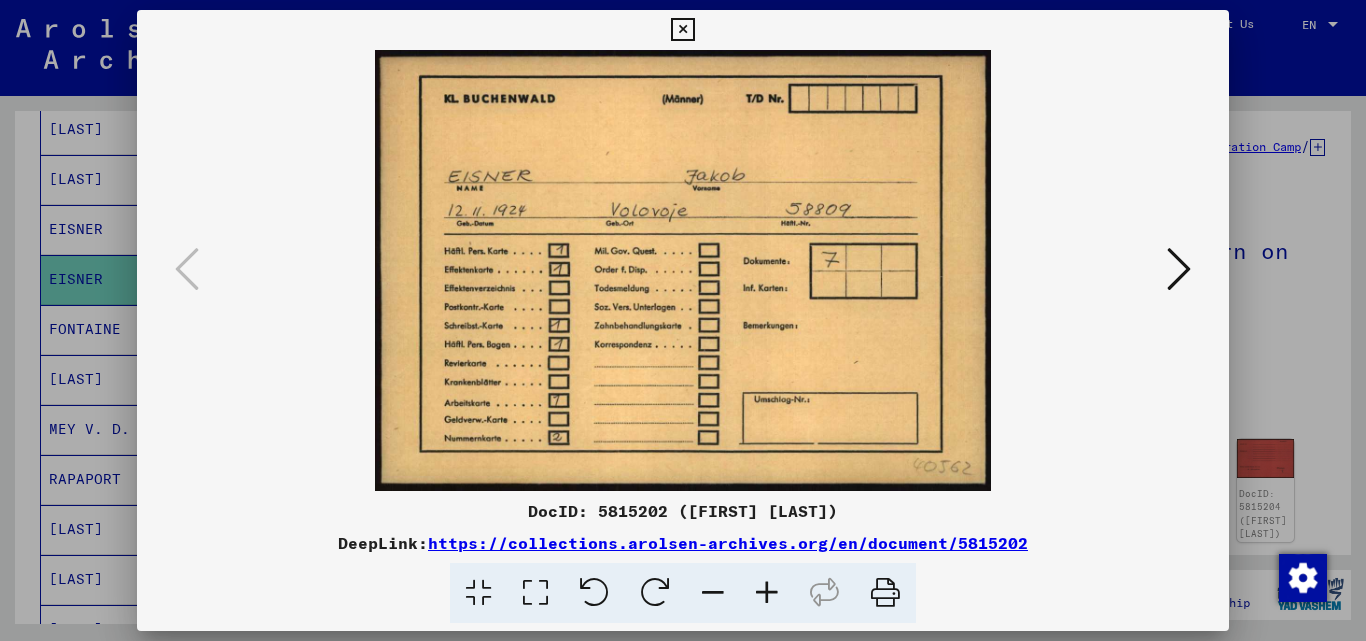 click at bounding box center (1179, 269) 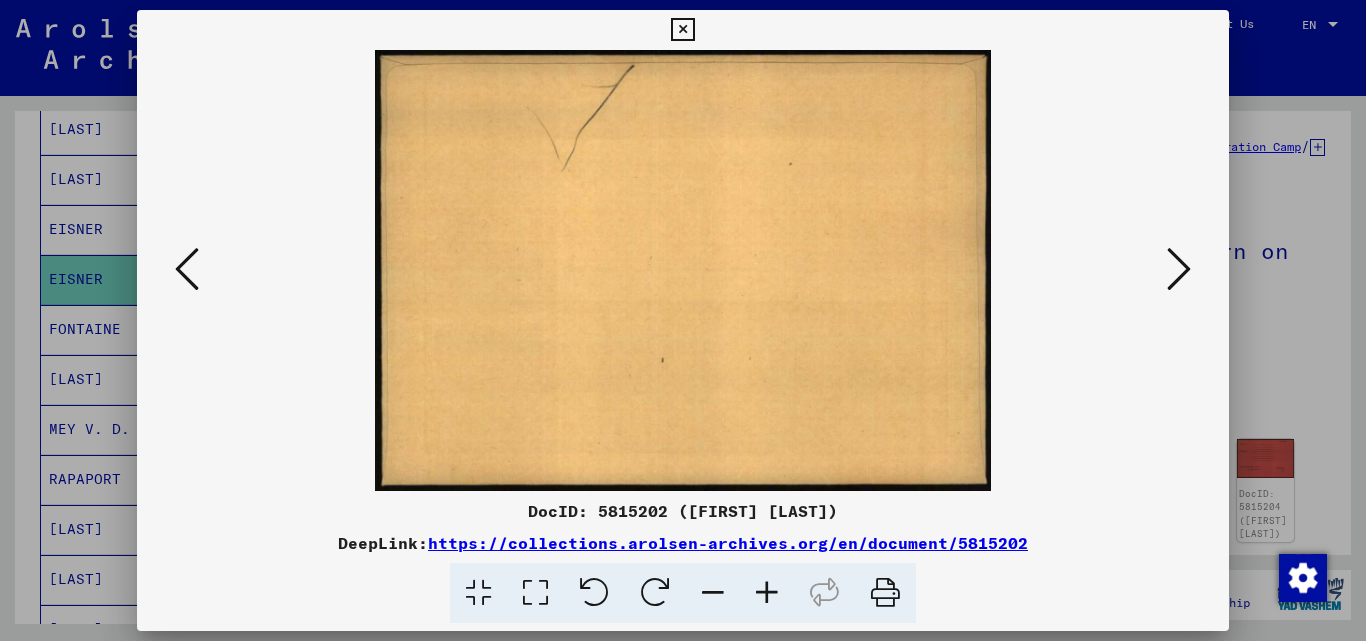 click at bounding box center [1179, 269] 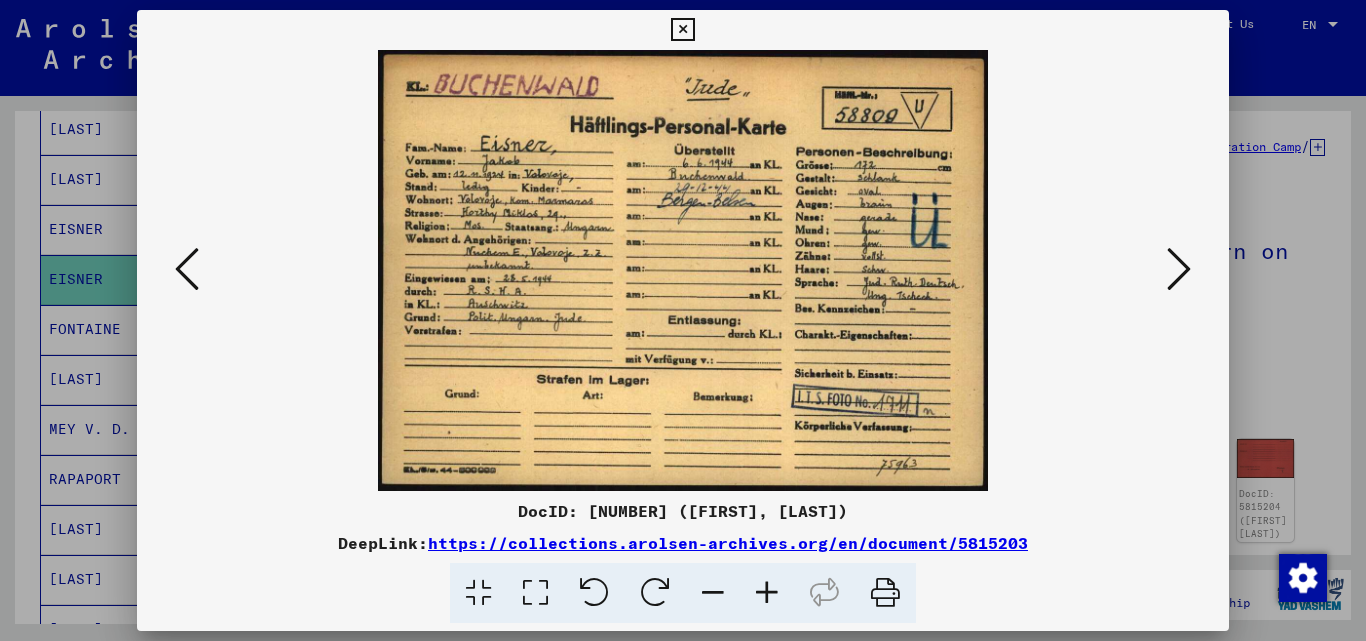 drag, startPoint x: 682, startPoint y: 23, endPoint x: 467, endPoint y: 150, distance: 249.70782 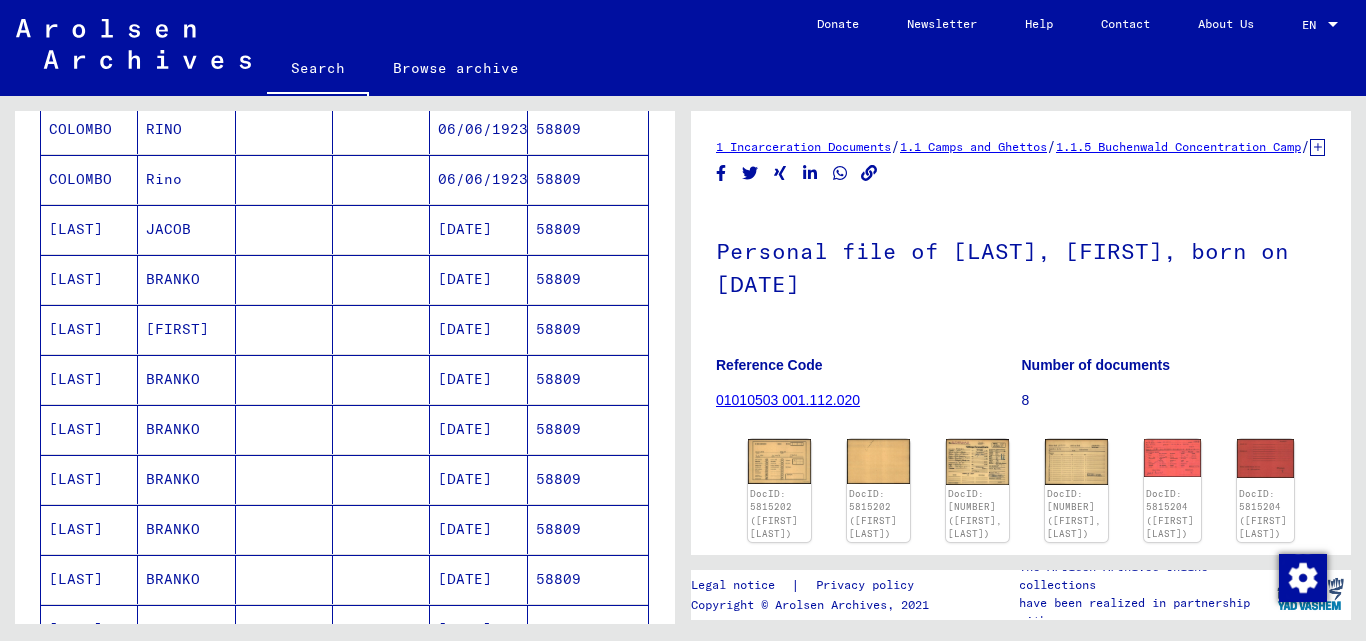 scroll, scrollTop: 0, scrollLeft: 0, axis: both 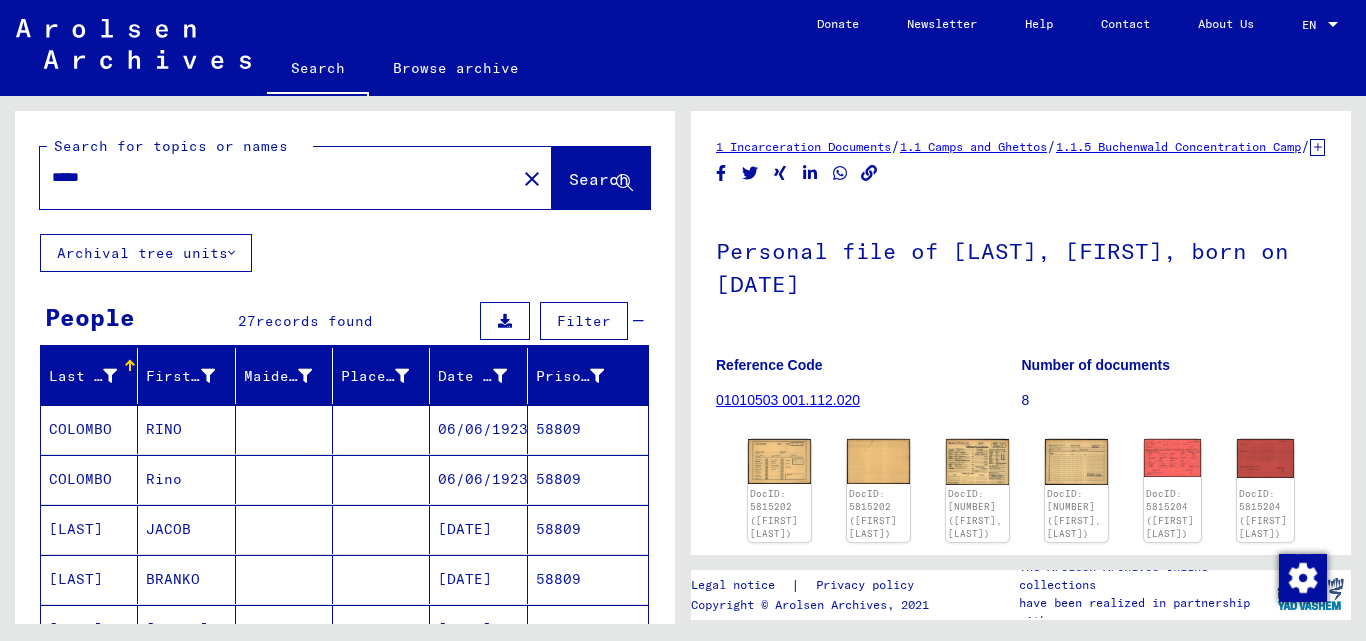 click on "*****" at bounding box center [278, 177] 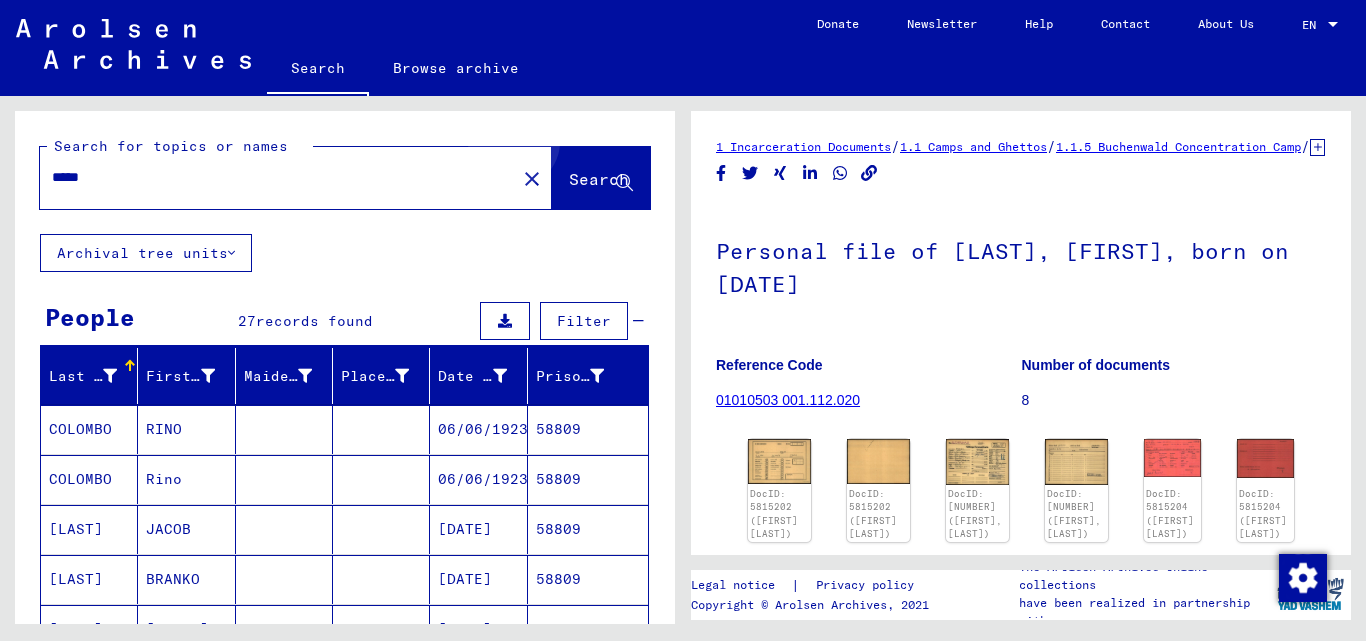 click on "Search" 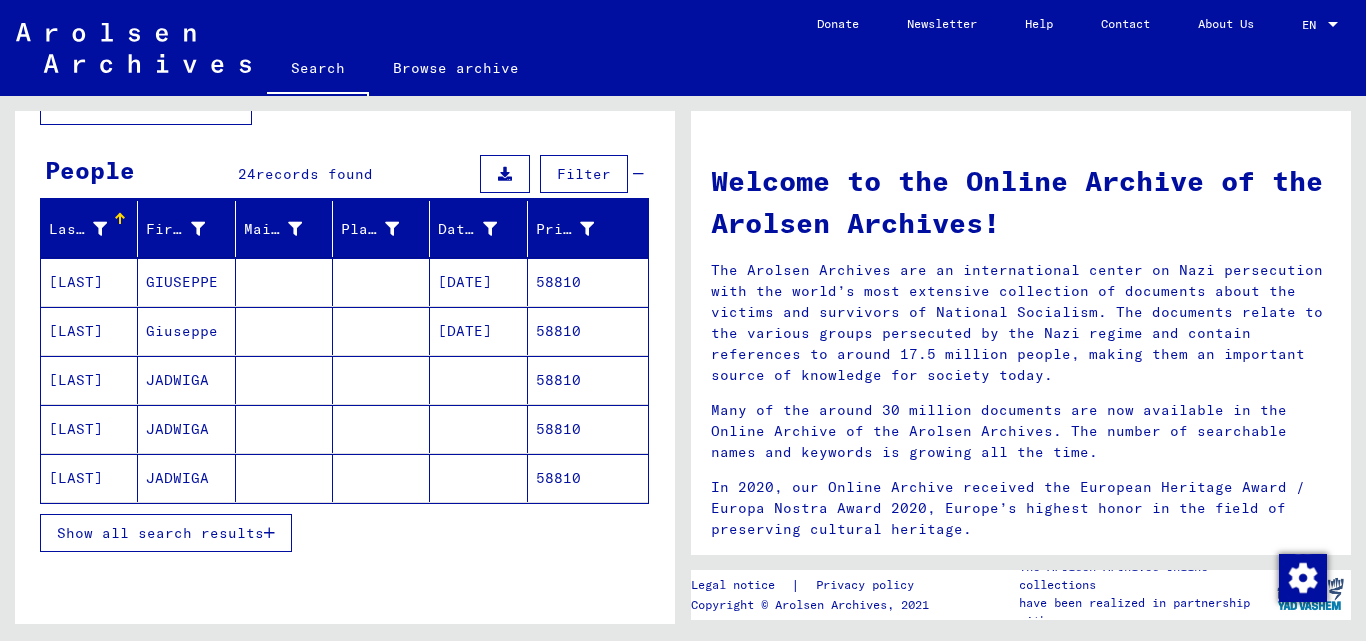 scroll, scrollTop: 200, scrollLeft: 0, axis: vertical 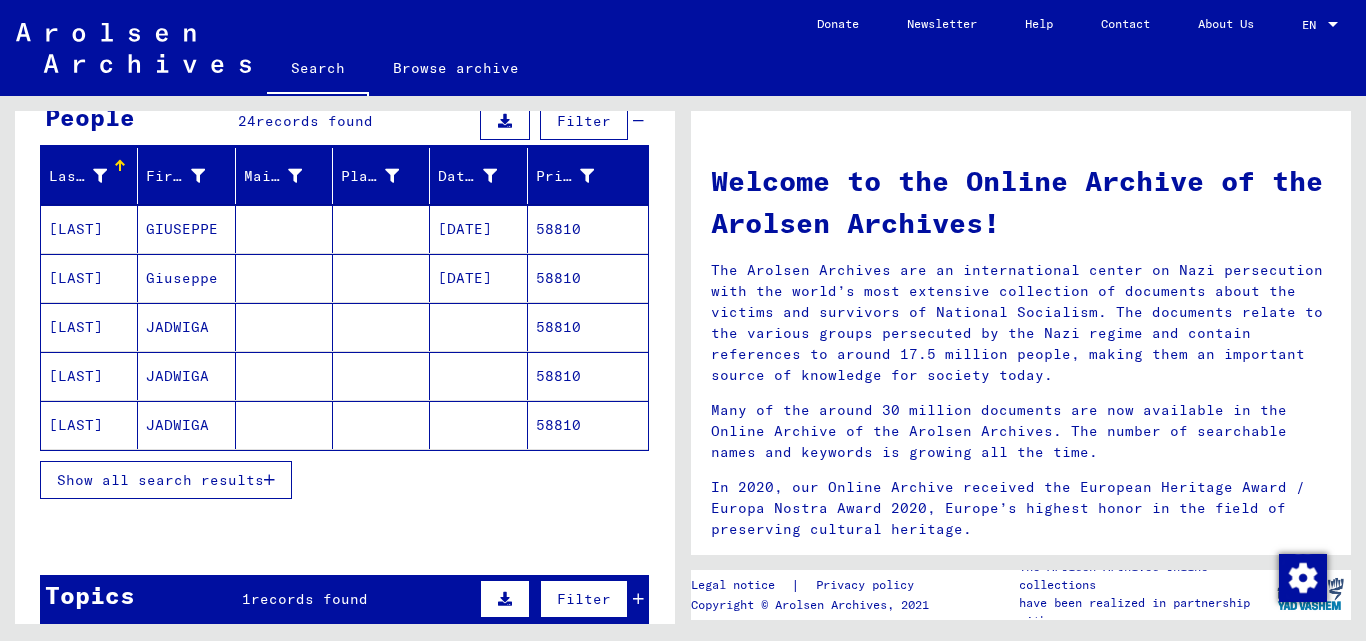 click on "Show all search results" at bounding box center [166, 480] 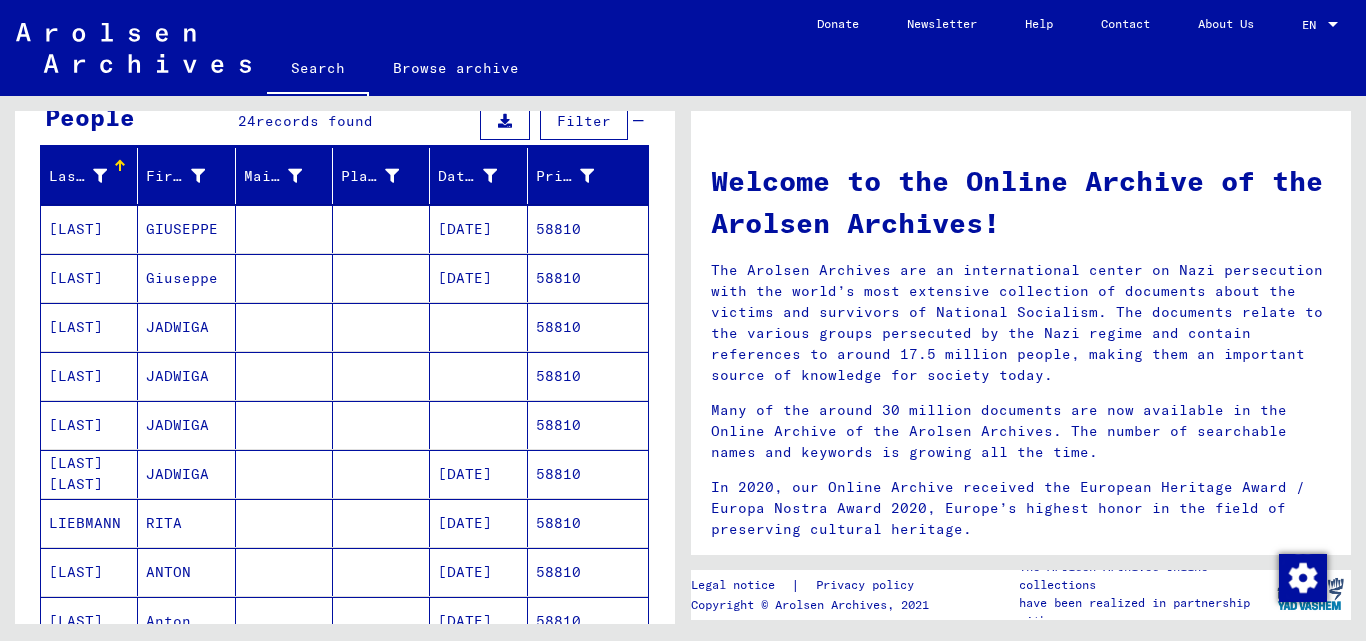 click on "58810" at bounding box center (588, 327) 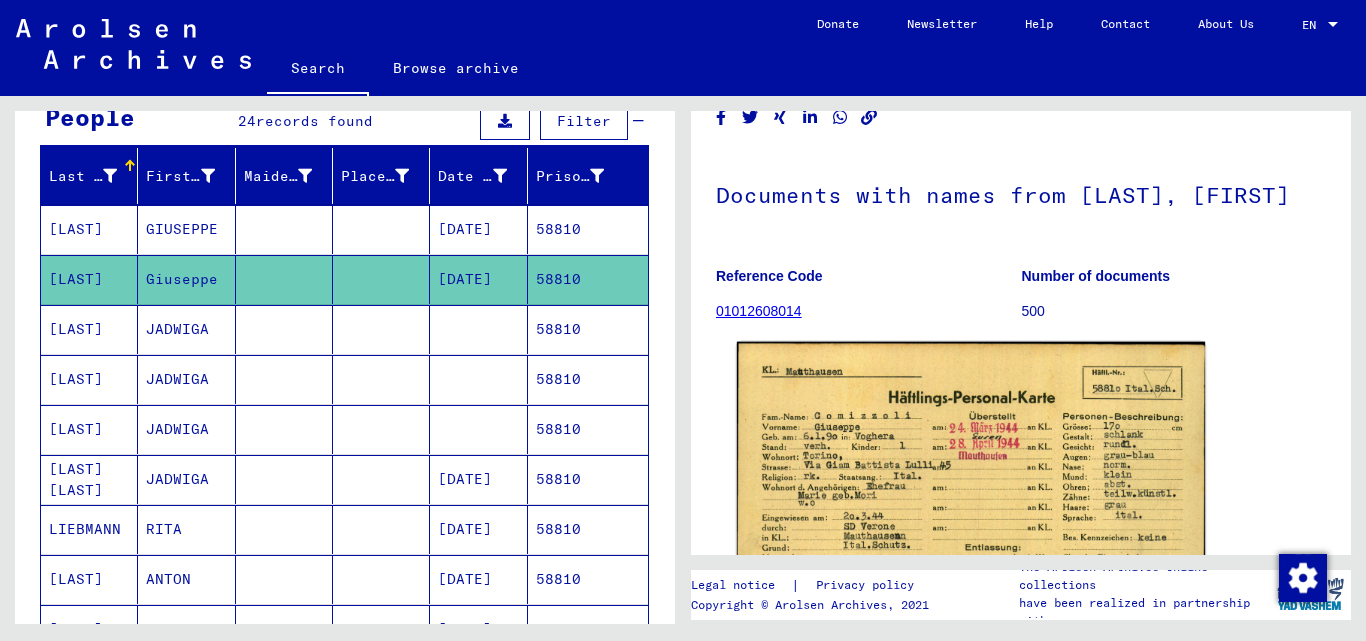 scroll, scrollTop: 100, scrollLeft: 0, axis: vertical 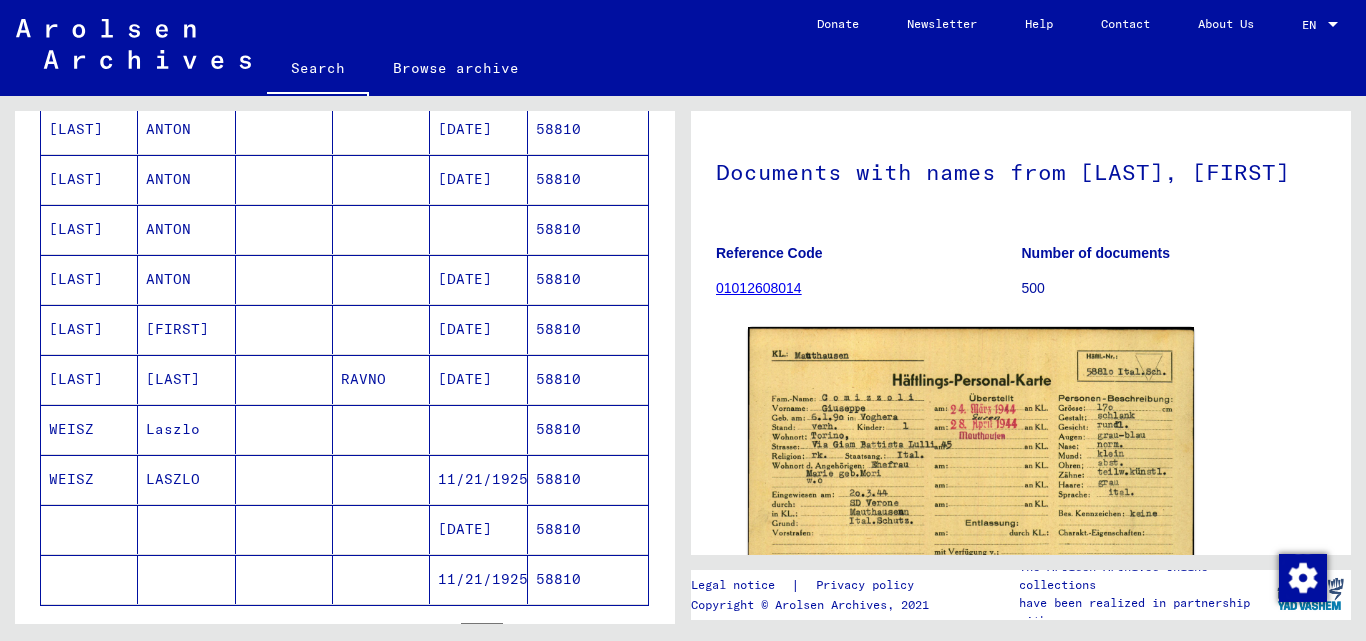 click on "58810" at bounding box center [588, 529] 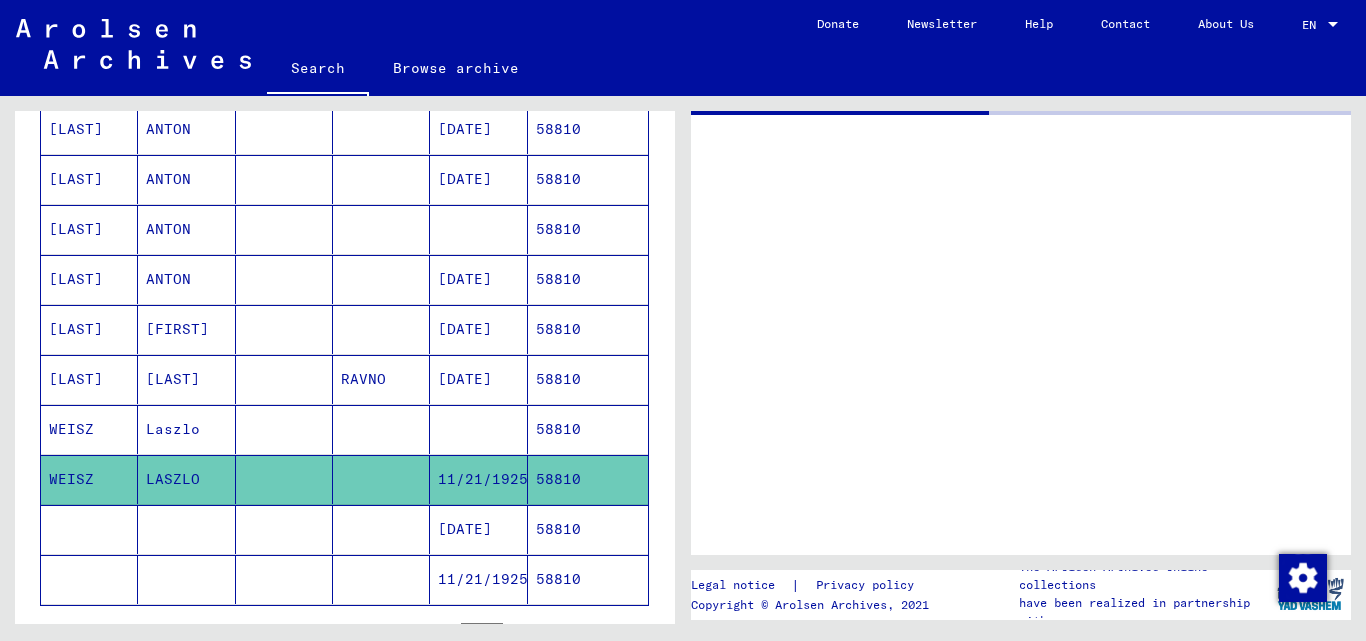 scroll, scrollTop: 0, scrollLeft: 0, axis: both 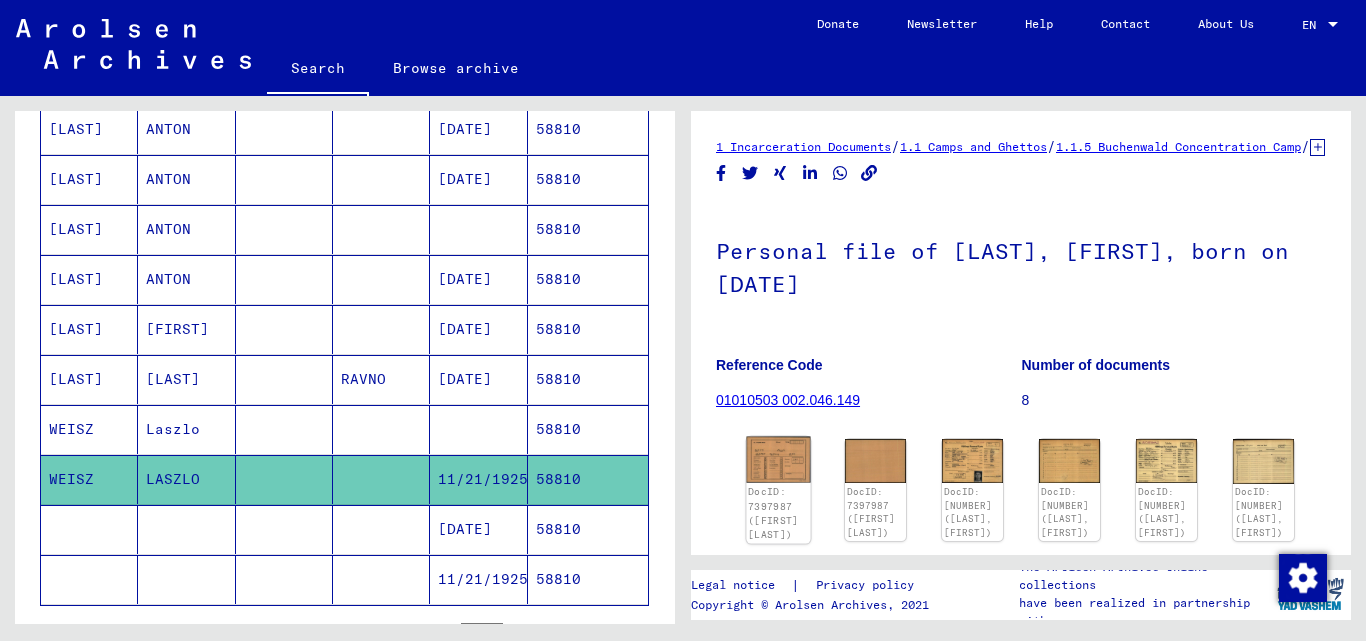 click 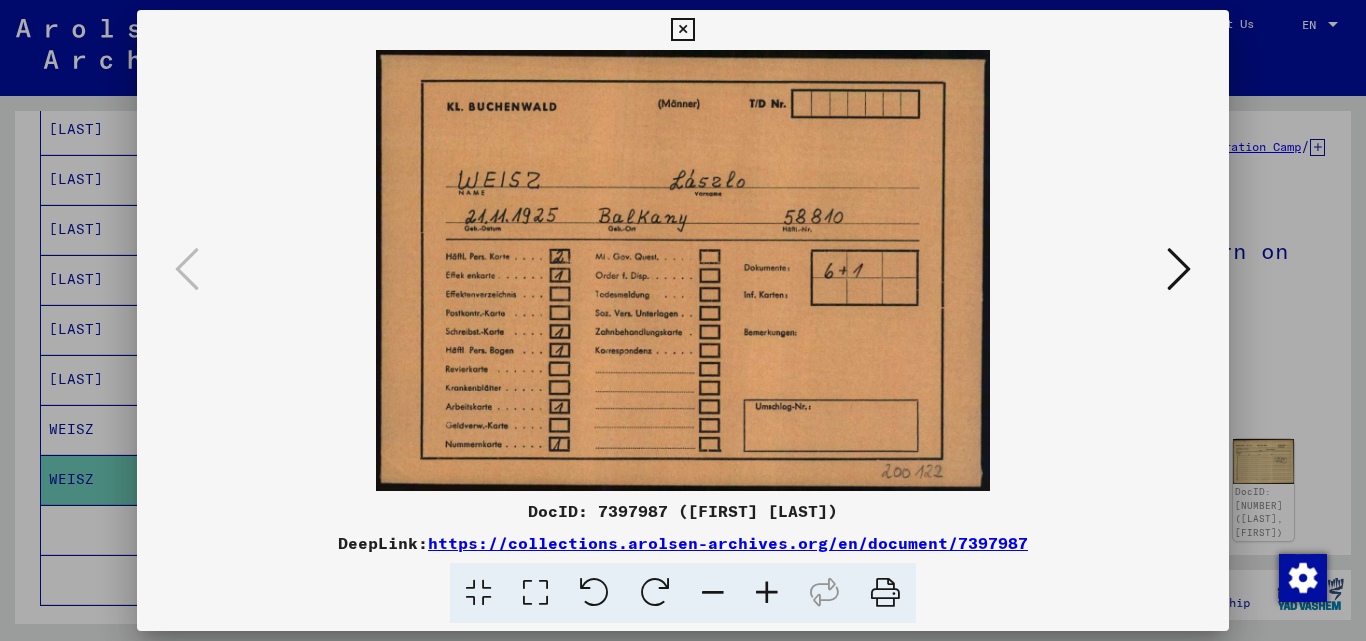 click at bounding box center [1179, 269] 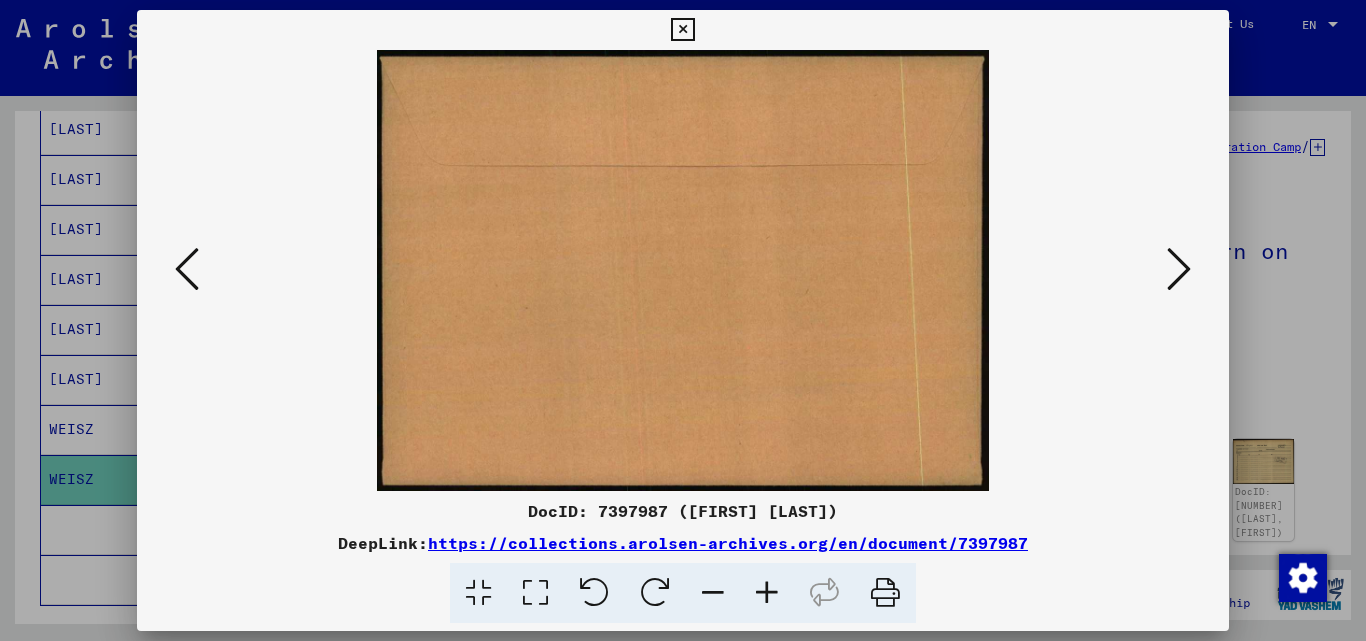 click at bounding box center [1179, 269] 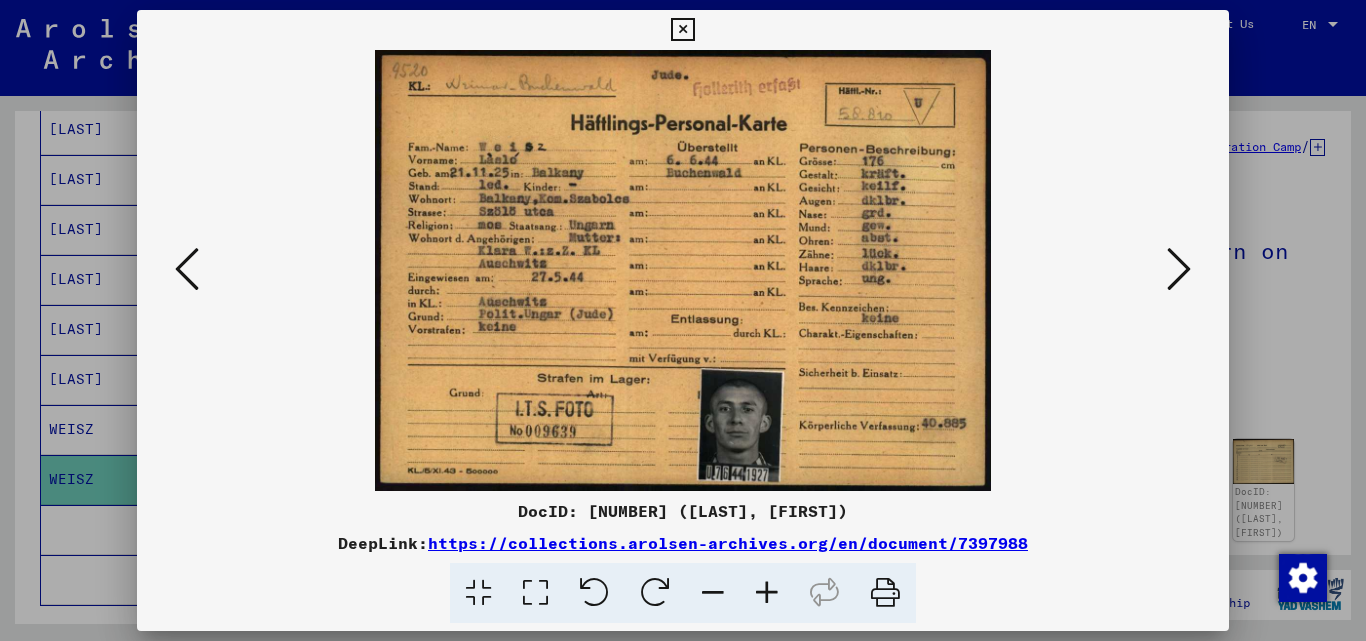 click at bounding box center [1179, 269] 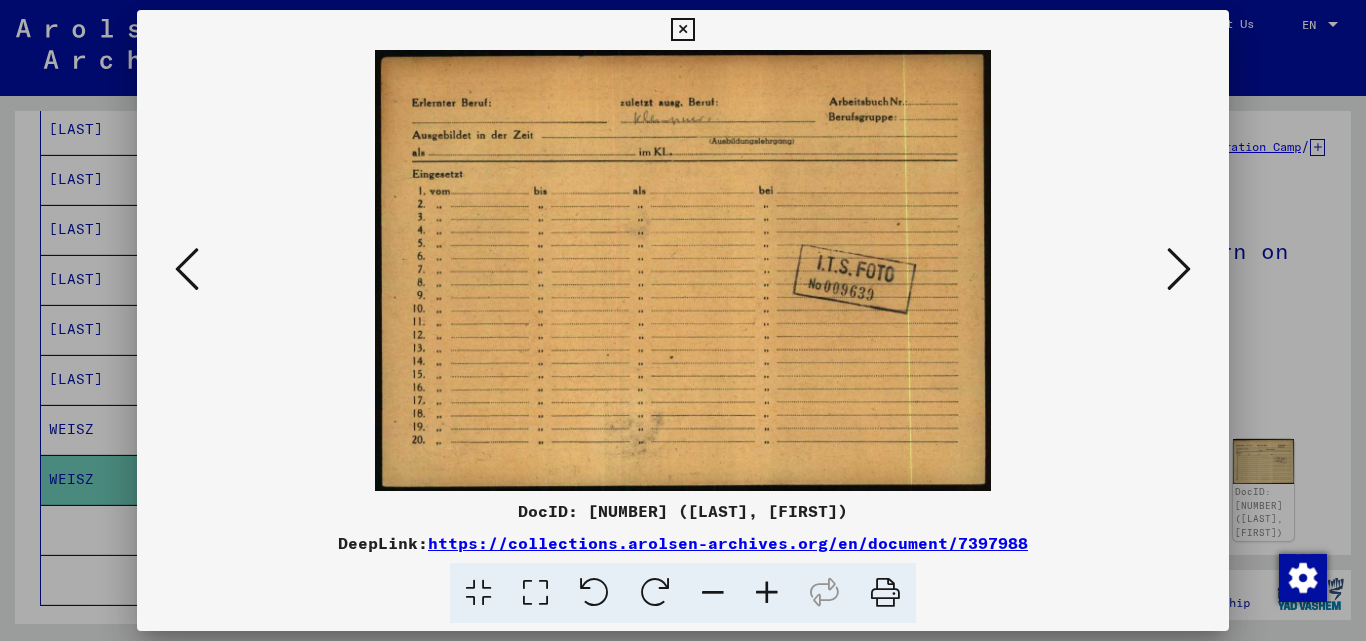 click at bounding box center [1179, 269] 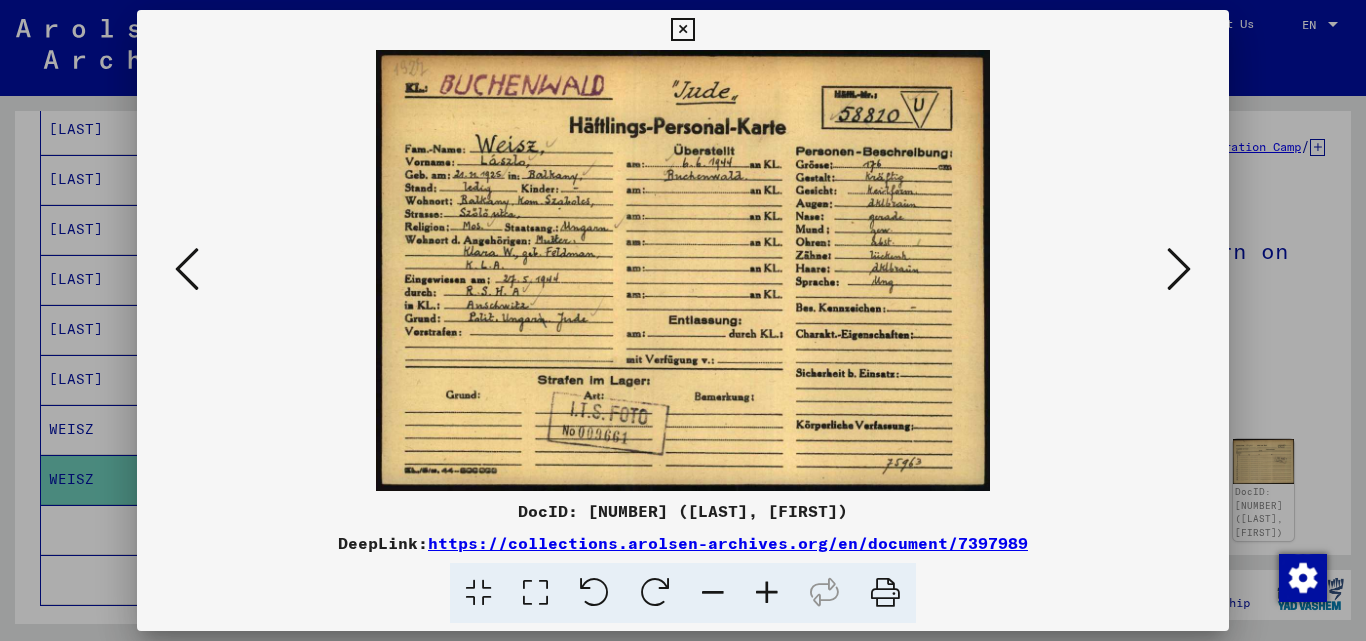 click at bounding box center [1179, 269] 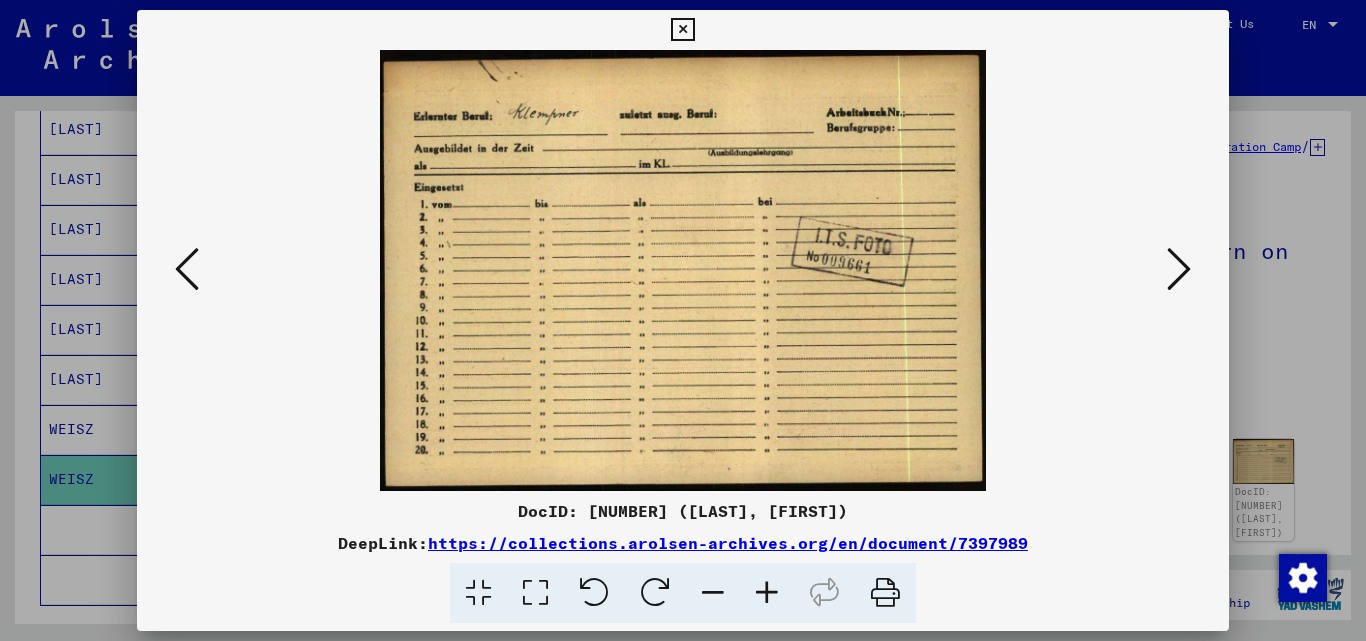 click at bounding box center [1179, 269] 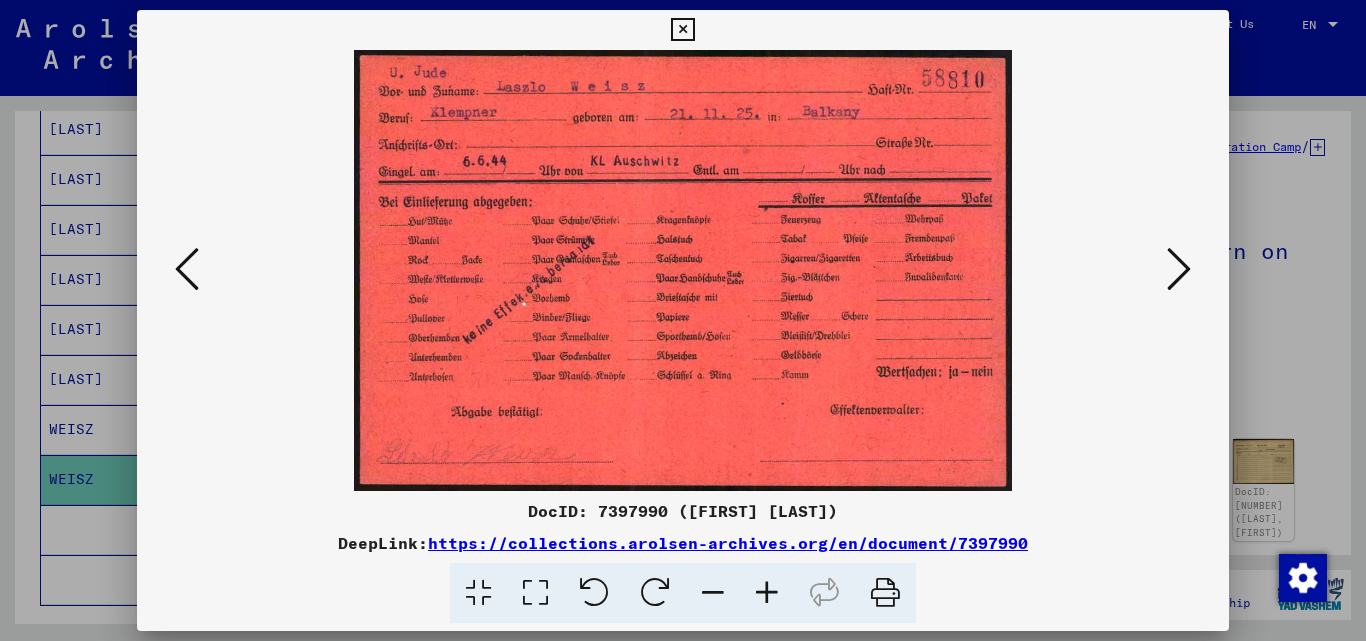 click at bounding box center (1179, 269) 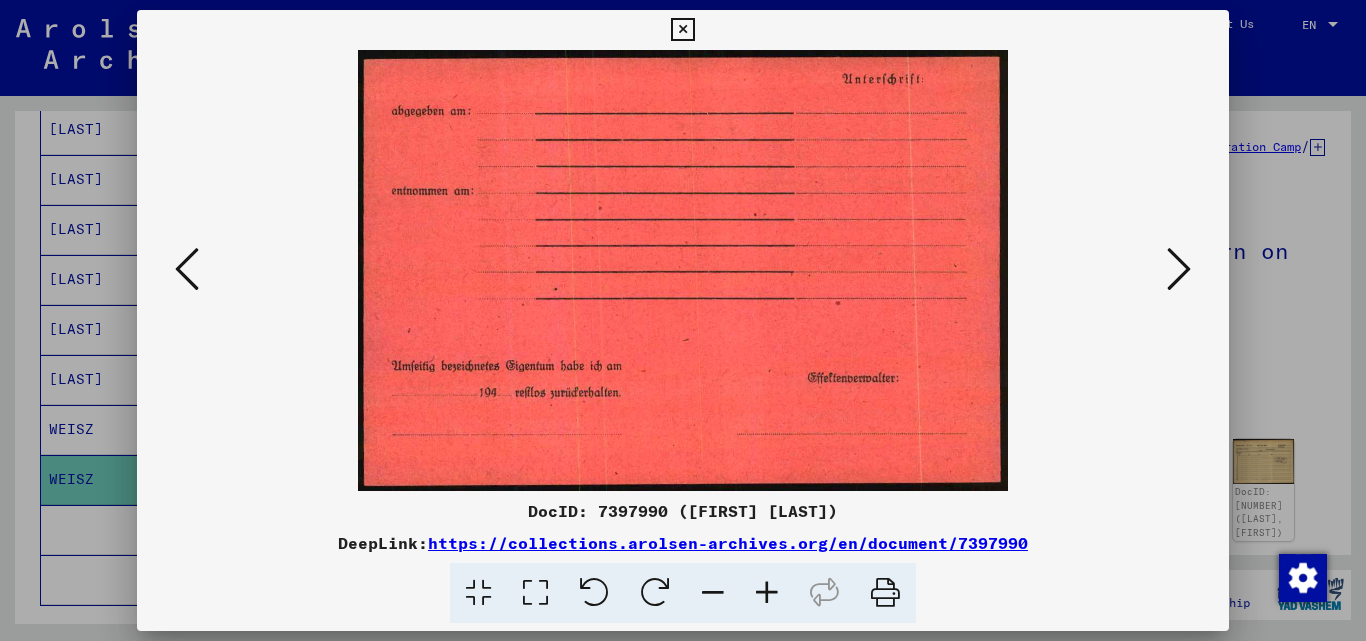 click at bounding box center [1179, 269] 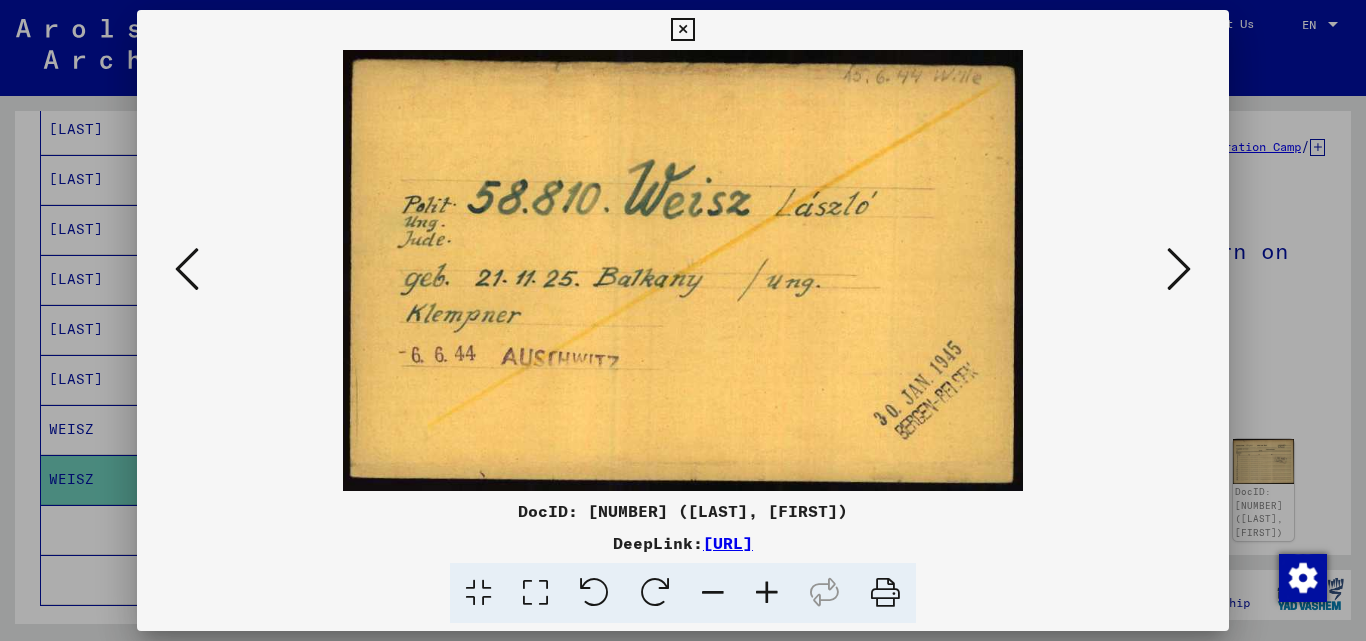 click at bounding box center (1179, 269) 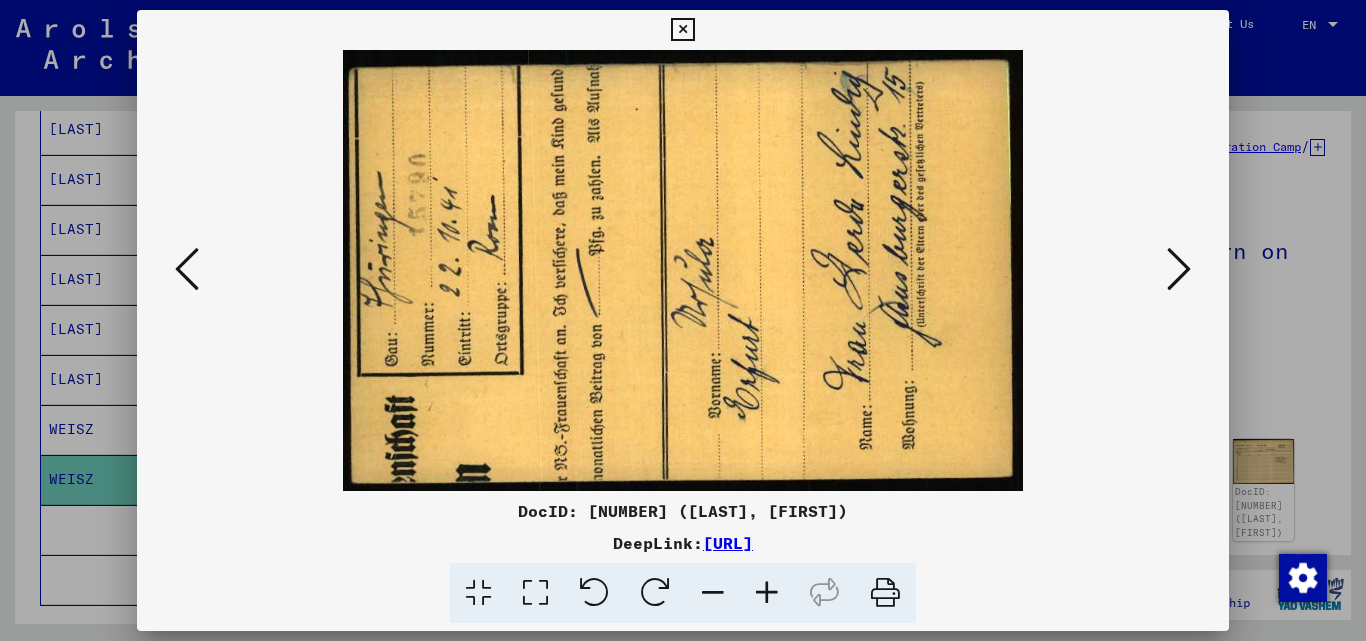 click at bounding box center [1179, 269] 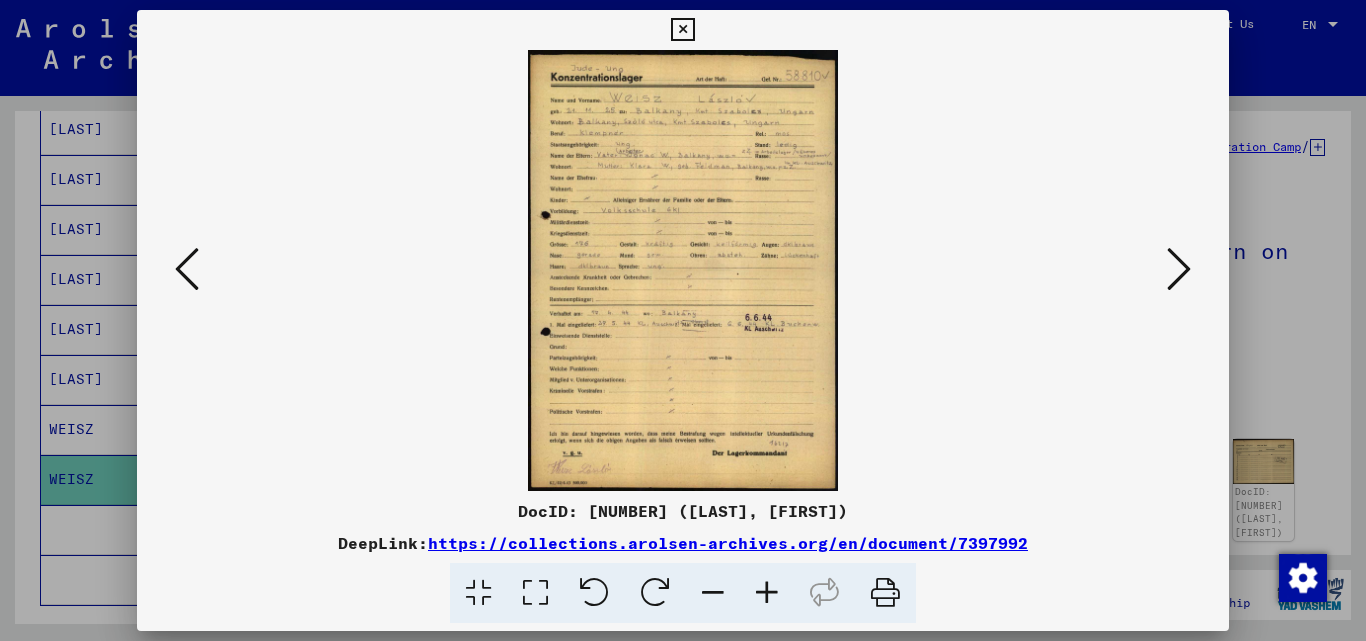 click at bounding box center [1179, 269] 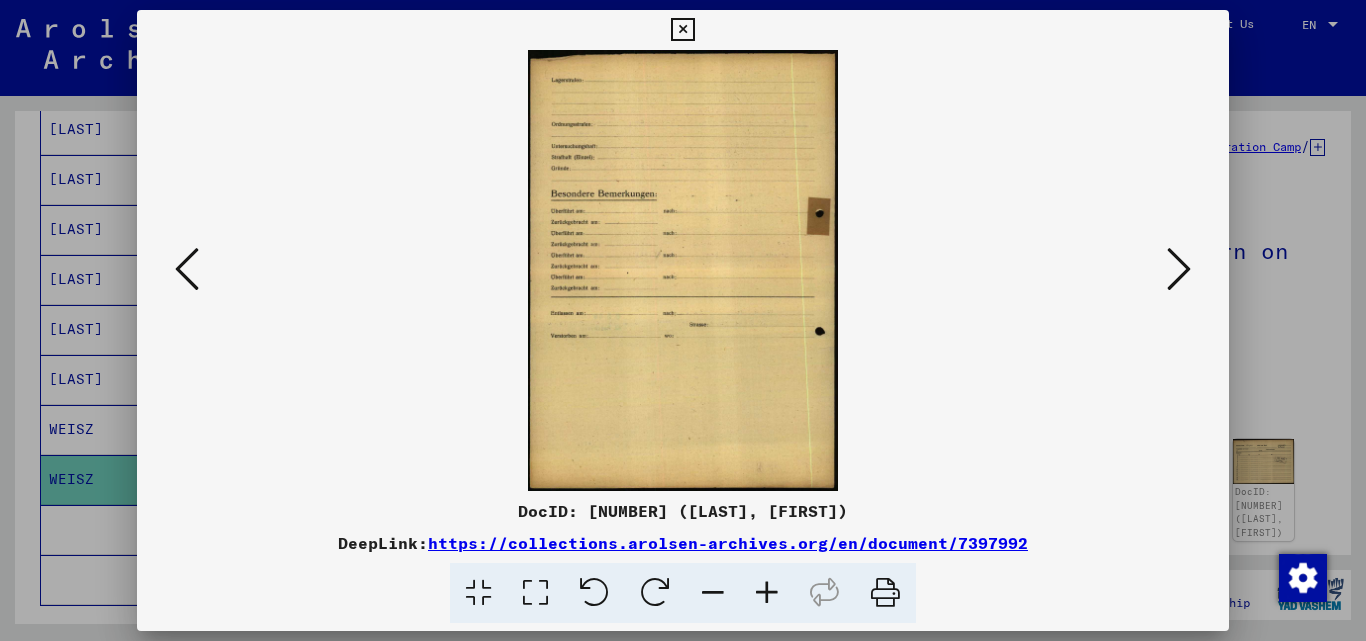 drag, startPoint x: 677, startPoint y: 31, endPoint x: 670, endPoint y: 243, distance: 212.11554 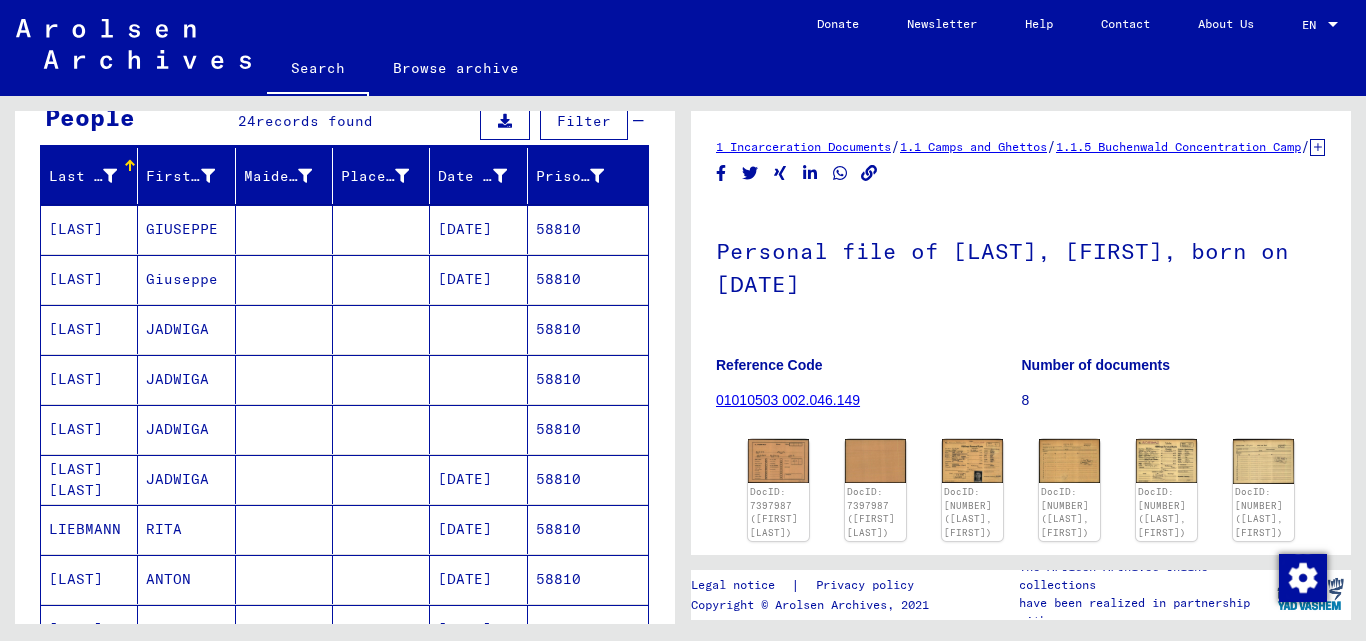 scroll, scrollTop: 0, scrollLeft: 0, axis: both 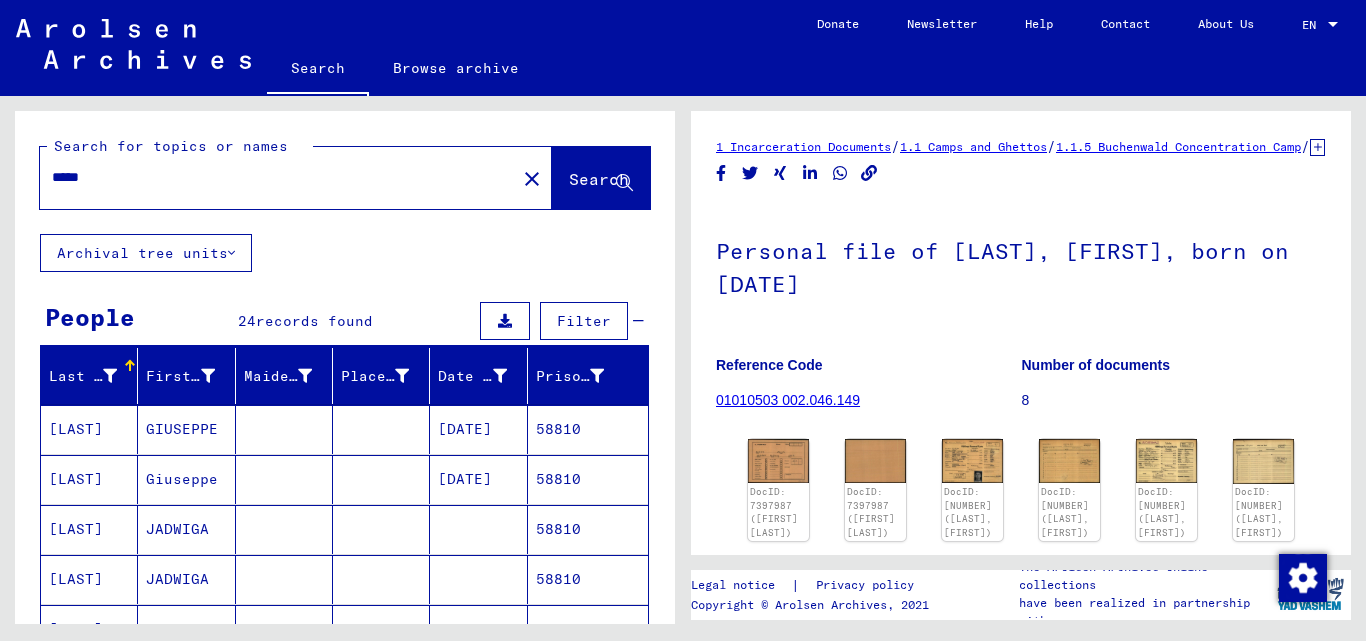 click on "*****" at bounding box center [278, 177] 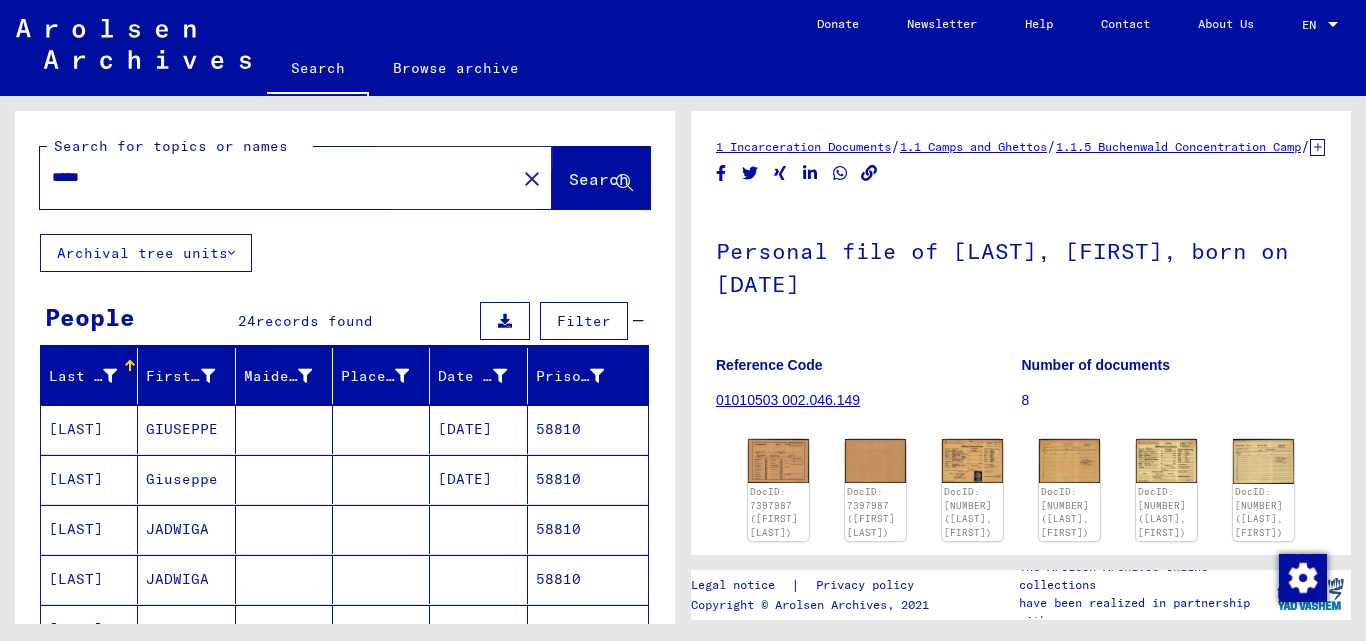 click on "Search" 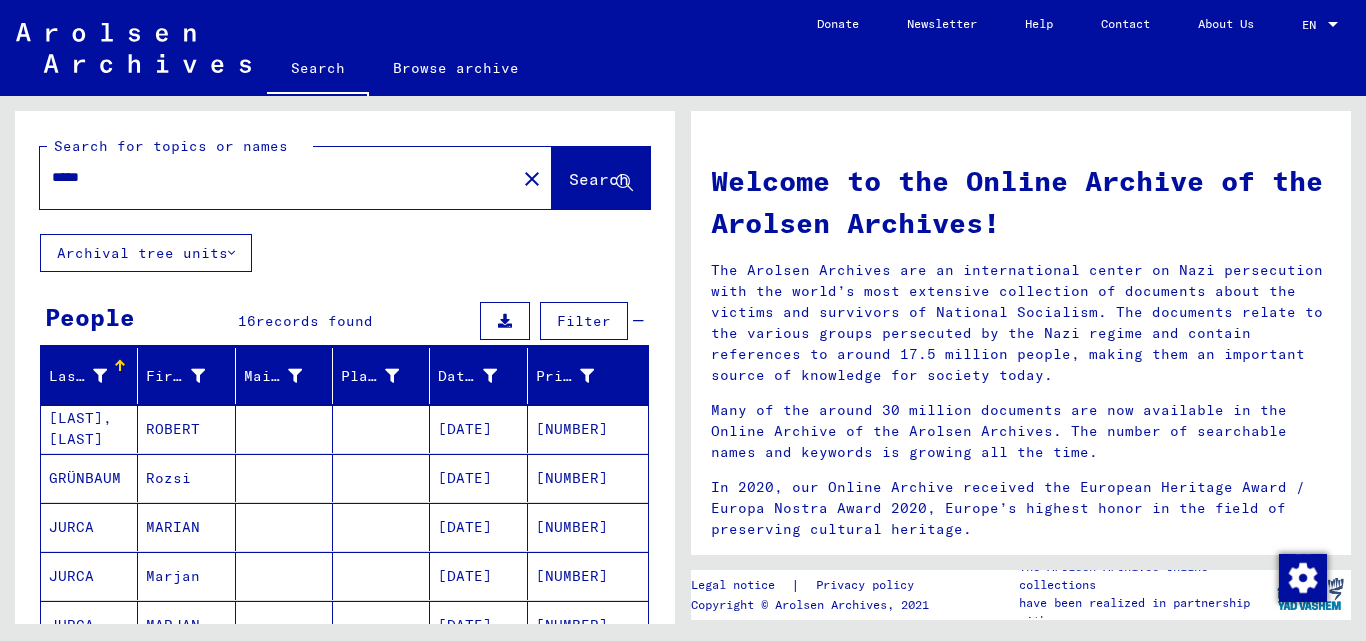 click on "[NUMBER]" at bounding box center [588, 478] 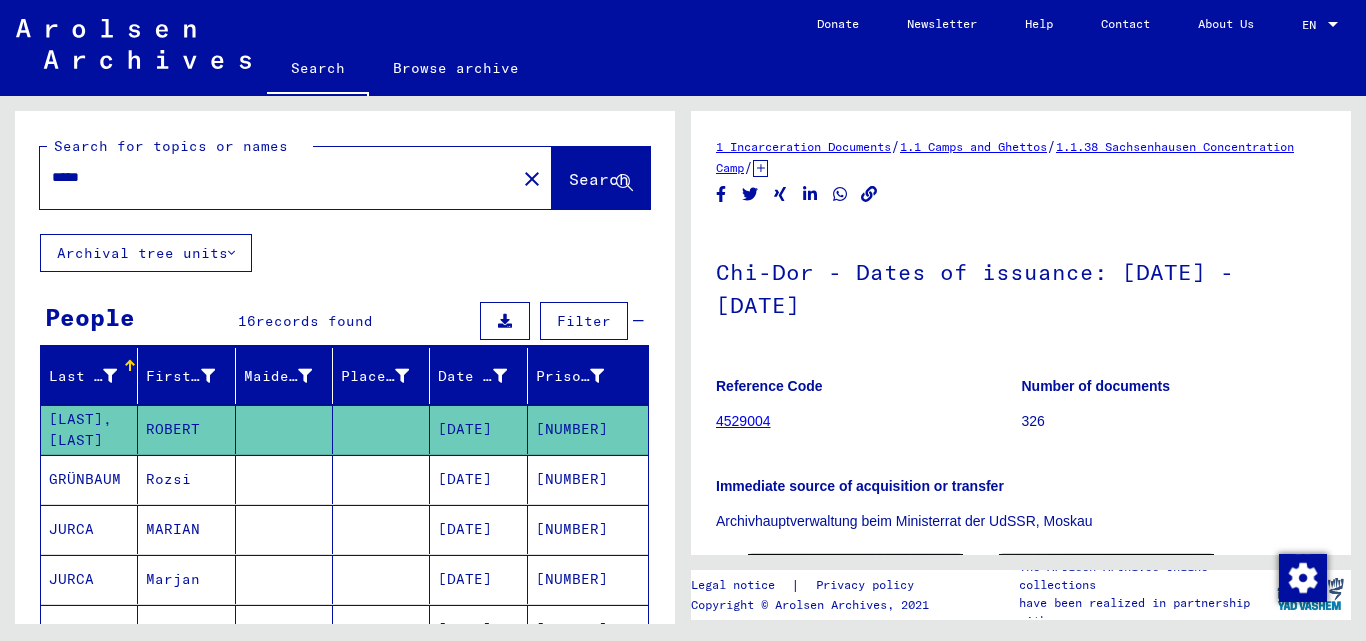 scroll, scrollTop: 0, scrollLeft: 0, axis: both 